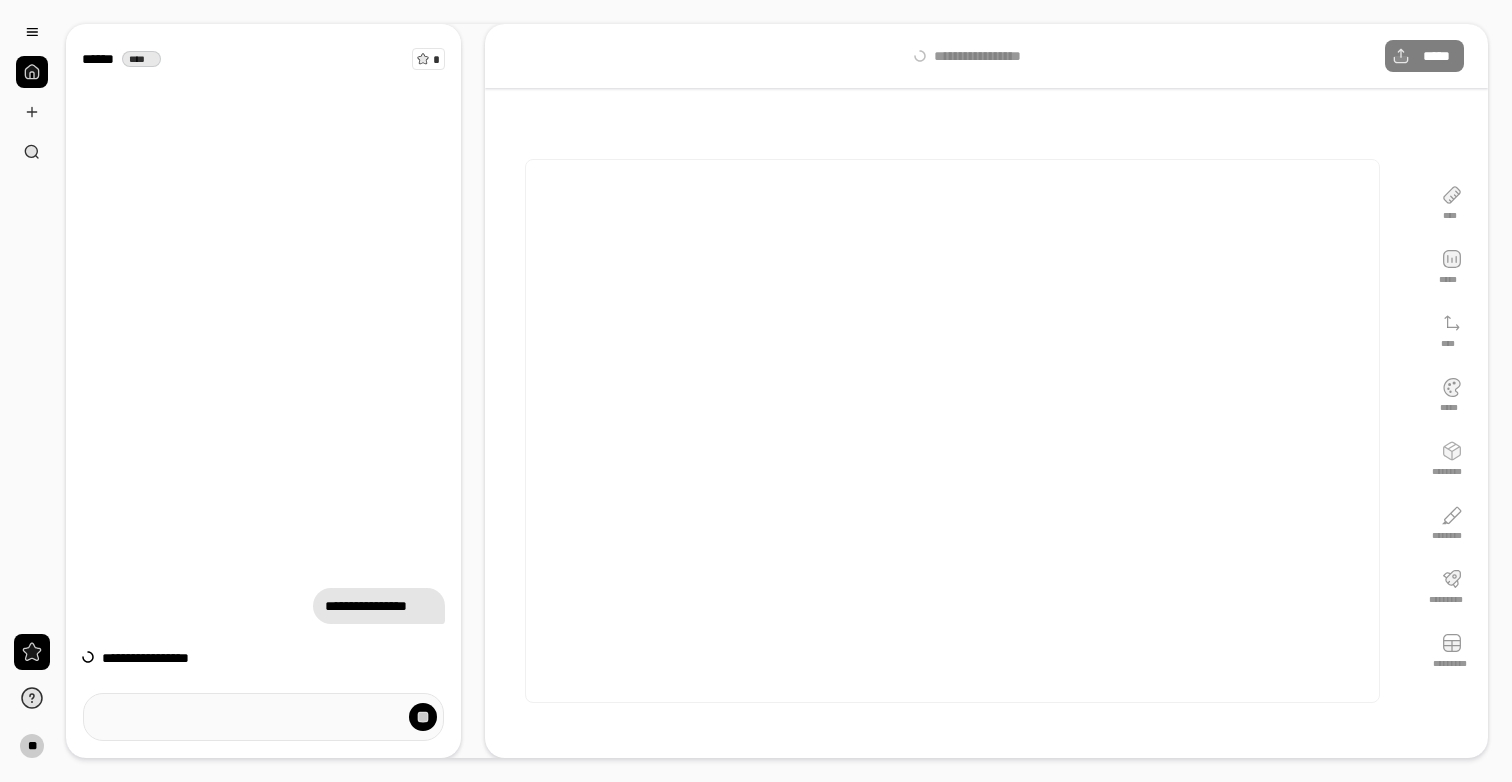 scroll, scrollTop: 0, scrollLeft: 0, axis: both 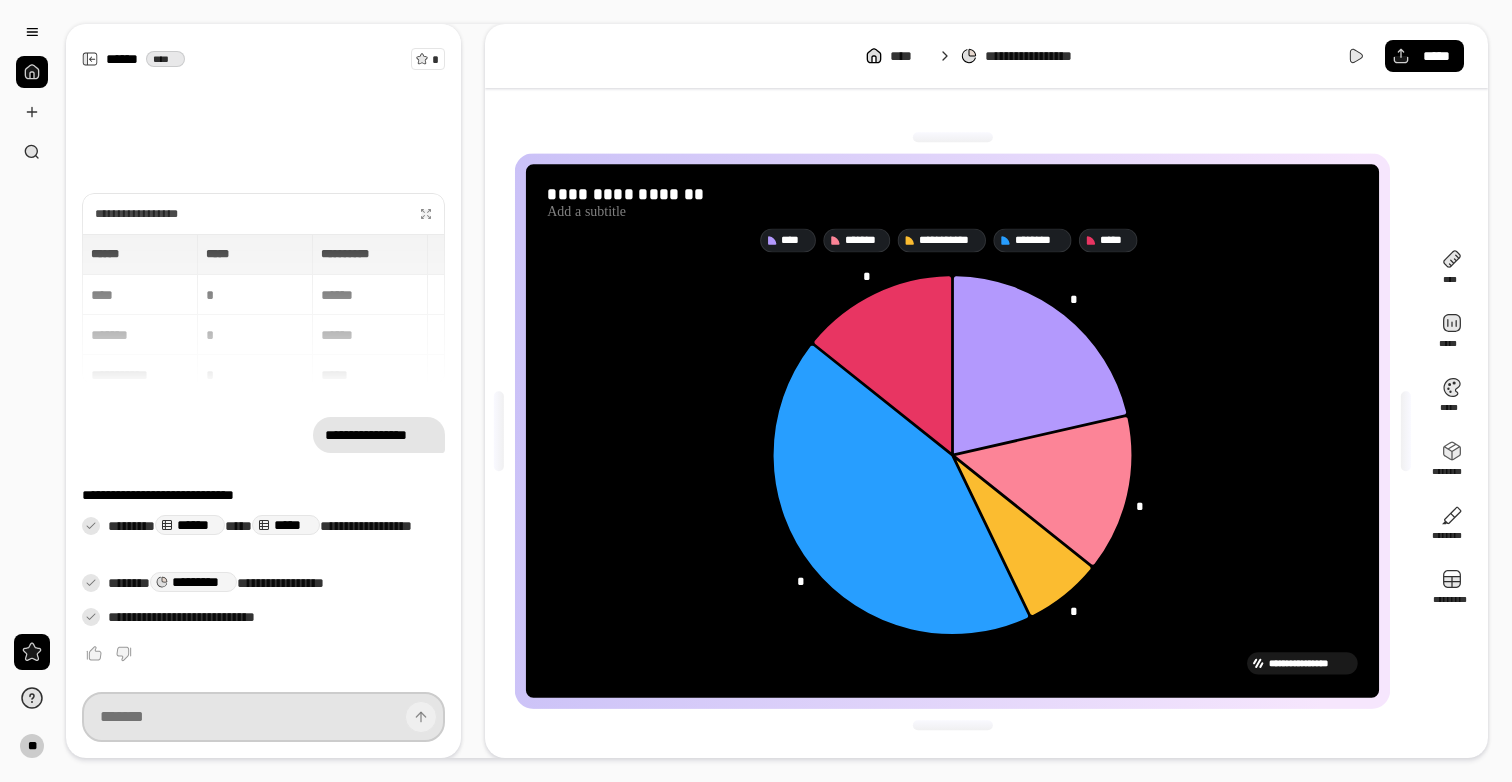 click at bounding box center (263, 717) 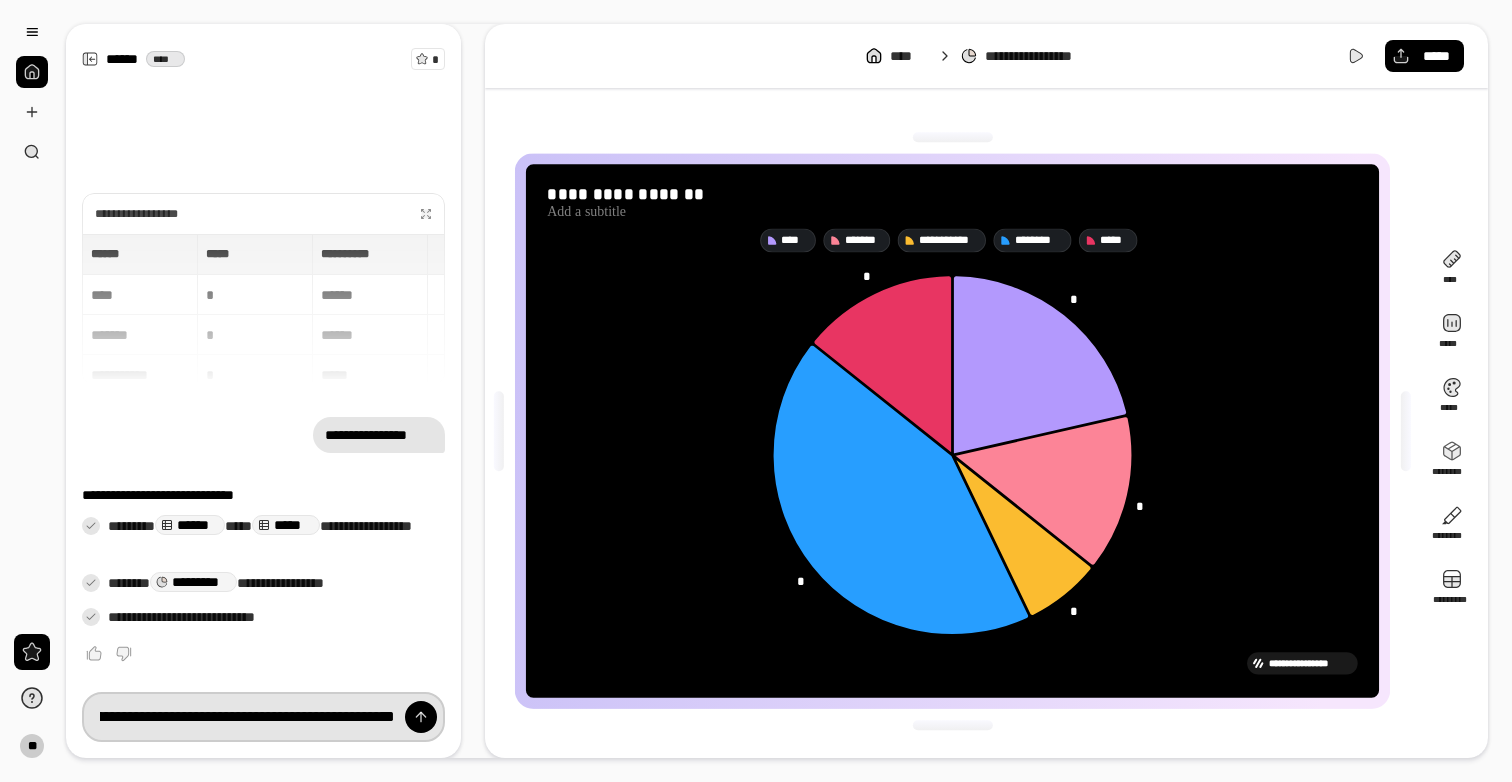 scroll, scrollTop: 0, scrollLeft: 240, axis: horizontal 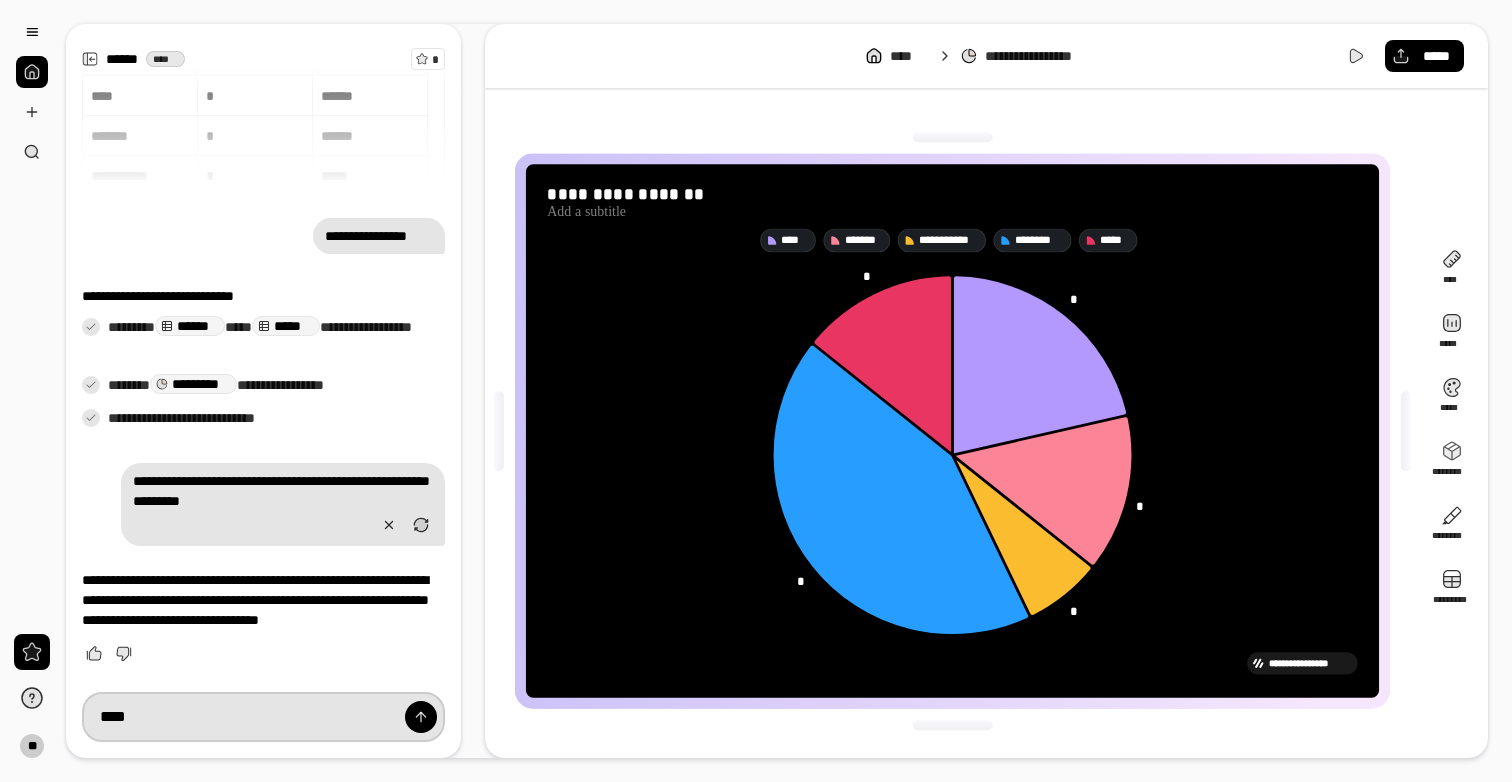 type on "****" 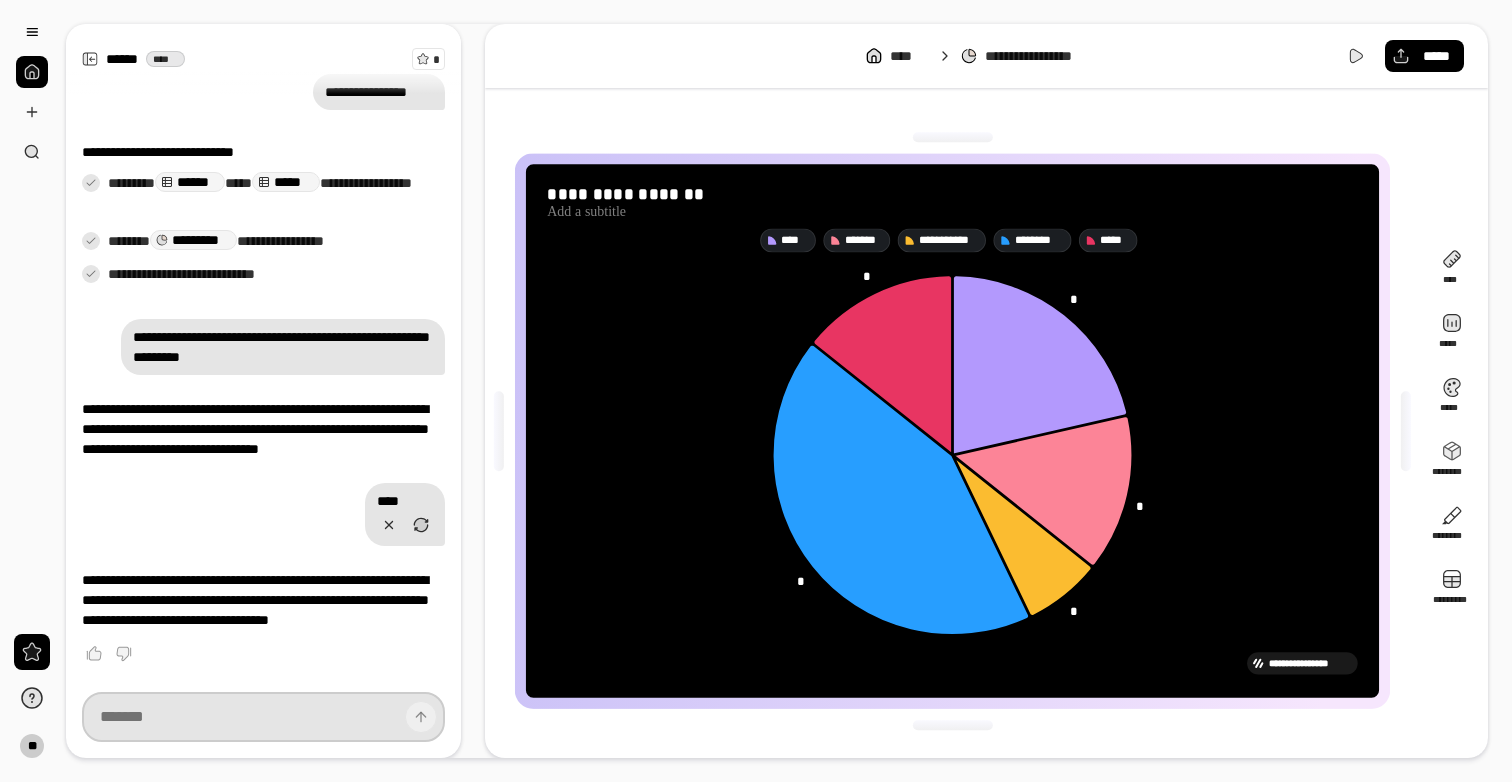 scroll, scrollTop: 229, scrollLeft: 0, axis: vertical 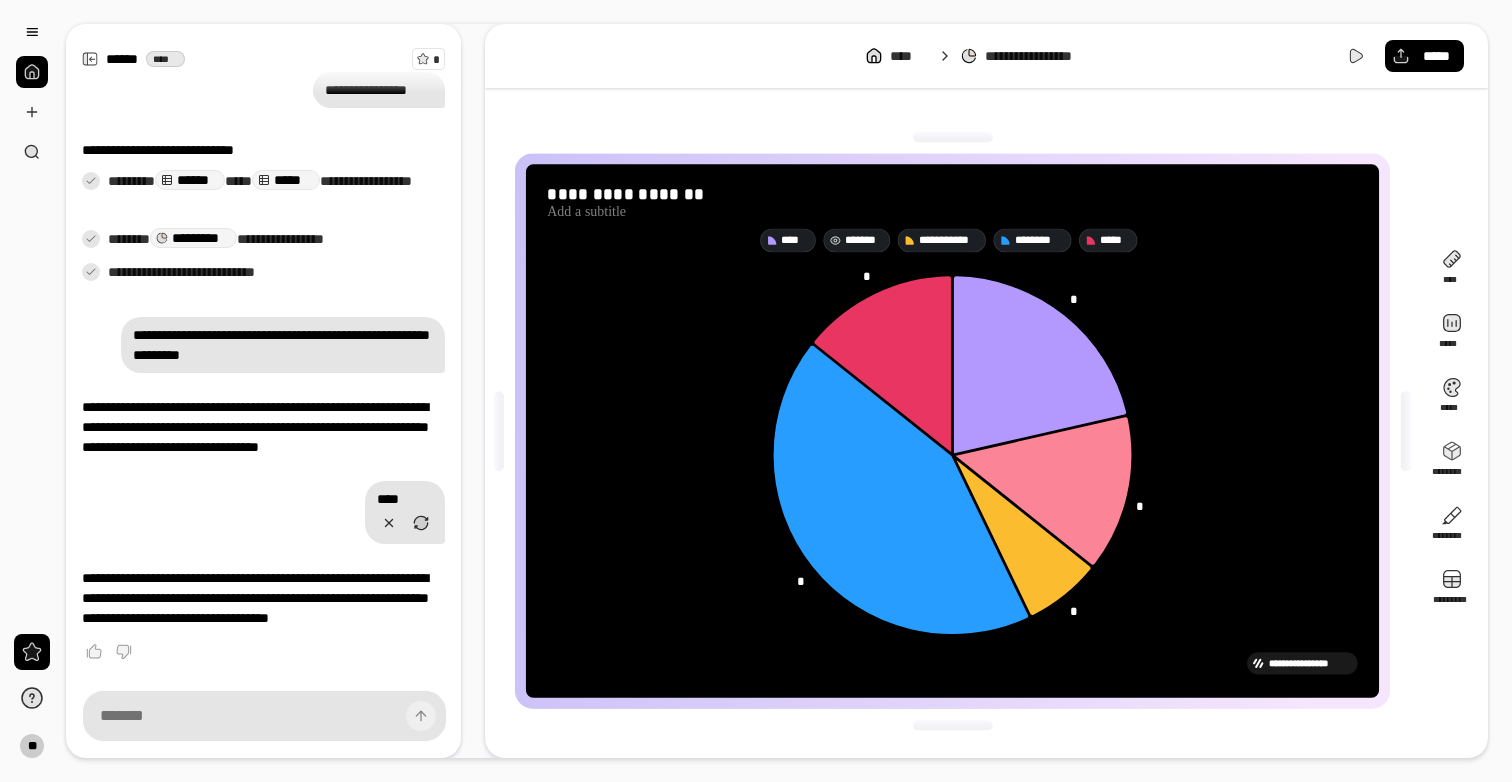 click on "*******" at bounding box center [864, 240] 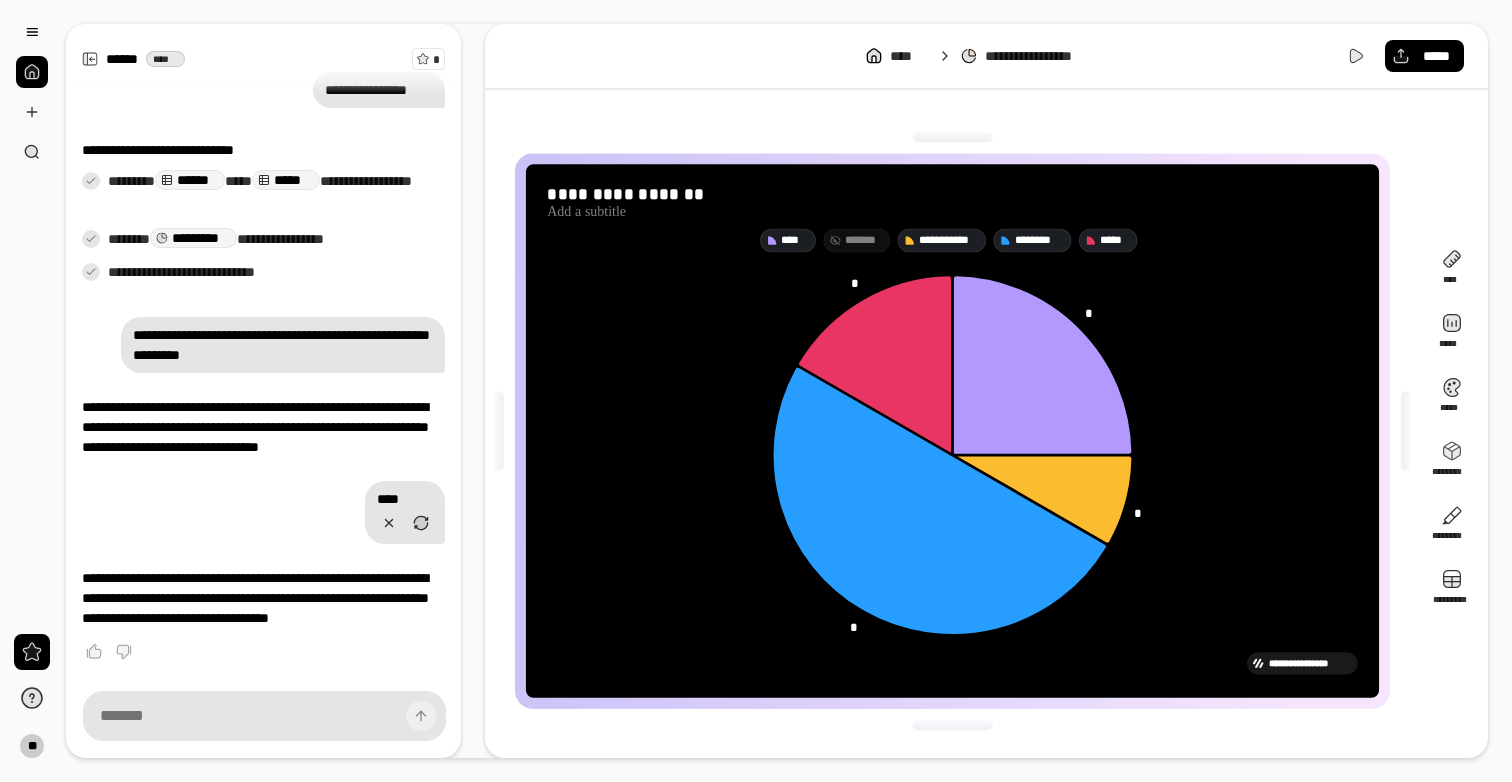 click on "*******" at bounding box center (864, 240) 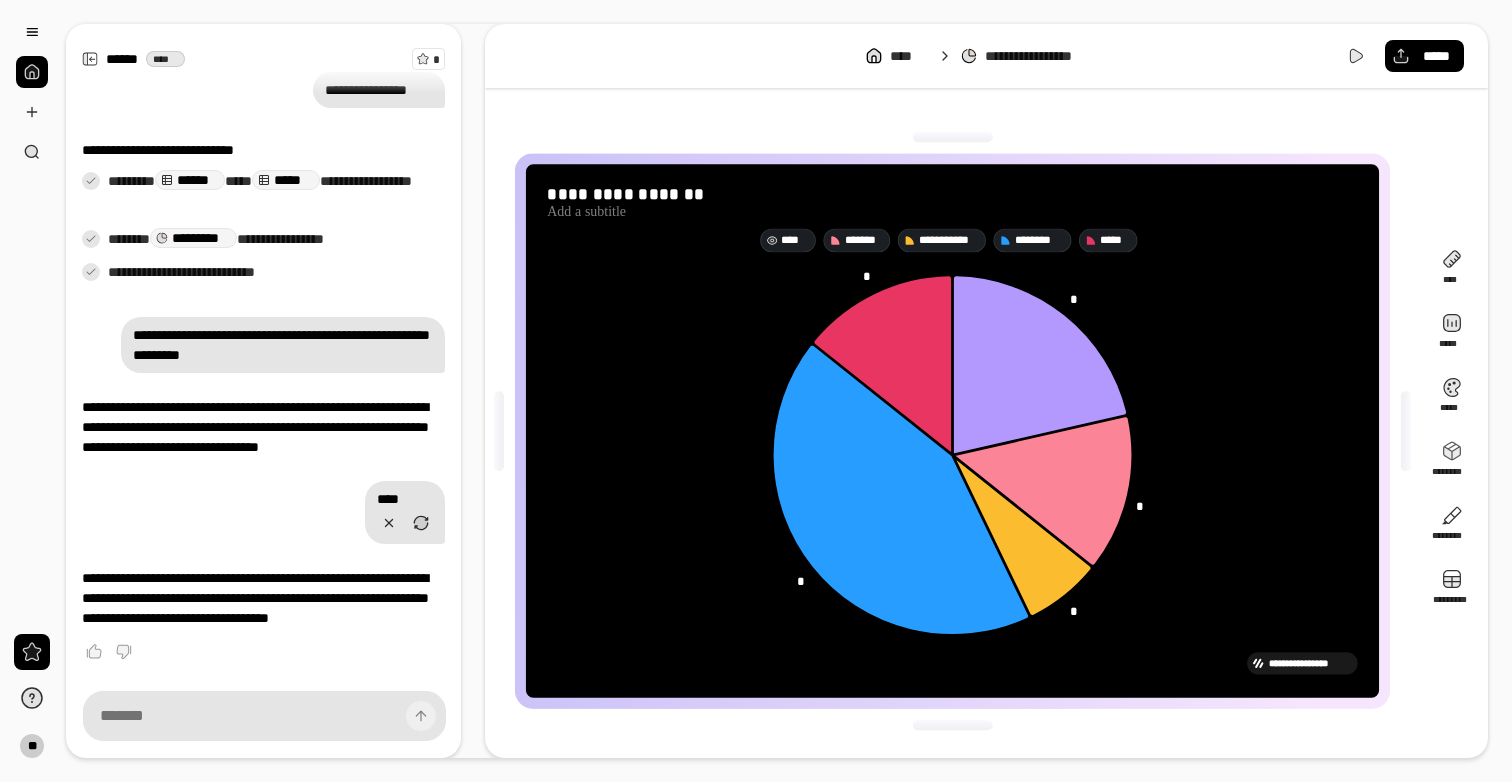 click on "****" at bounding box center (795, 240) 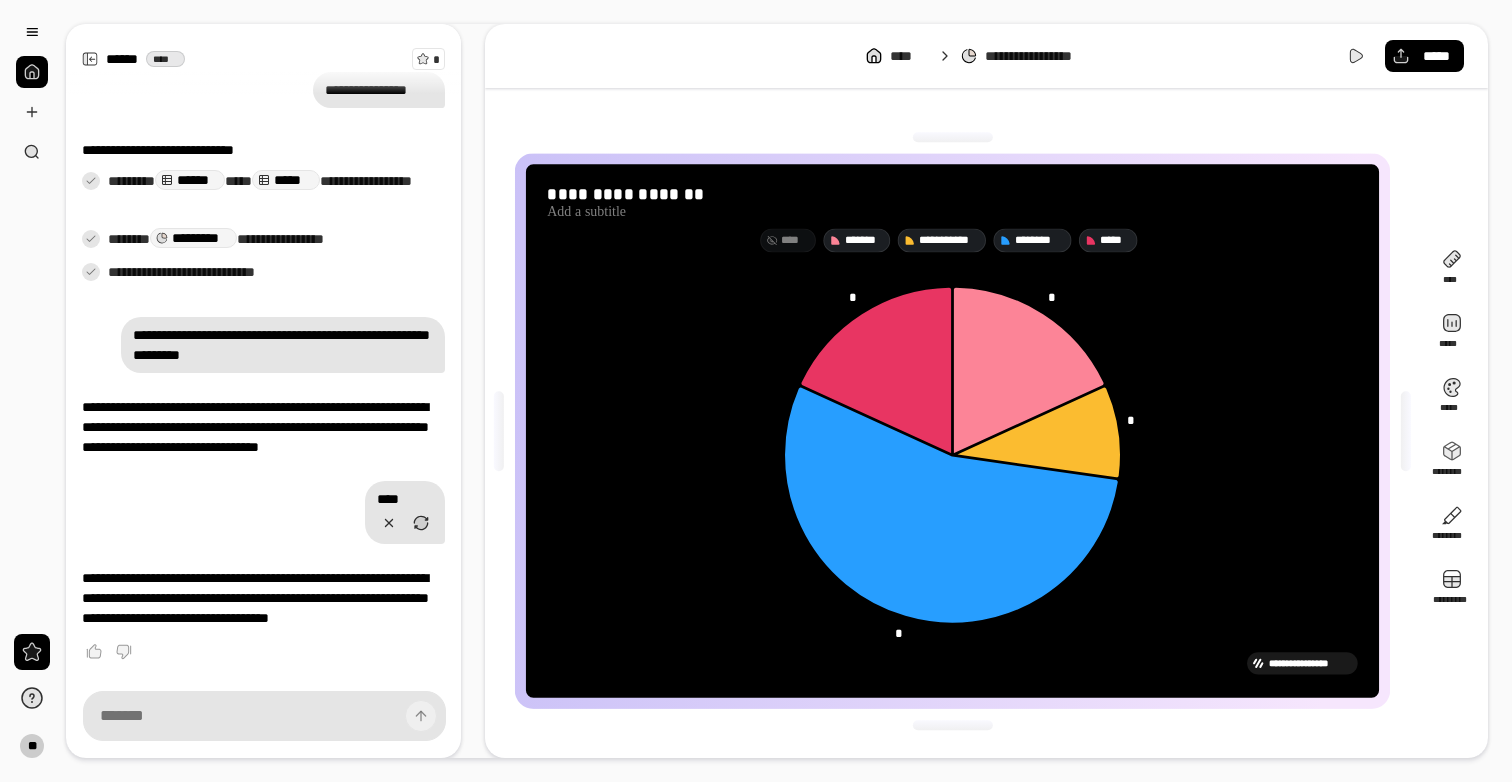 click on "****" at bounding box center [795, 240] 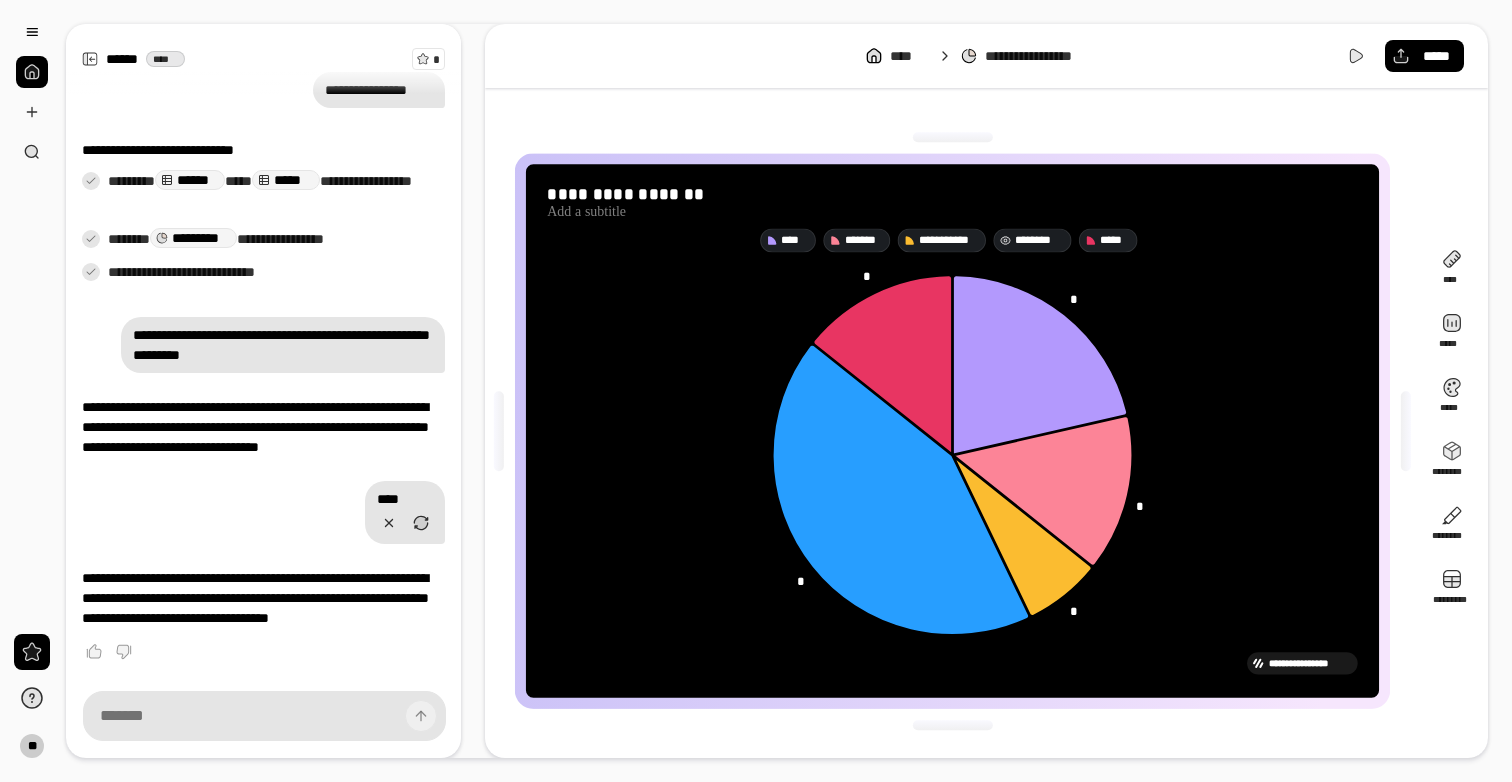 click on "********" at bounding box center (1032, 240) 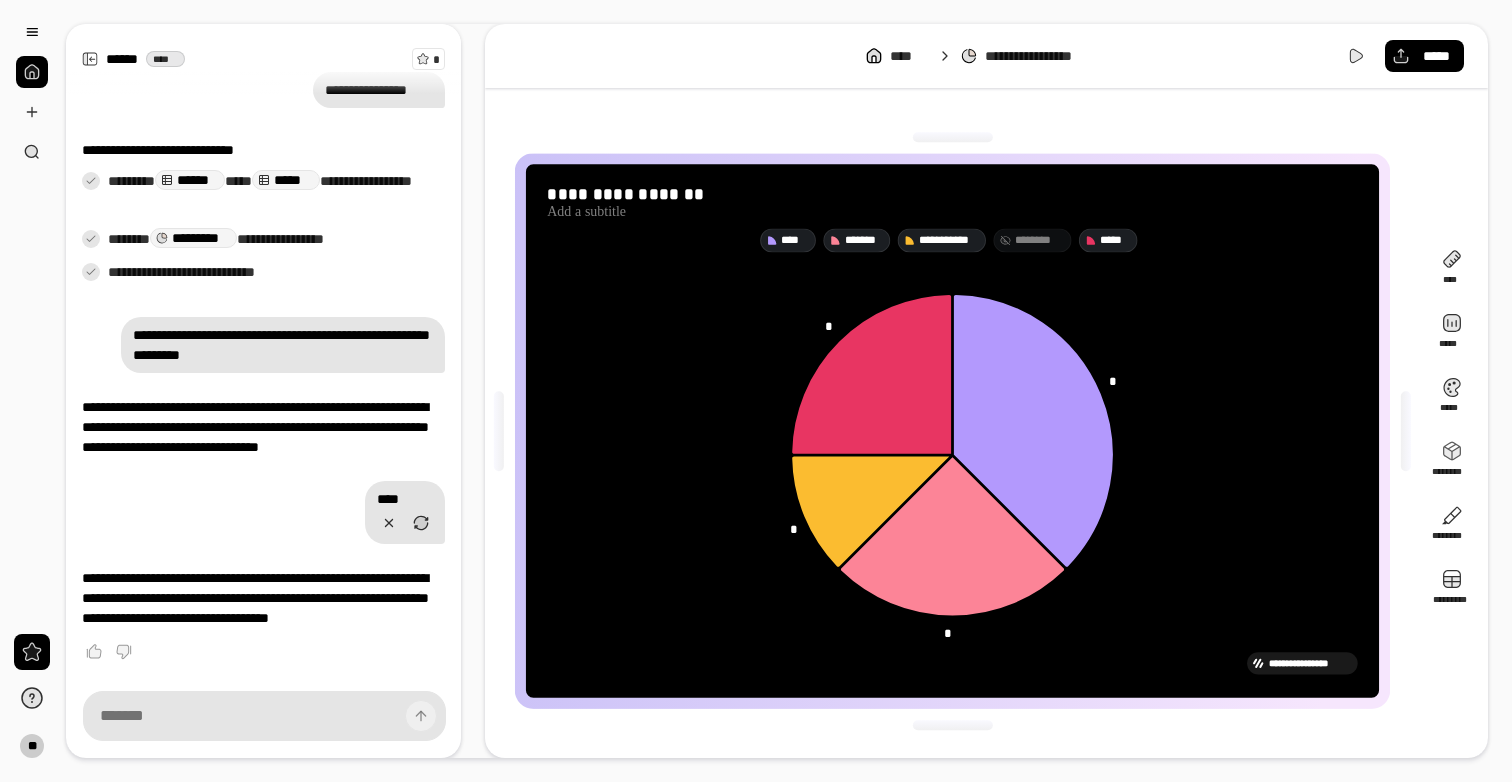 click on "********" at bounding box center [1032, 240] 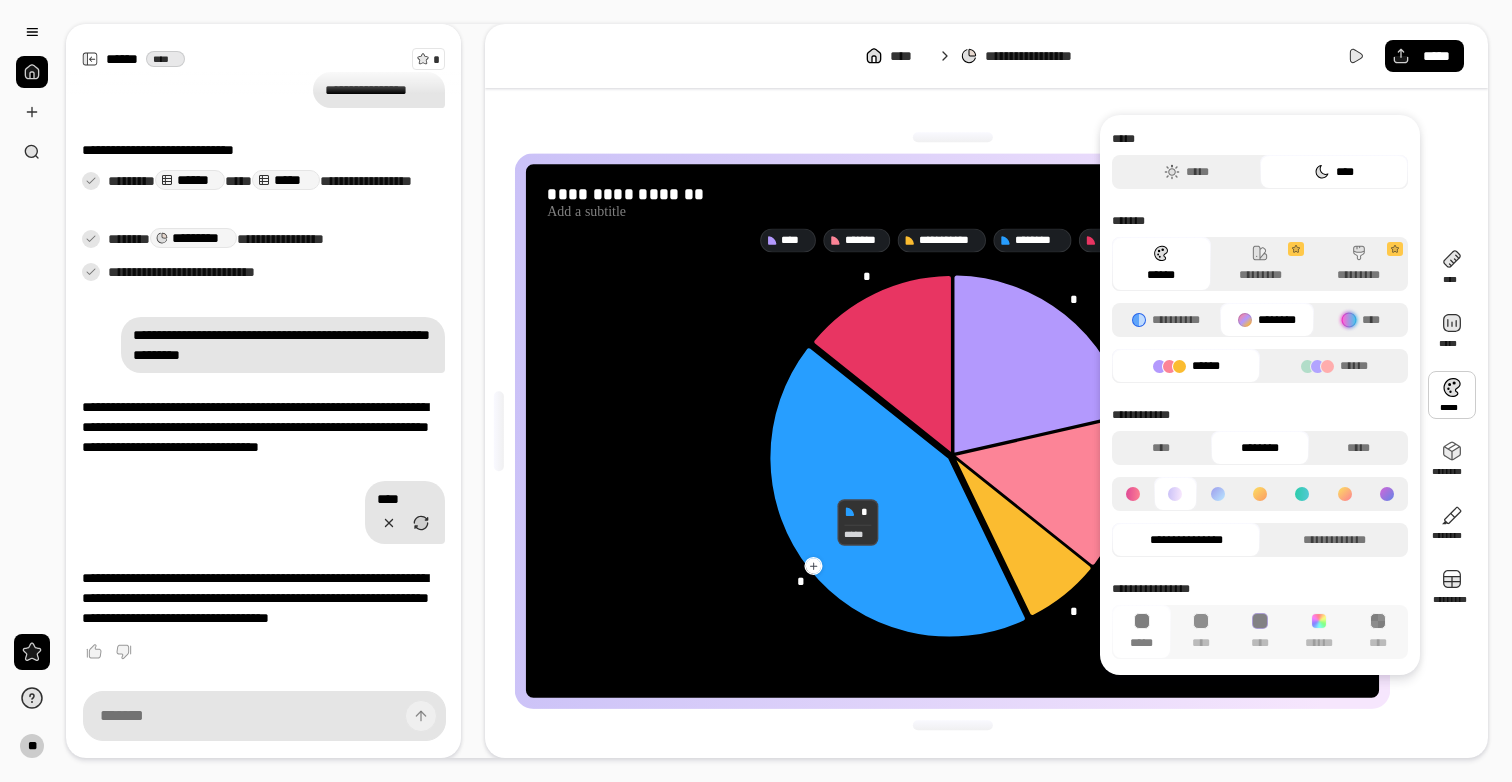 click 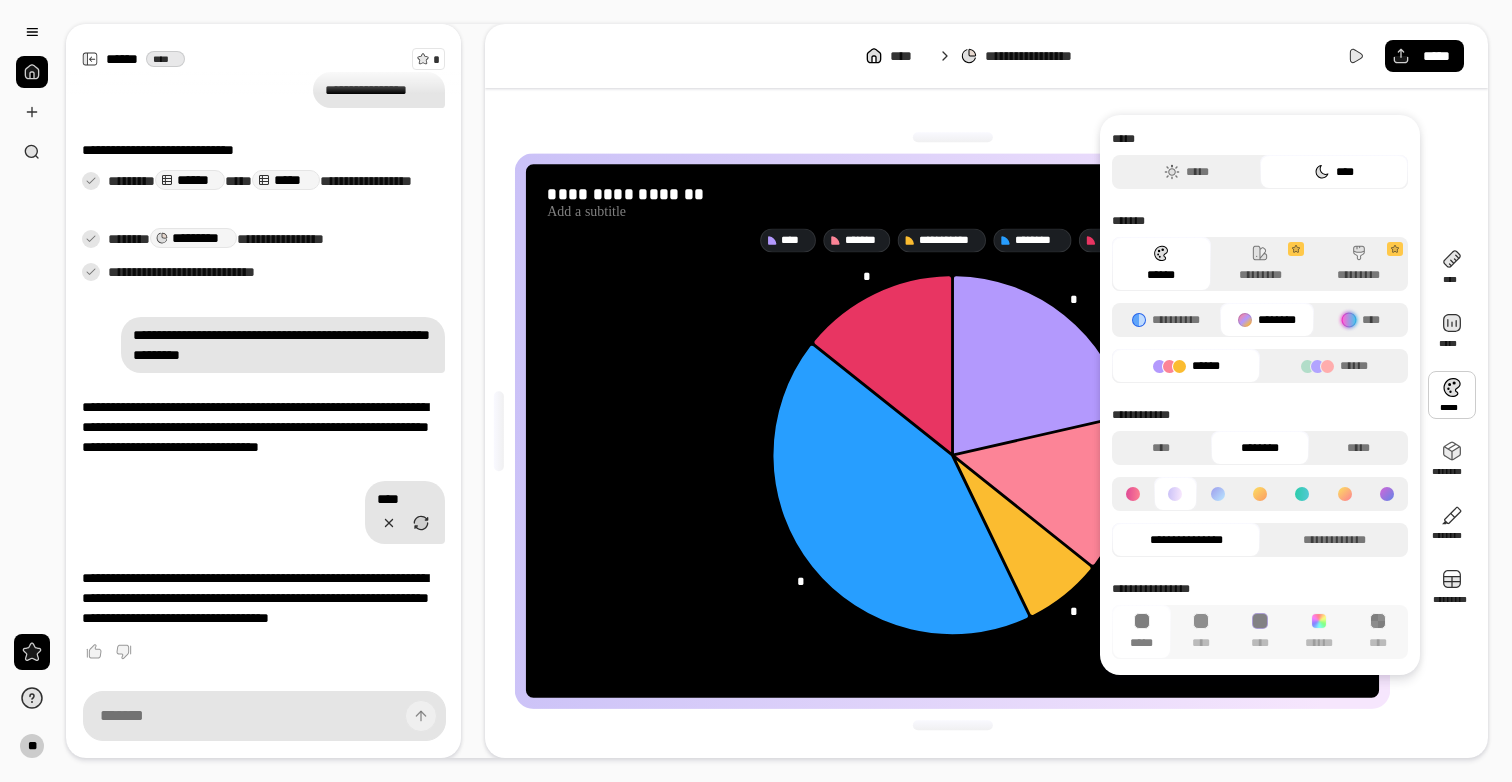 click at bounding box center [1452, 395] 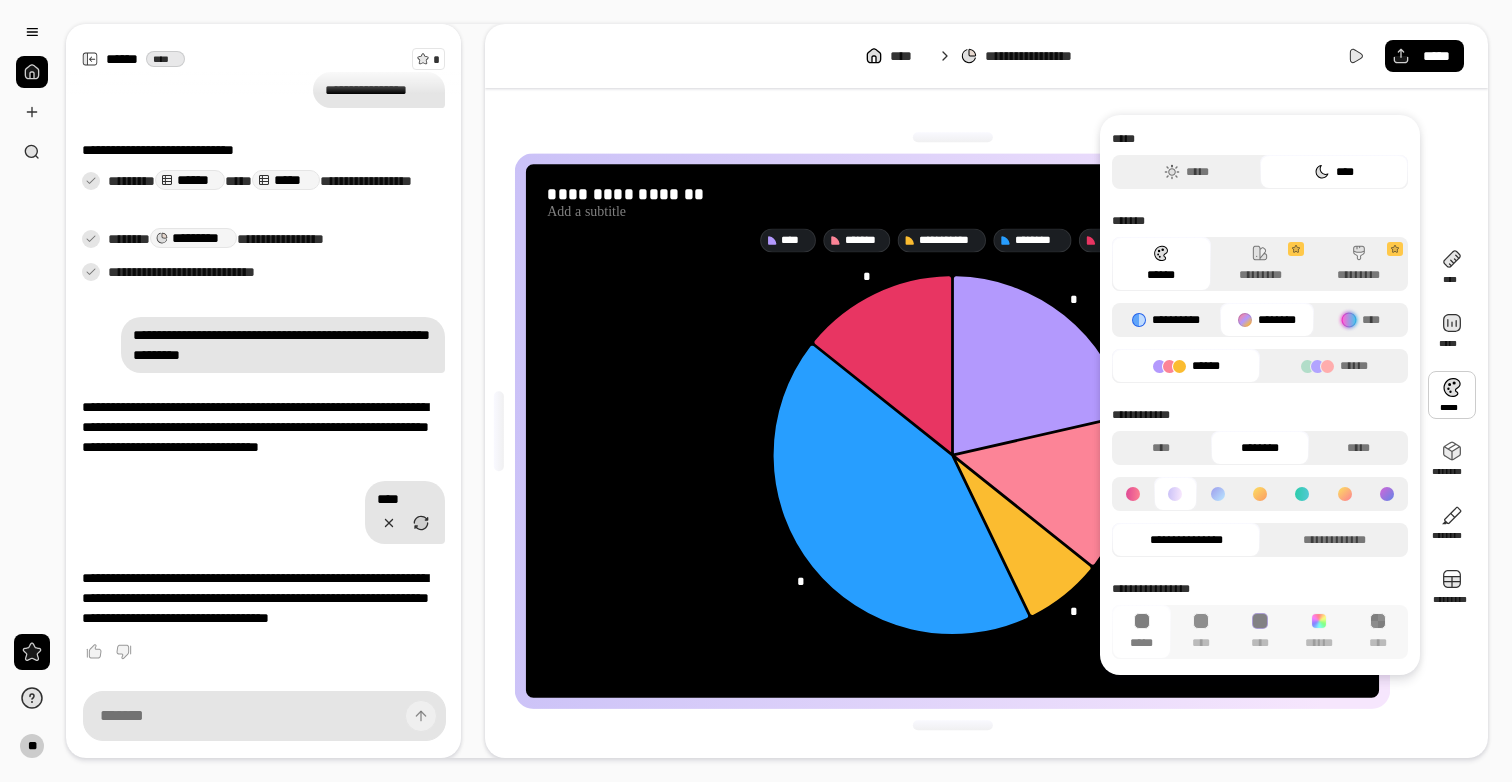 click on "**********" at bounding box center [1166, 320] 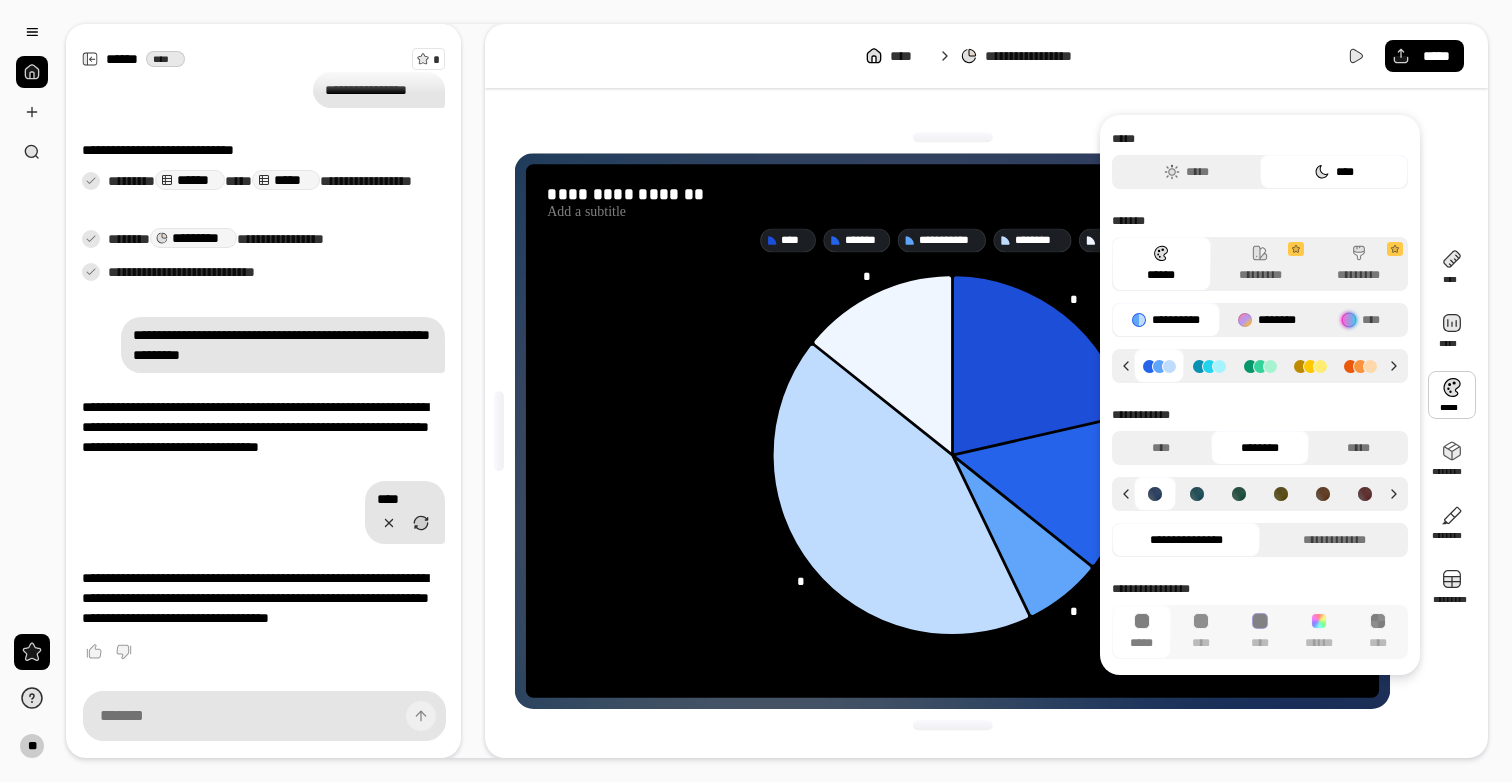click on "********" at bounding box center [1267, 320] 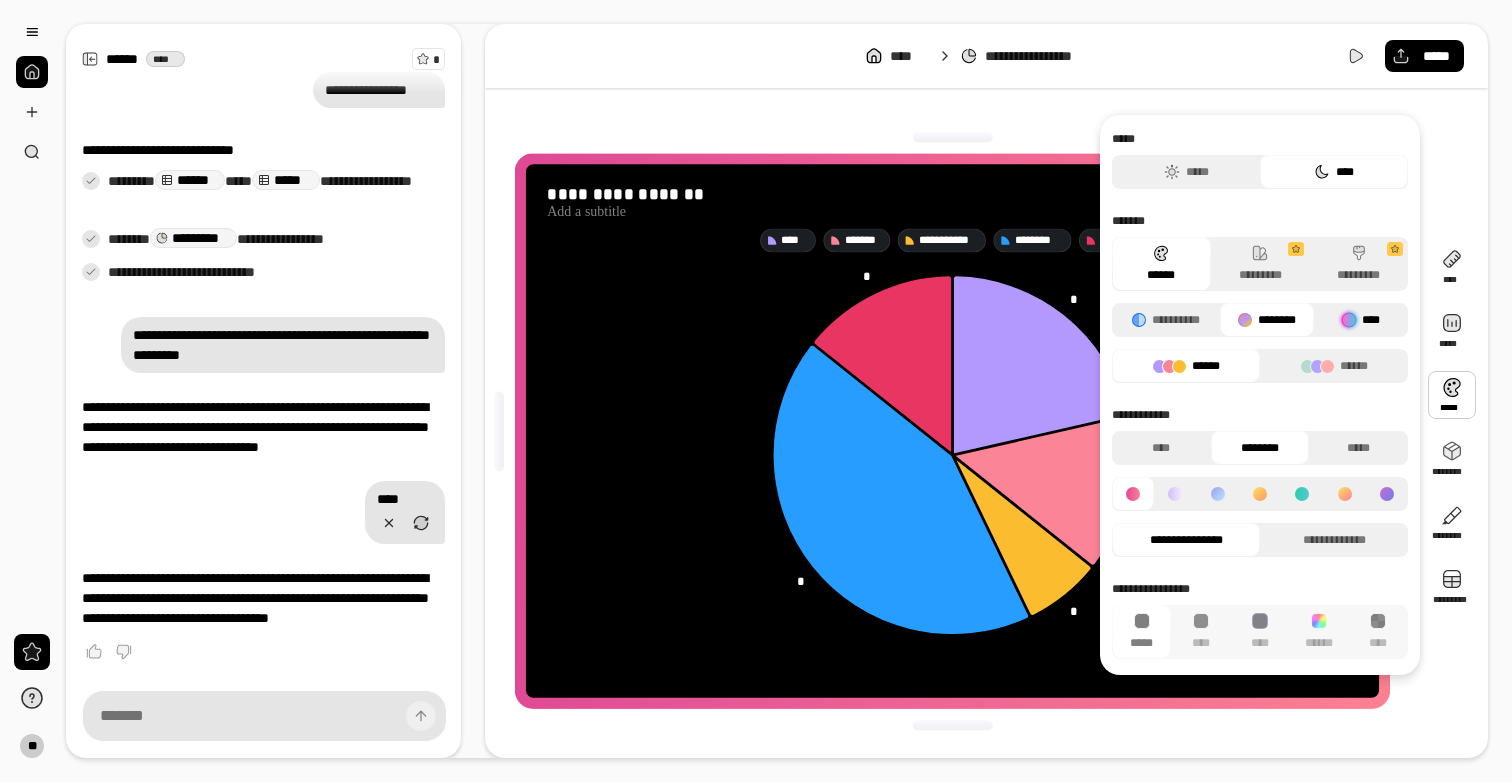 click on "****" at bounding box center [1361, 320] 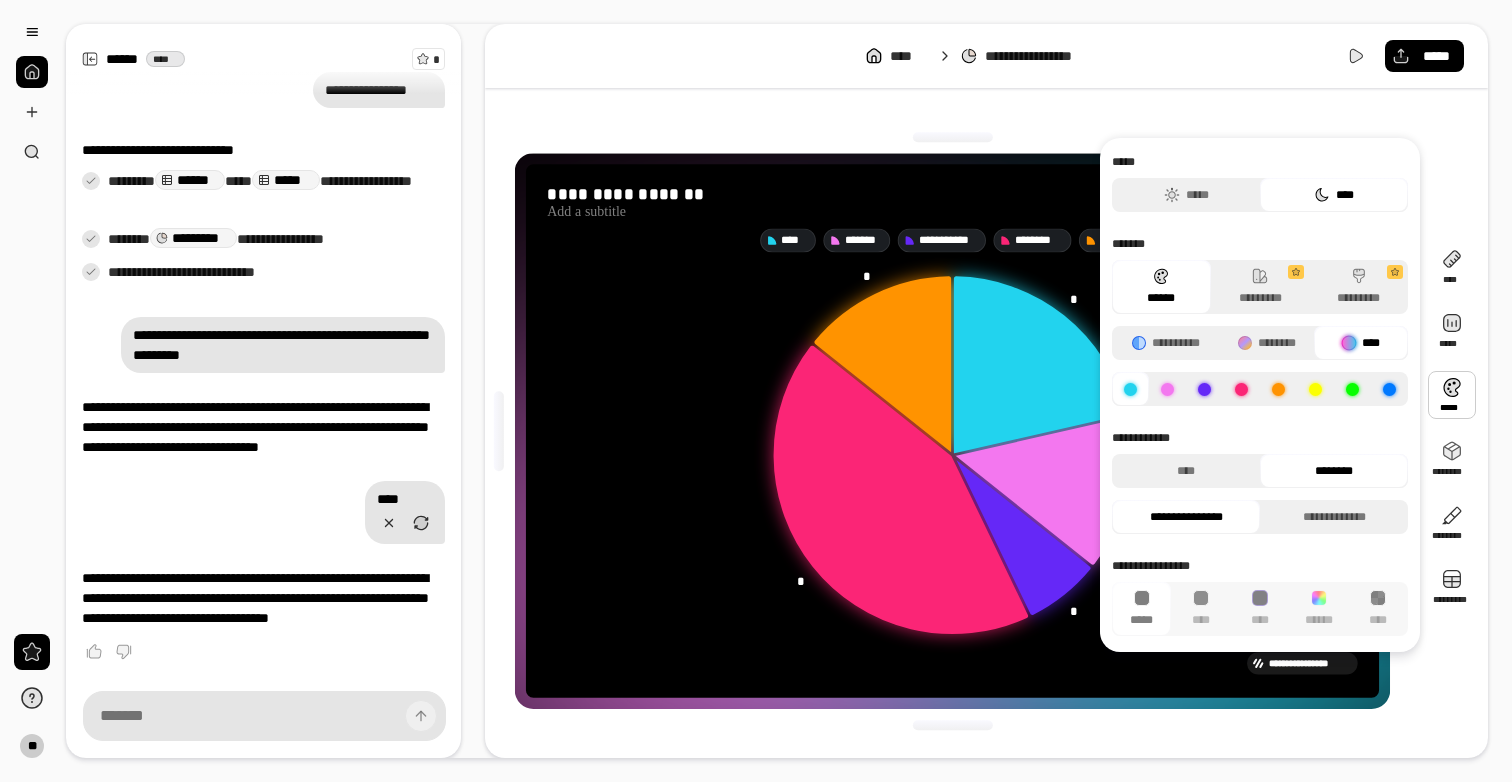 click on "[FIRST] [LAST] [STREET] [CITY] [STATE]" at bounding box center [1260, 321] 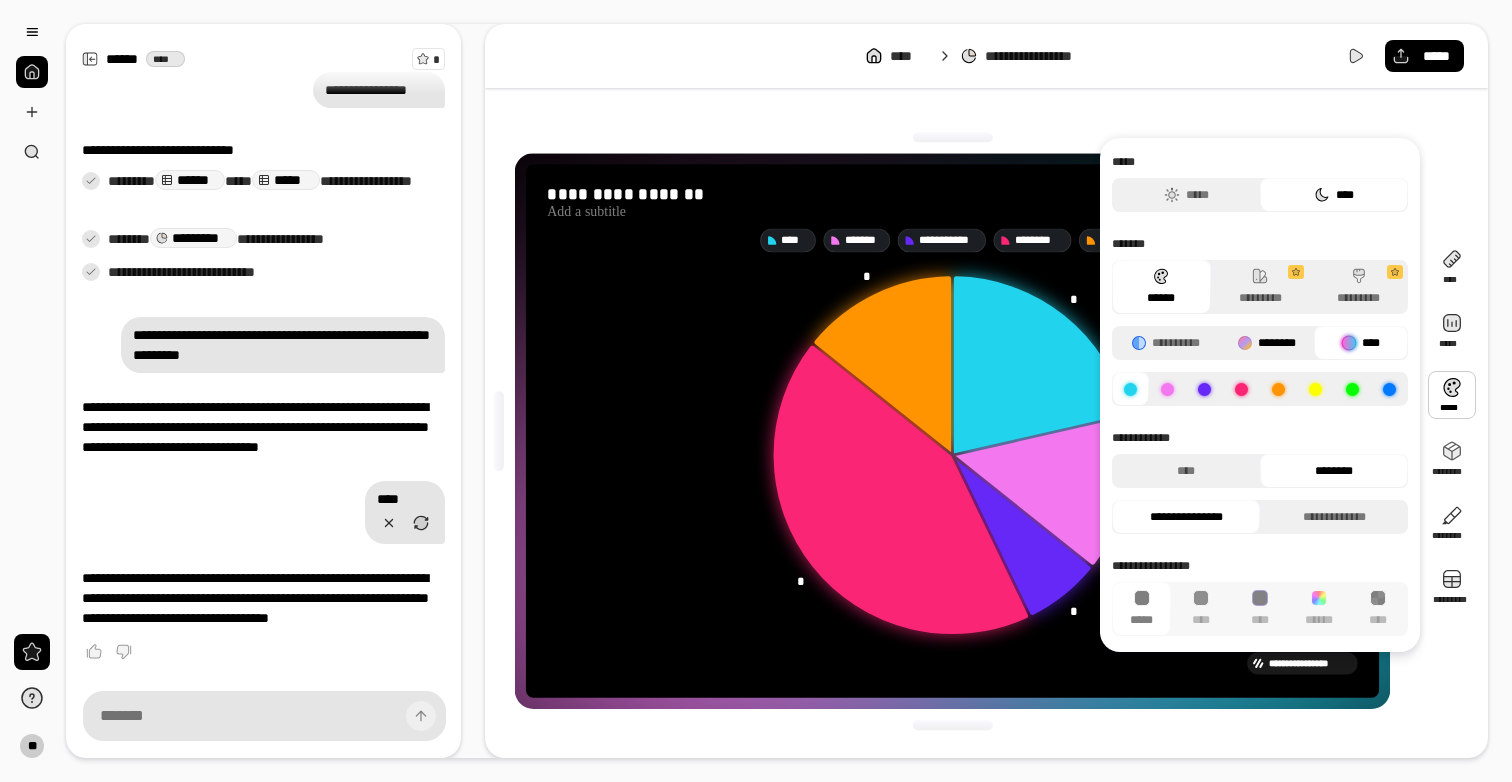 click on "********" at bounding box center [1267, 343] 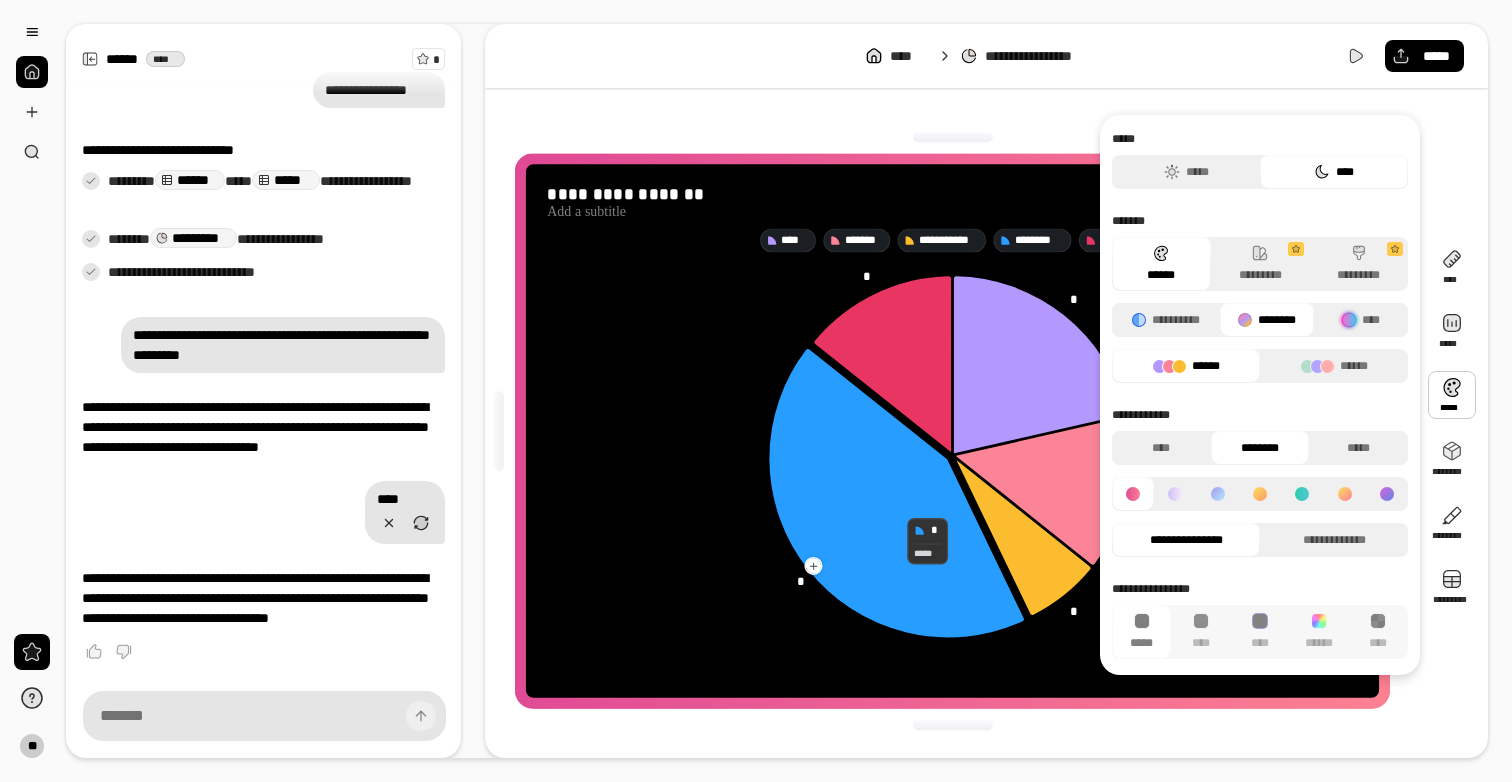 click 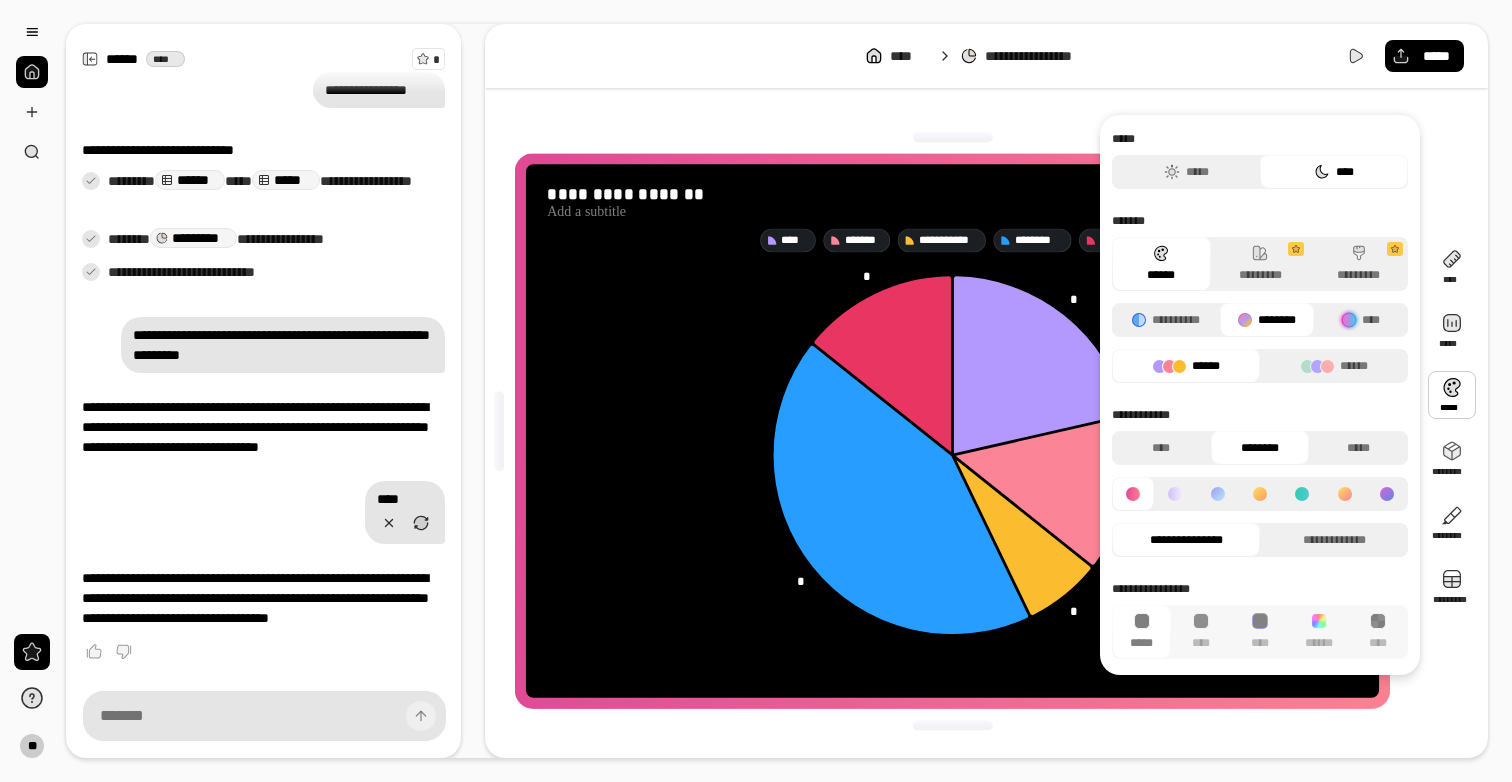 click at bounding box center (1452, 395) 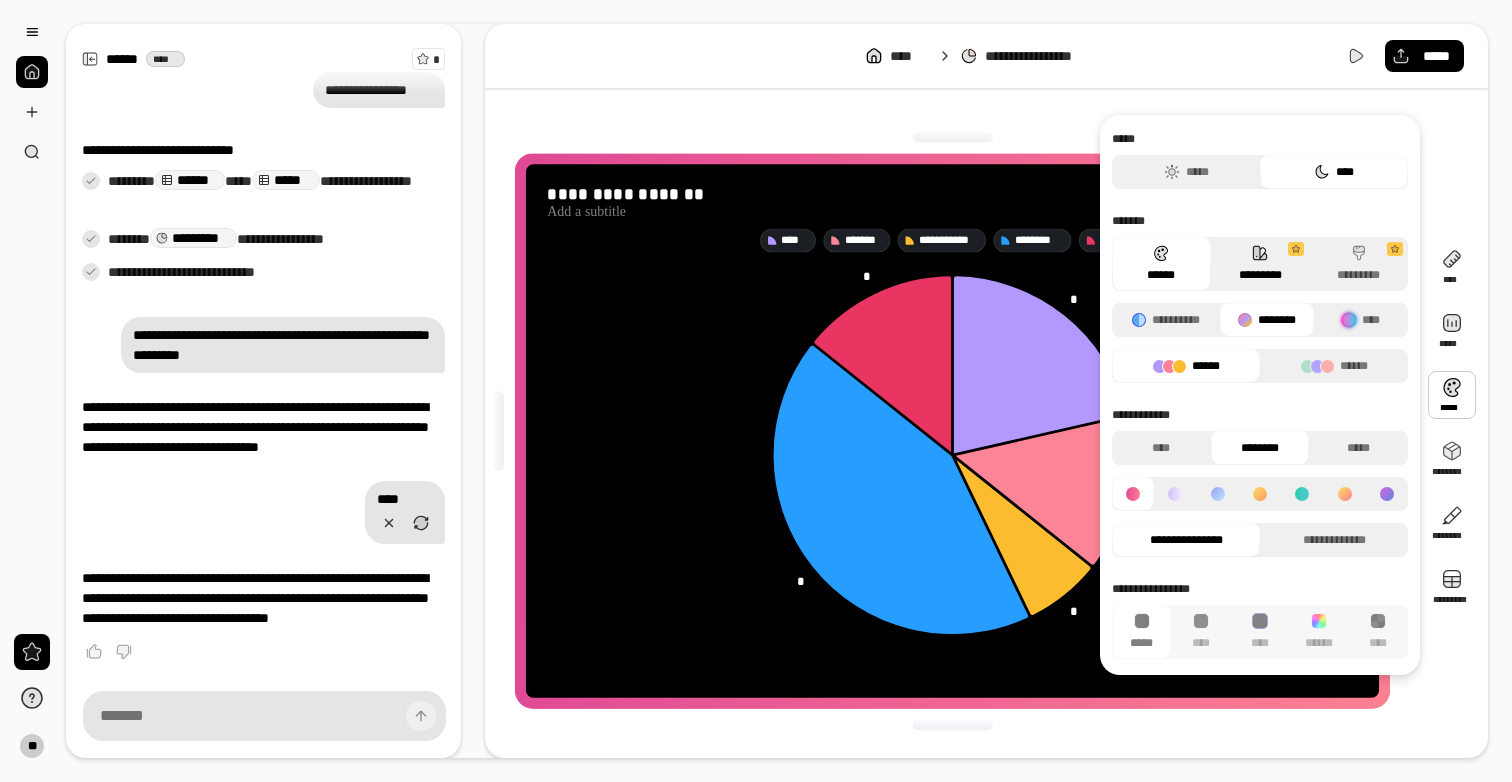 click on "*********" at bounding box center [1260, 264] 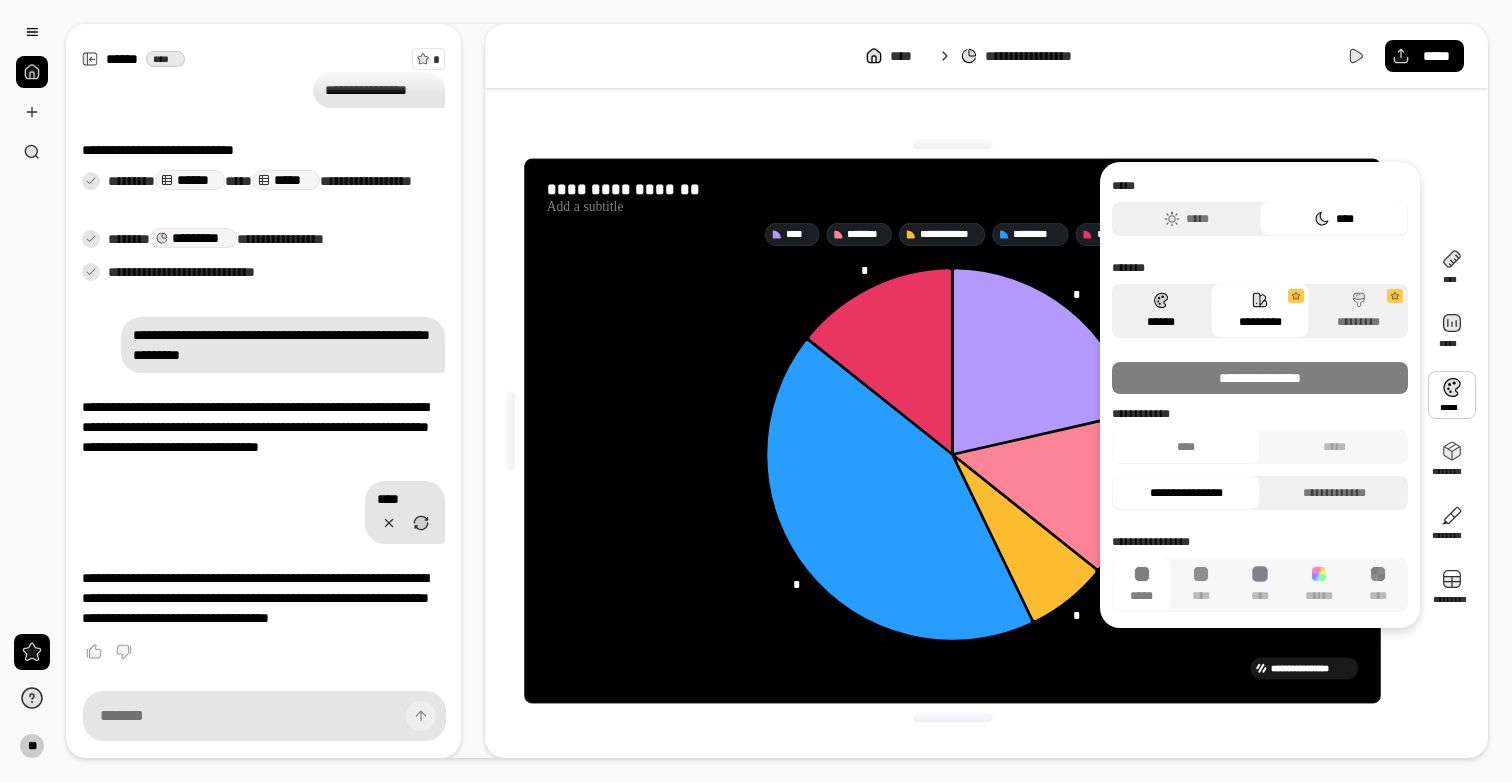 click on "******" at bounding box center [1161, 311] 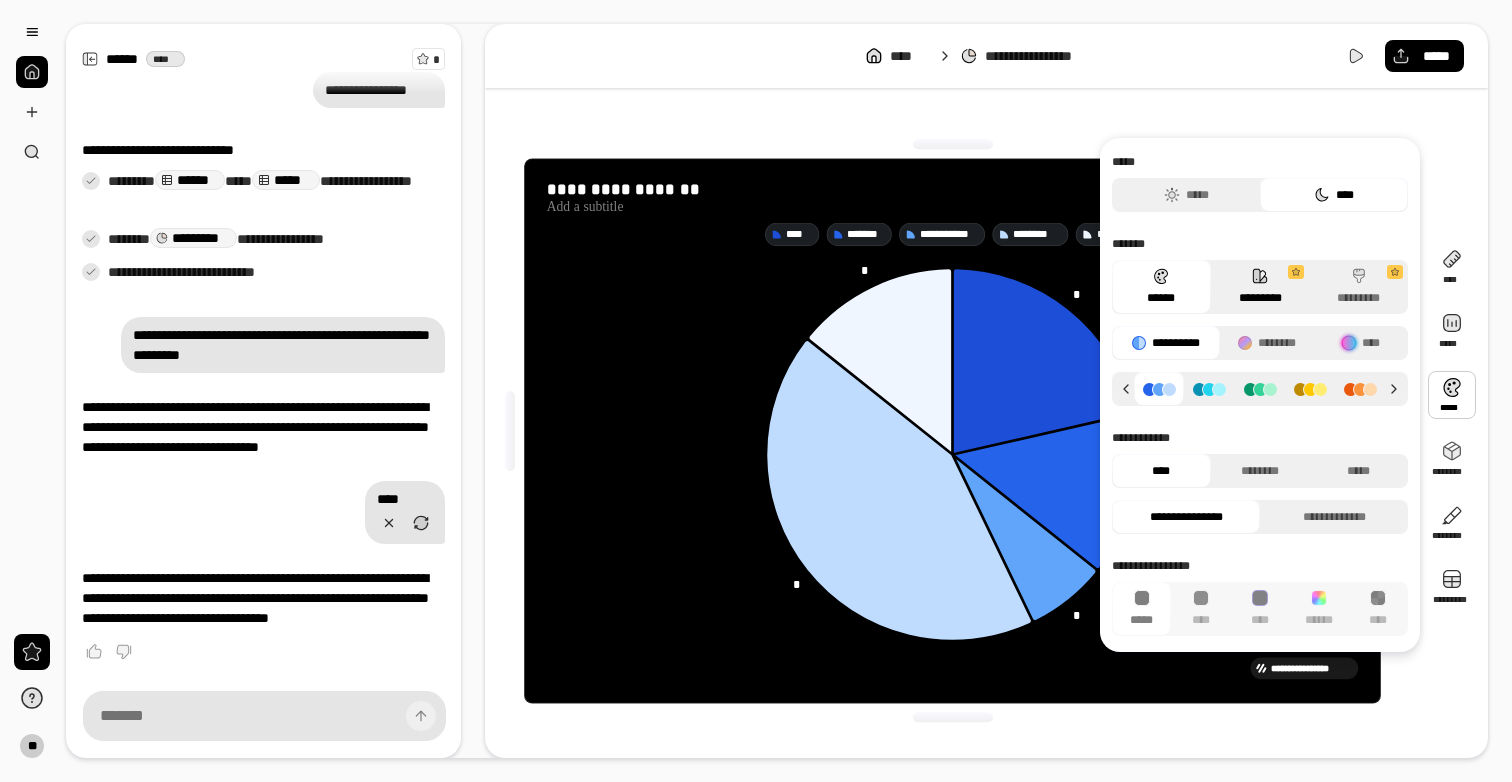 click on "*********" at bounding box center [1260, 287] 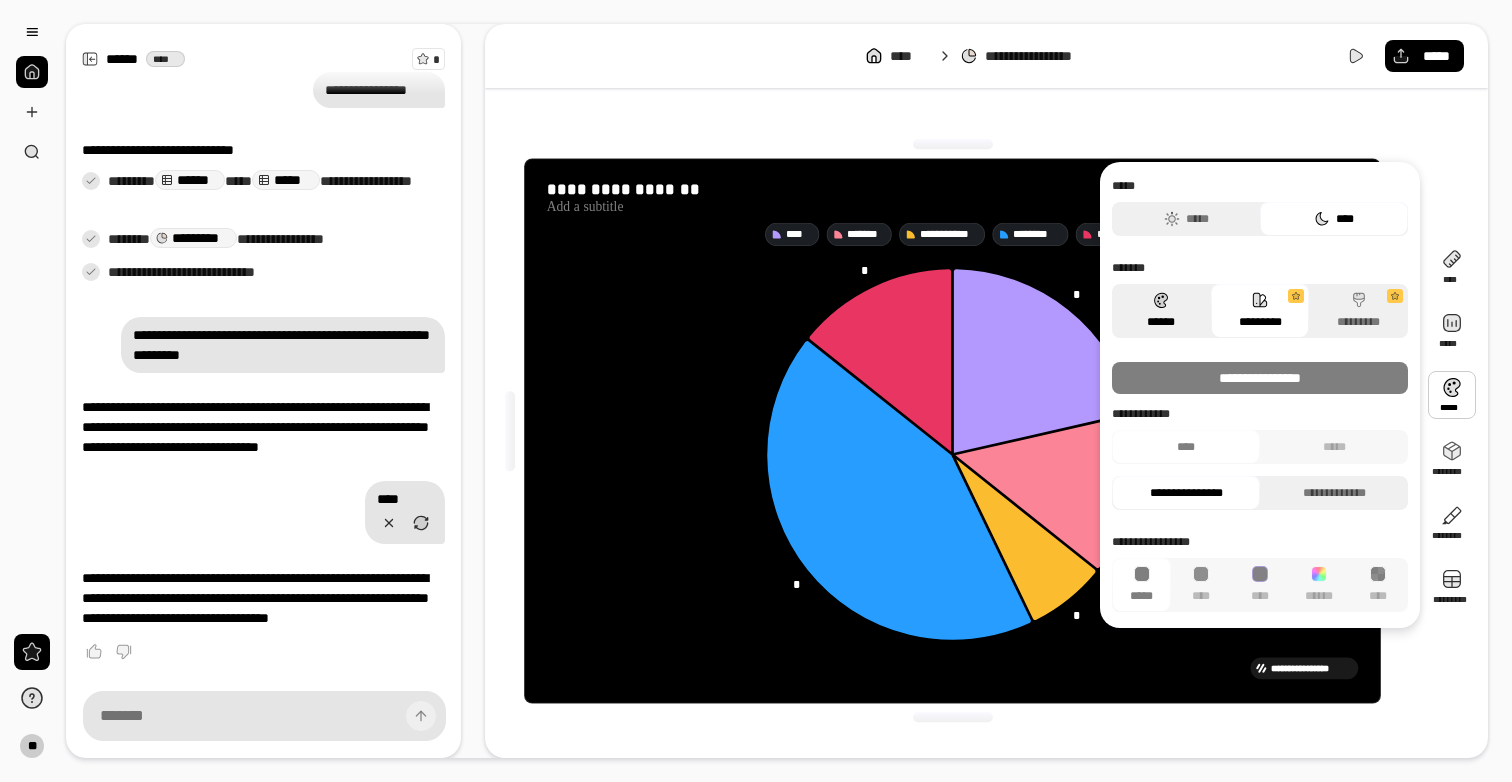 click on "******" at bounding box center (1161, 311) 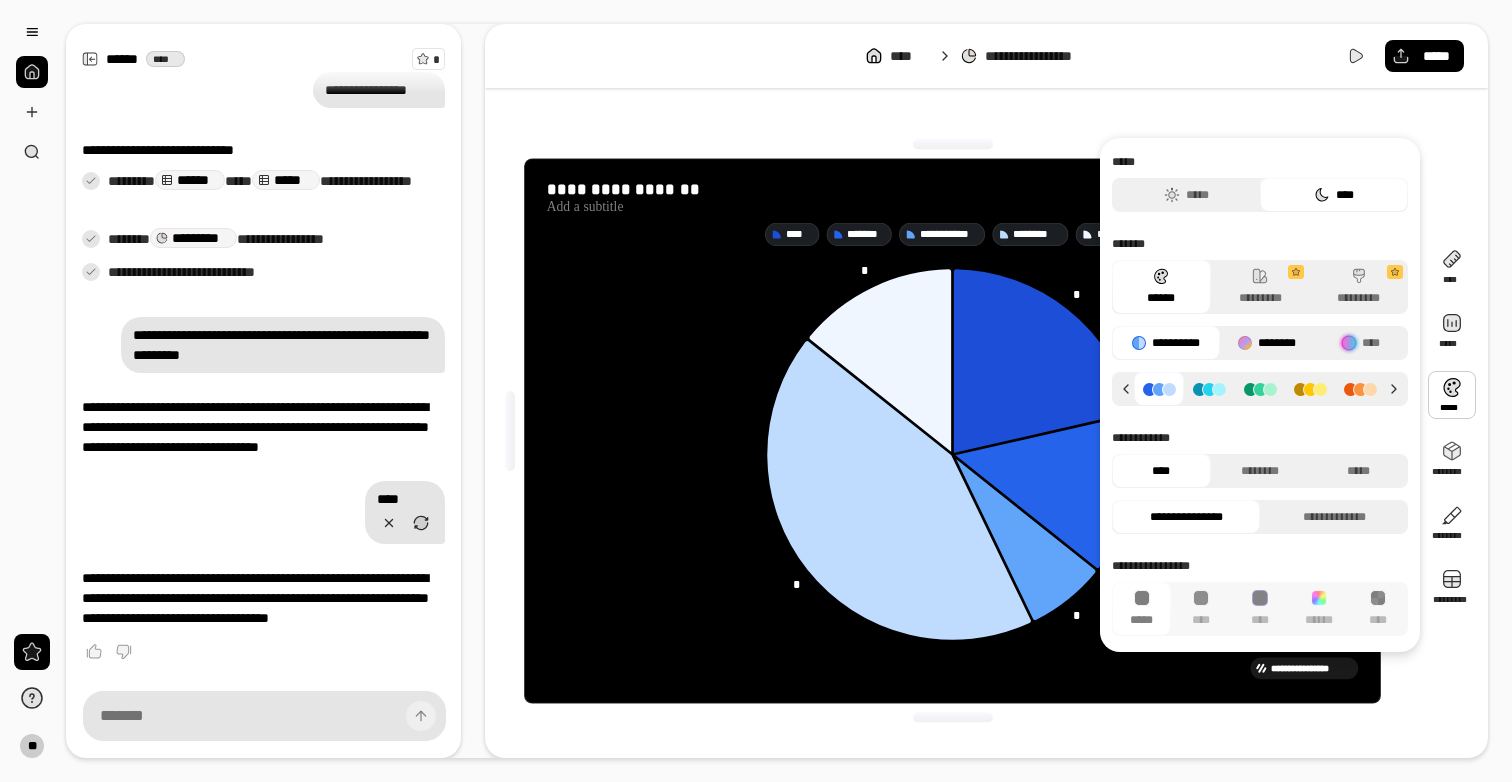 click on "********" at bounding box center (1267, 343) 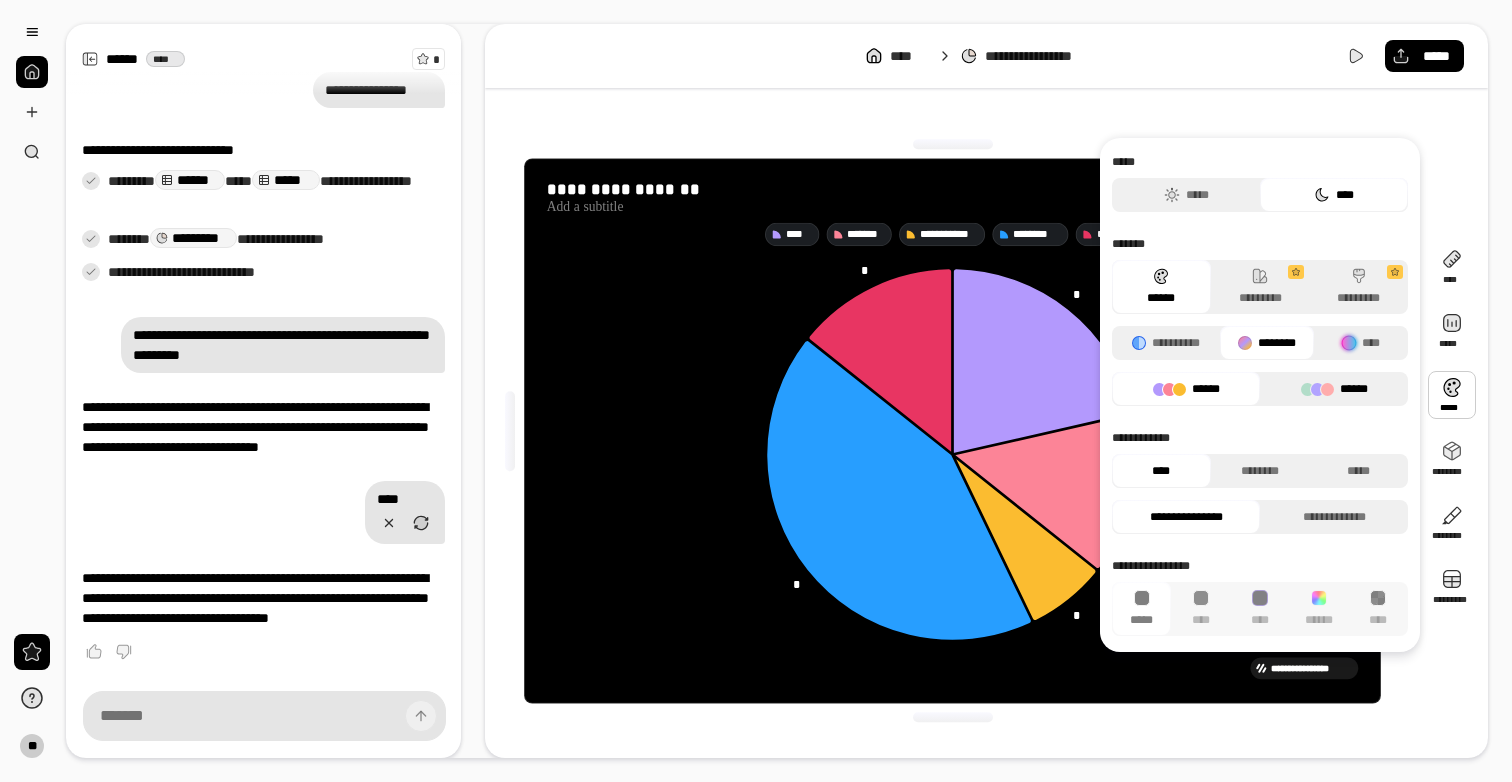 click on "******" at bounding box center (1334, 389) 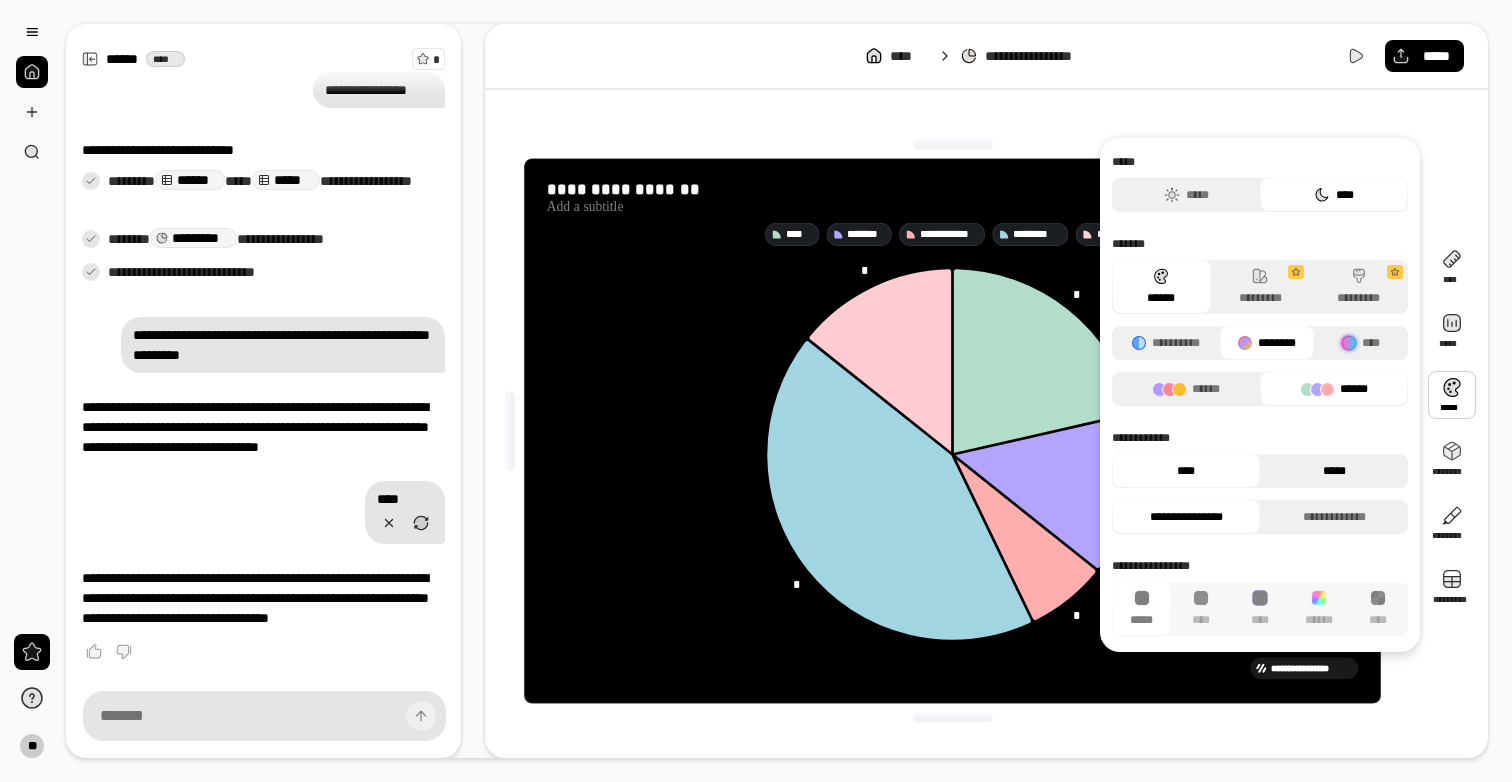 click on "*****" at bounding box center (1334, 471) 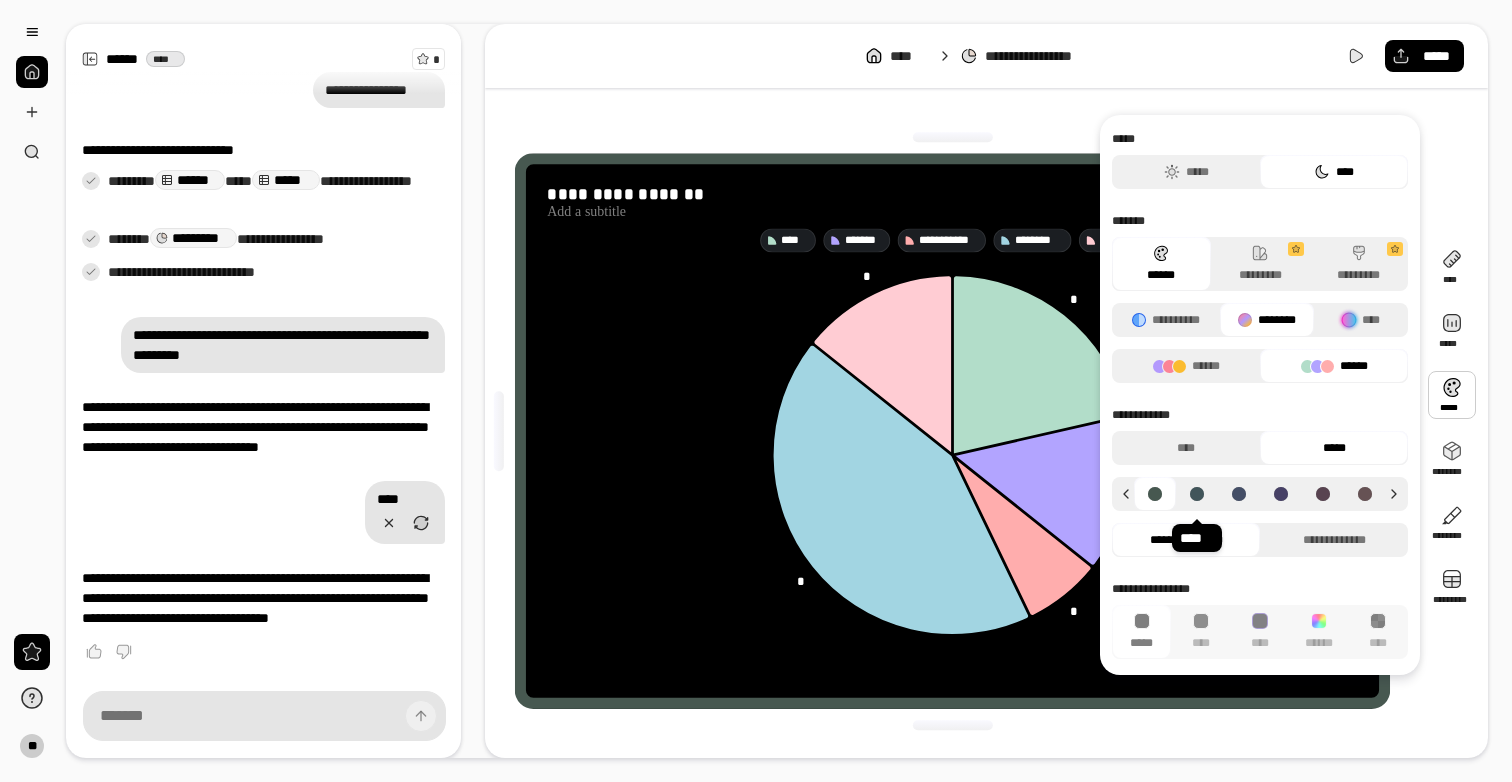 click at bounding box center (1197, 494) 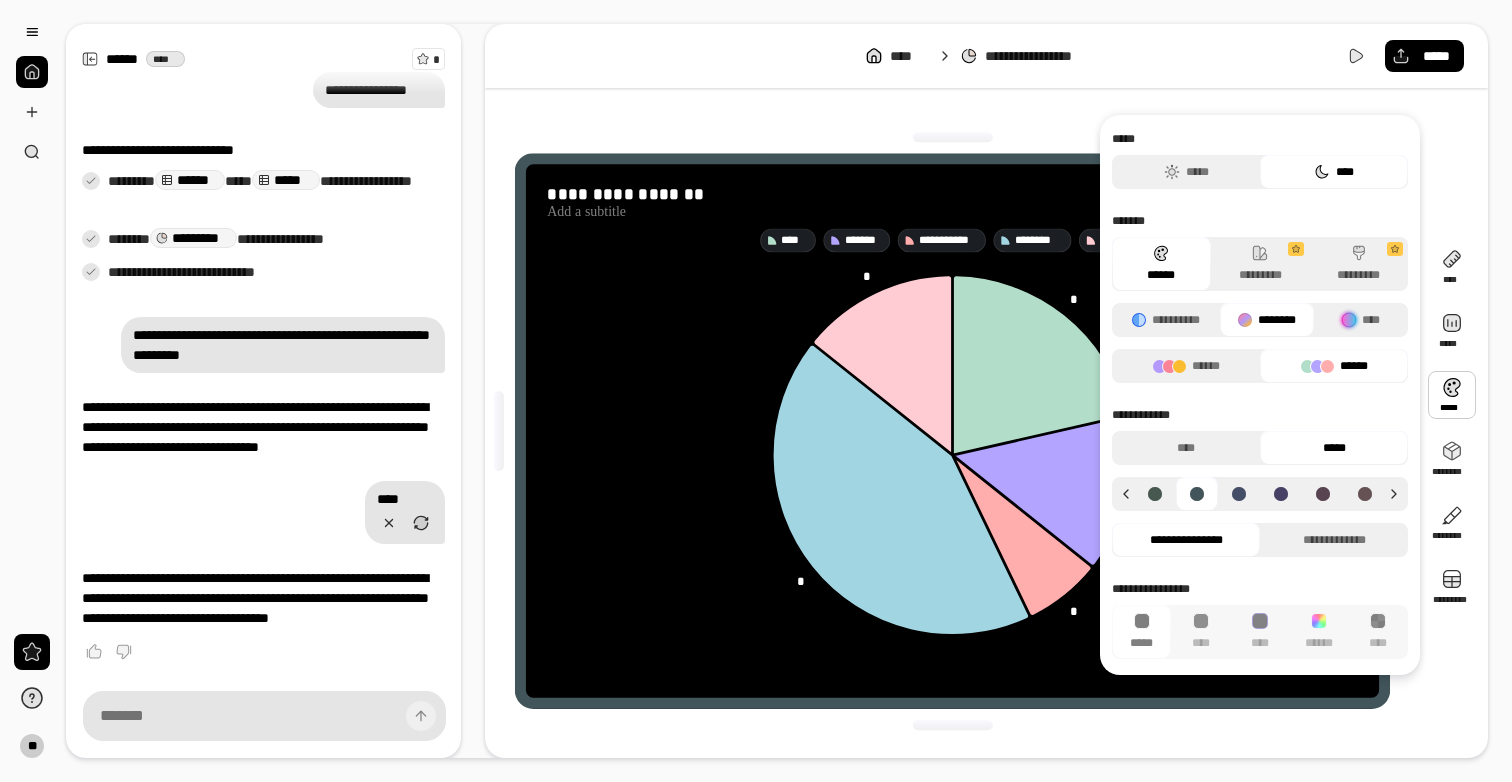 click at bounding box center (1239, 494) 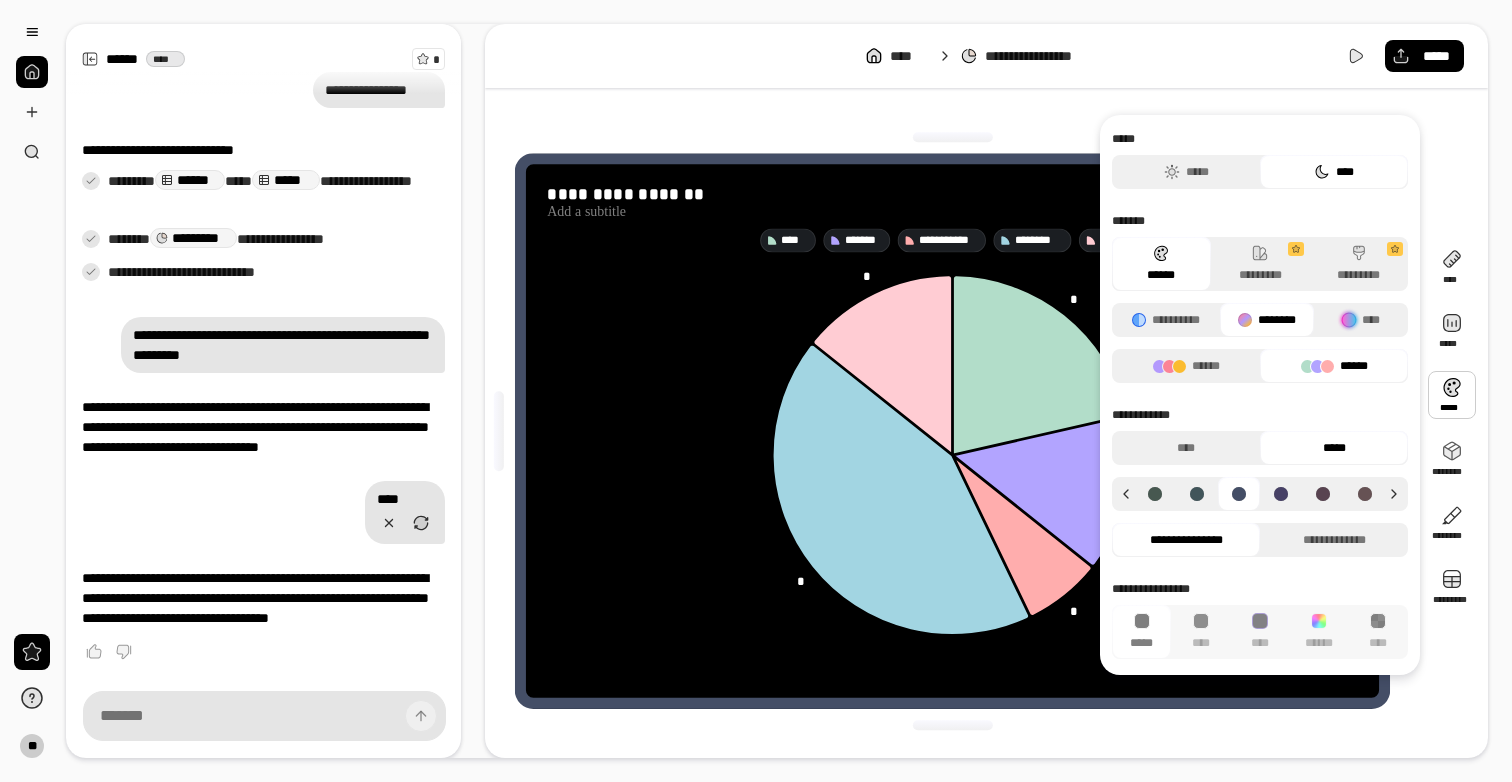 click at bounding box center (1155, 494) 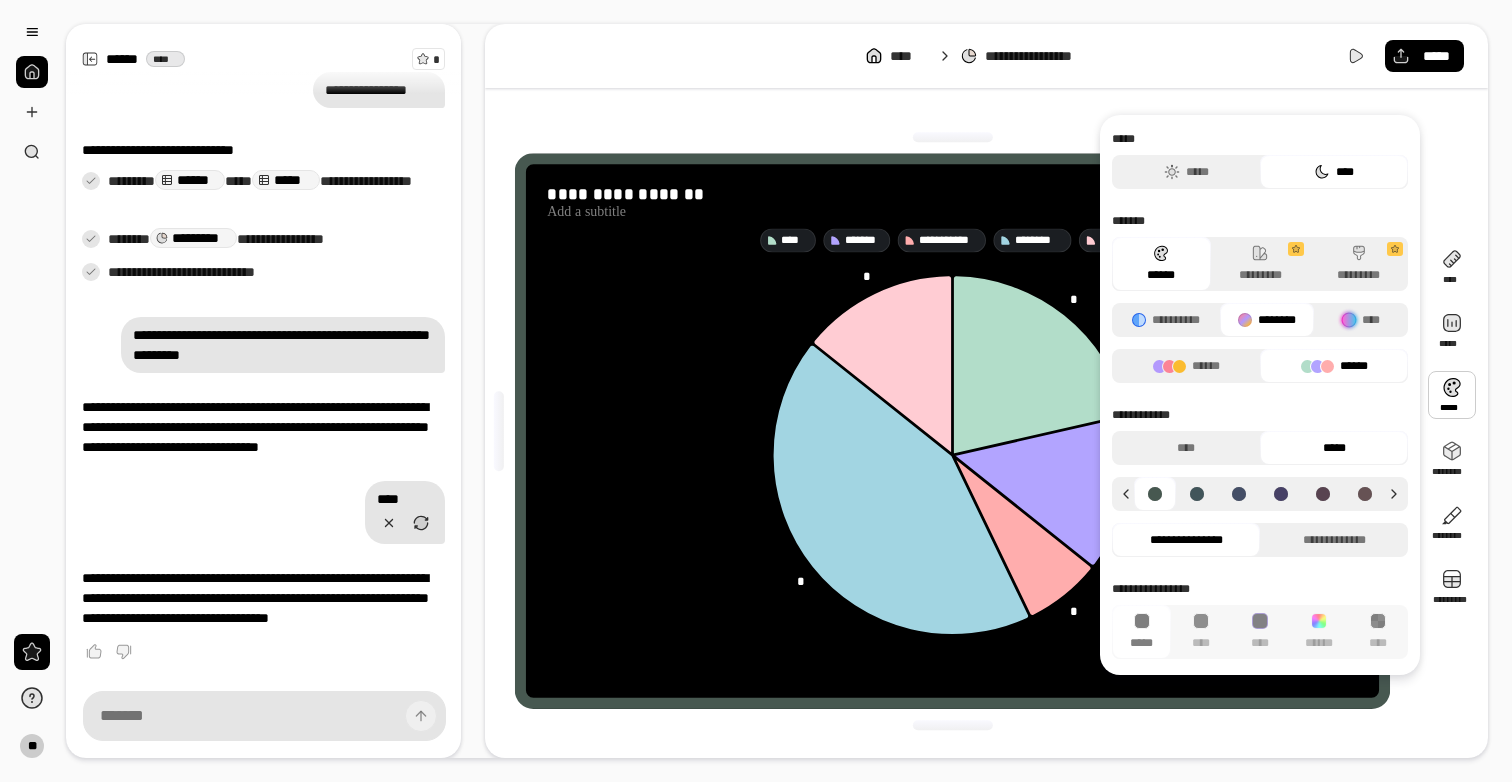 click at bounding box center (1197, 494) 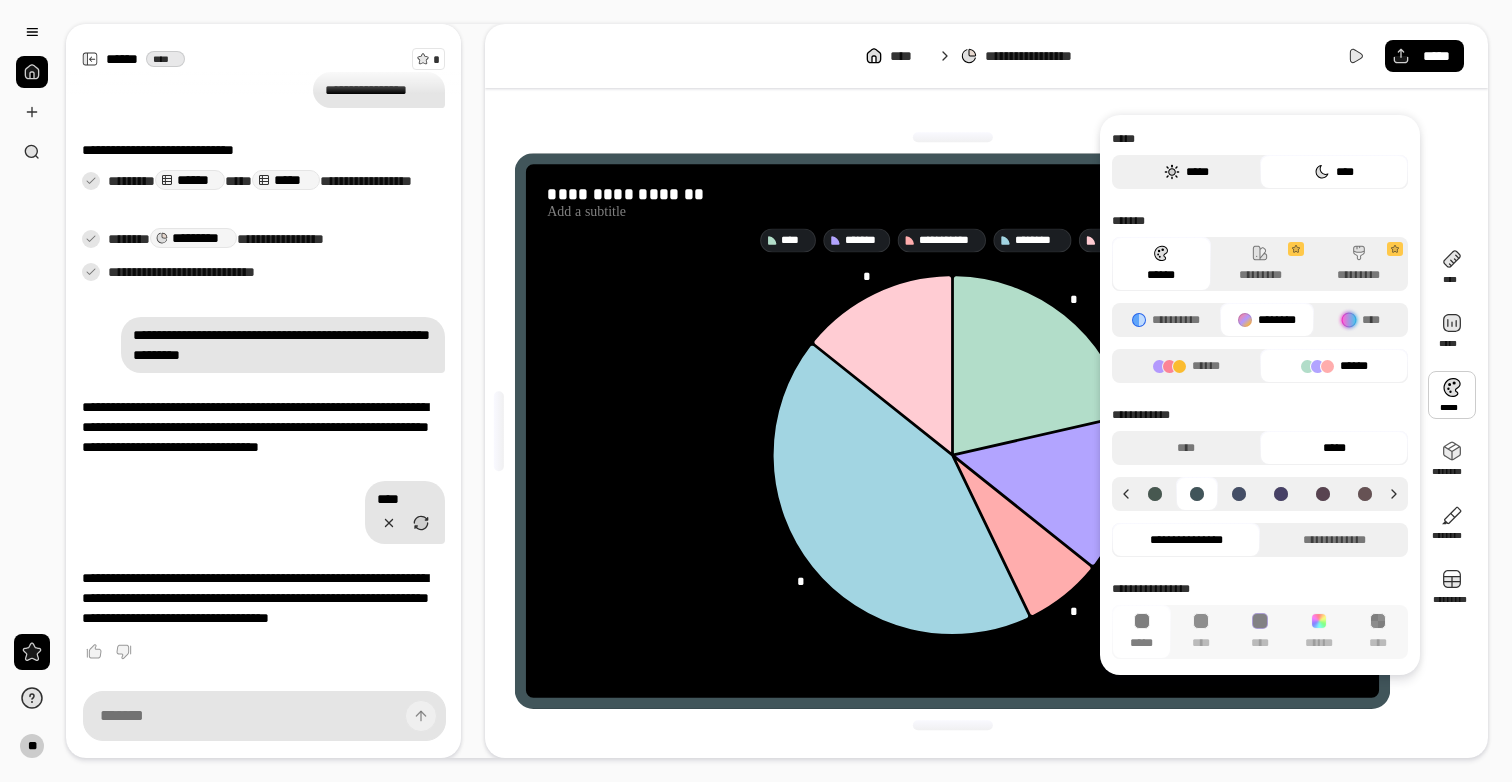 click on "*****" at bounding box center (1186, 172) 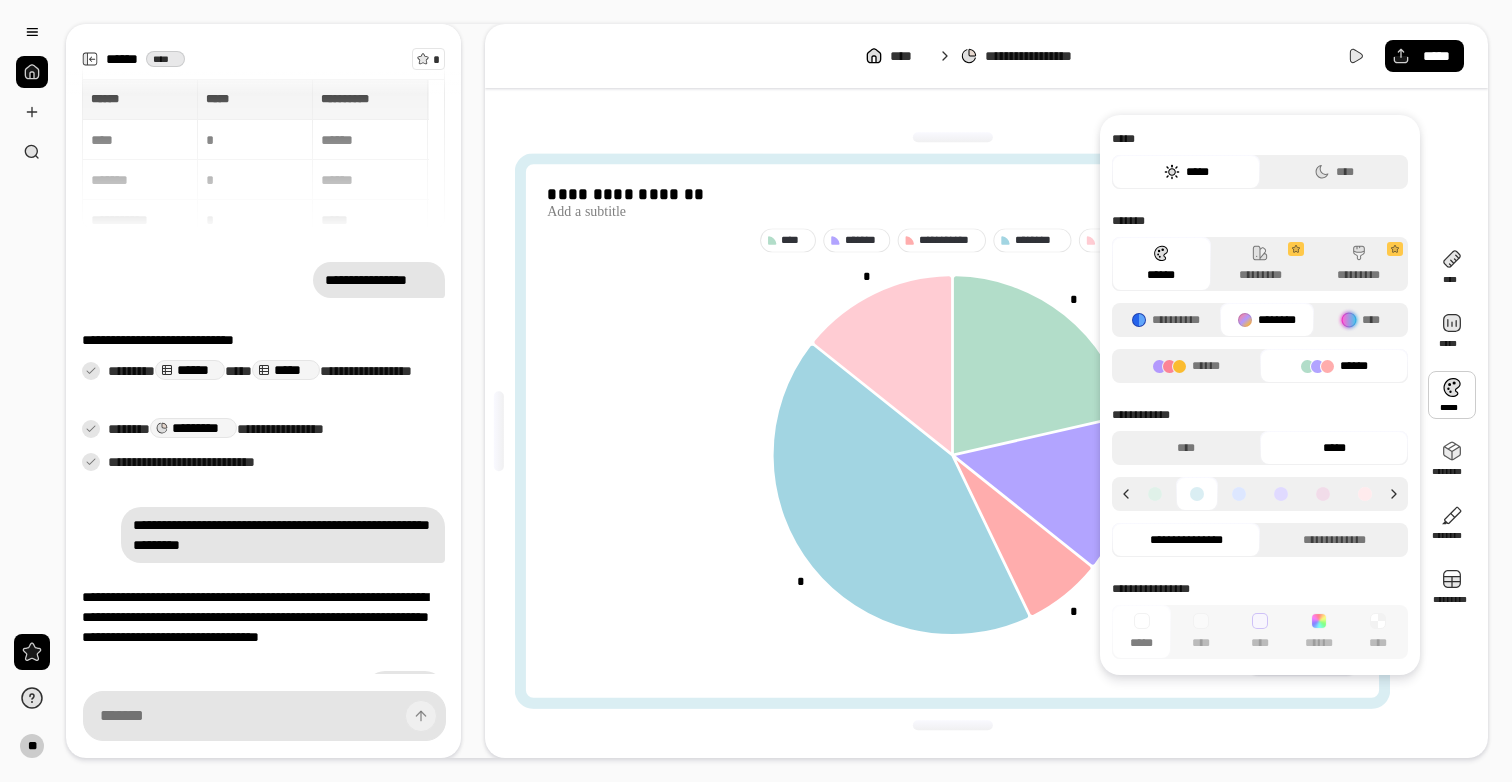 scroll, scrollTop: 0, scrollLeft: 0, axis: both 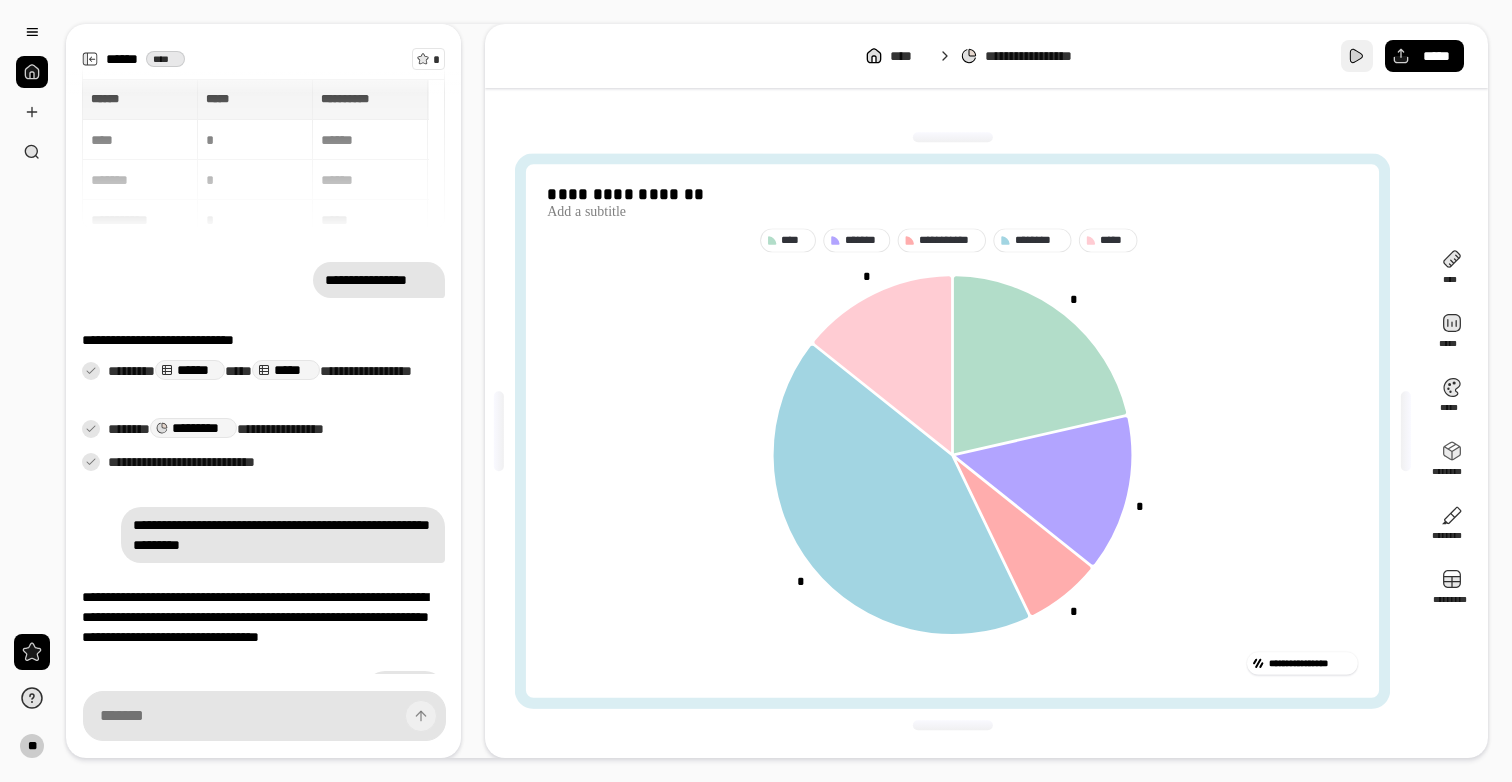 click at bounding box center (1357, 56) 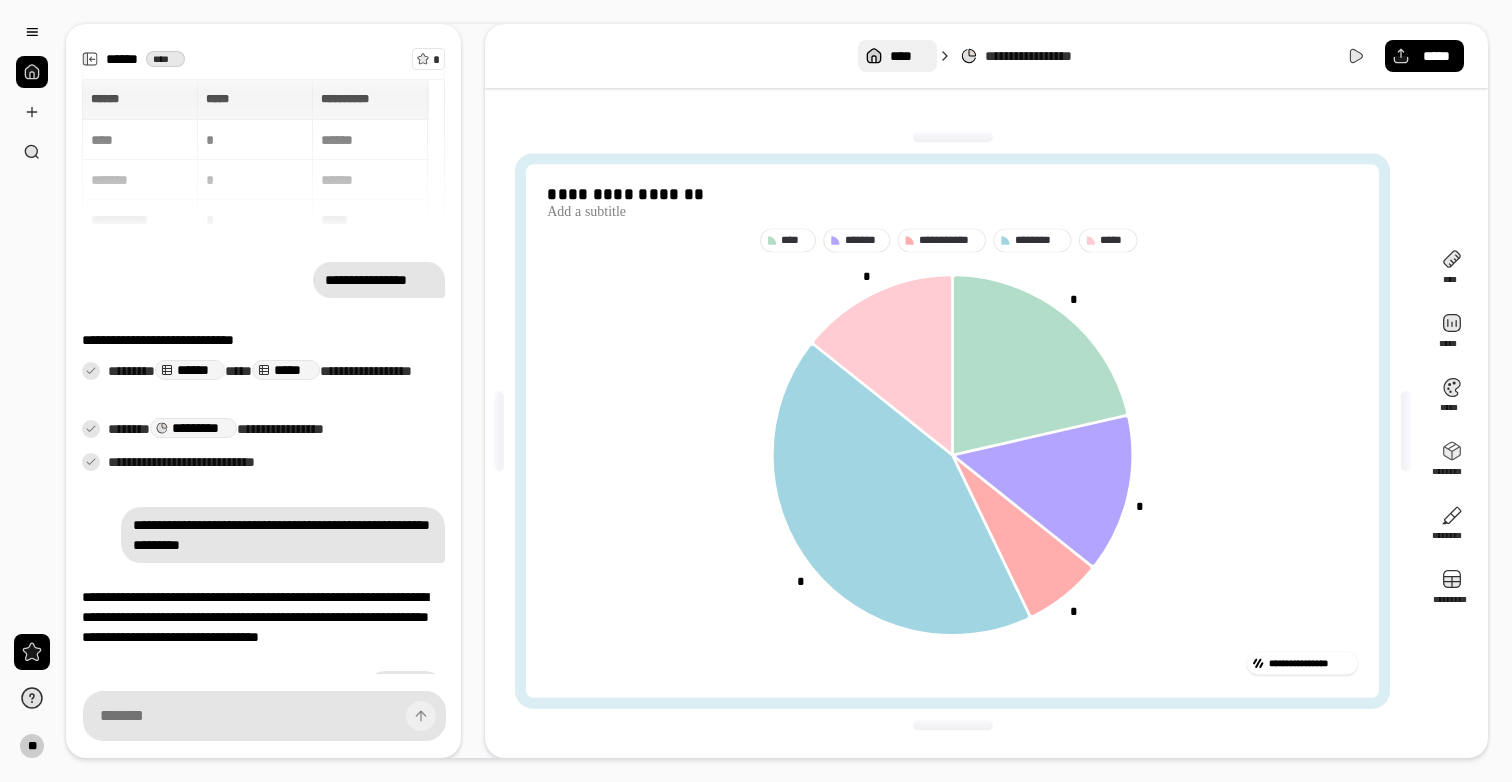 click on "****" at bounding box center [909, 56] 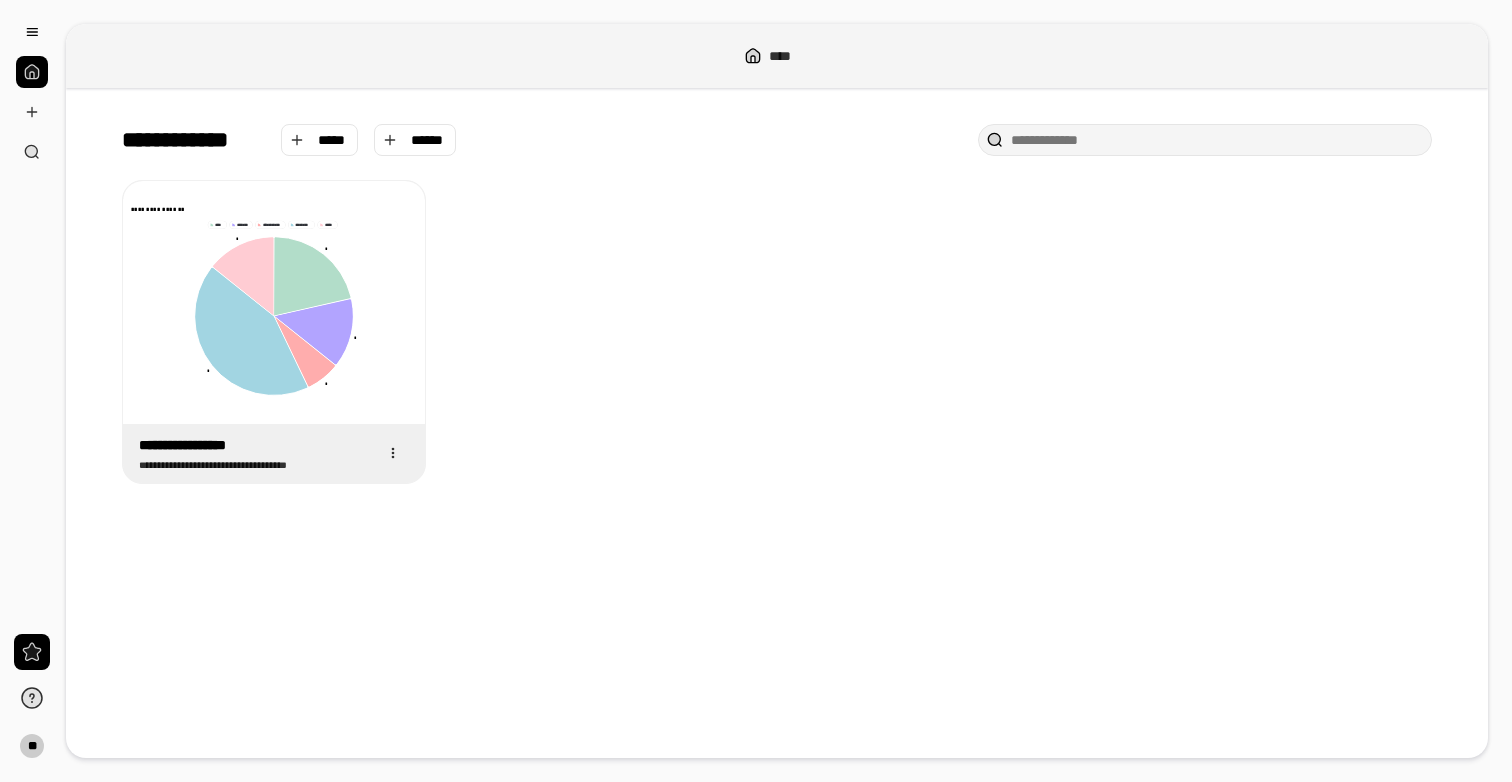 click at bounding box center [1217, 140] 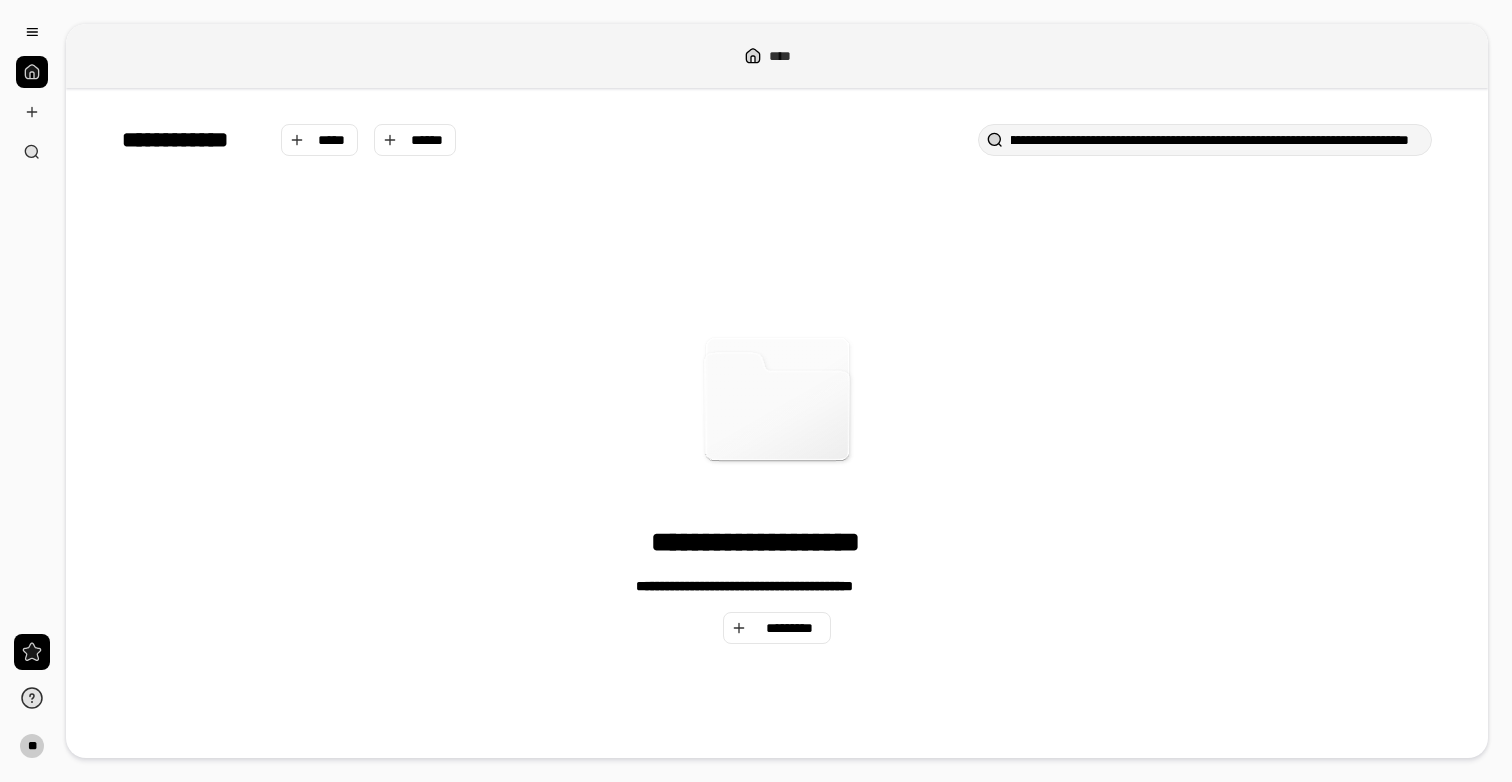 scroll, scrollTop: 0, scrollLeft: 856, axis: horizontal 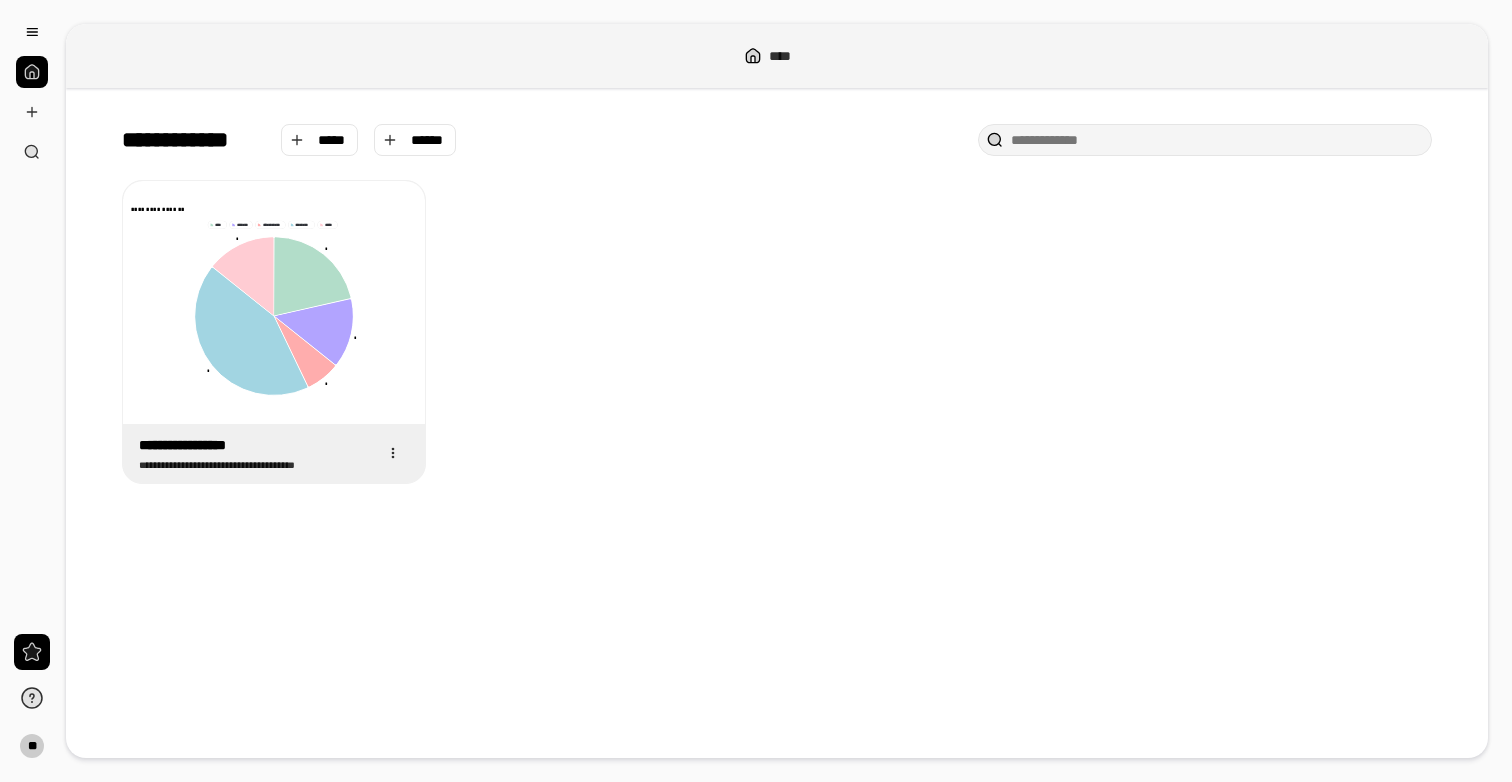 type 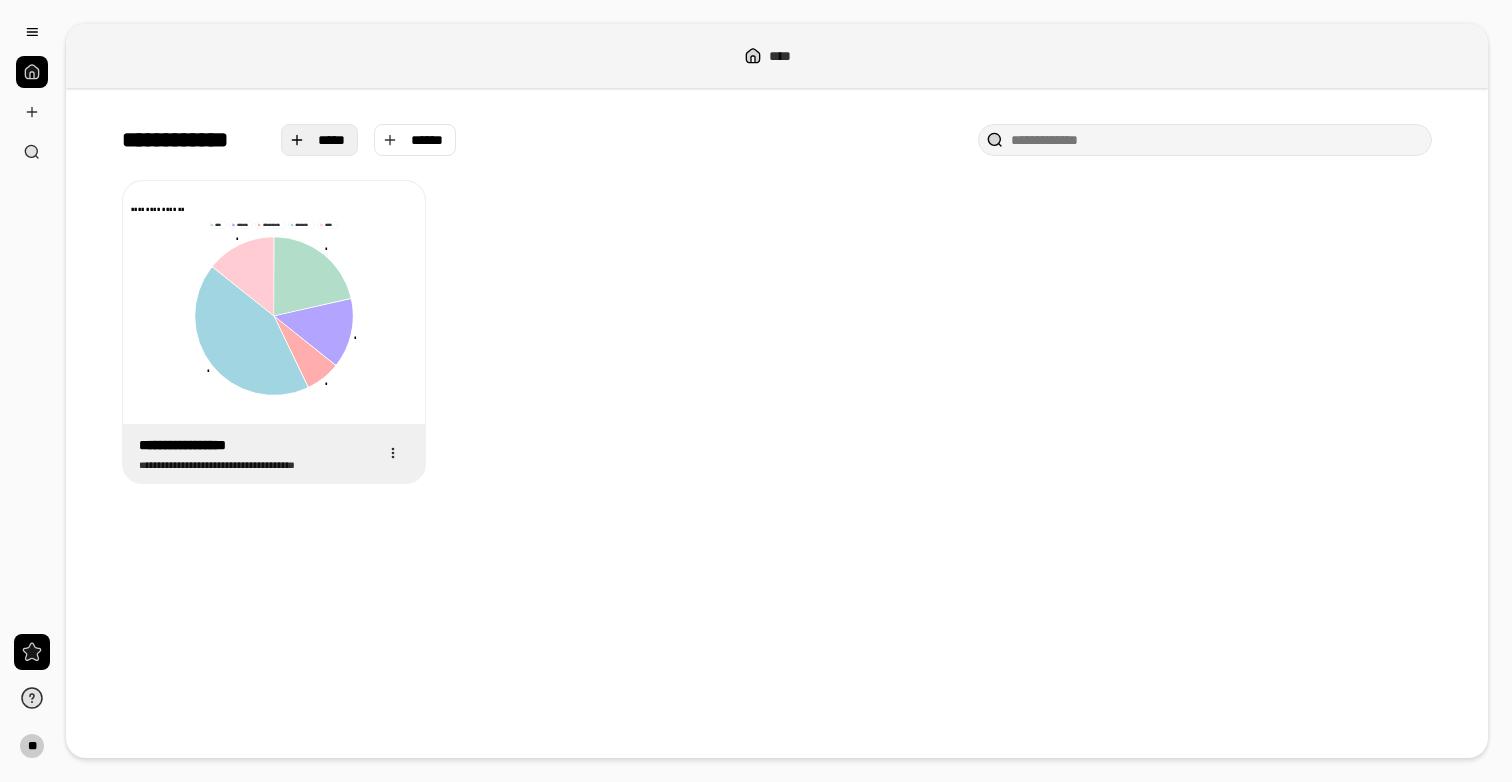 click on "*****" at bounding box center [332, 140] 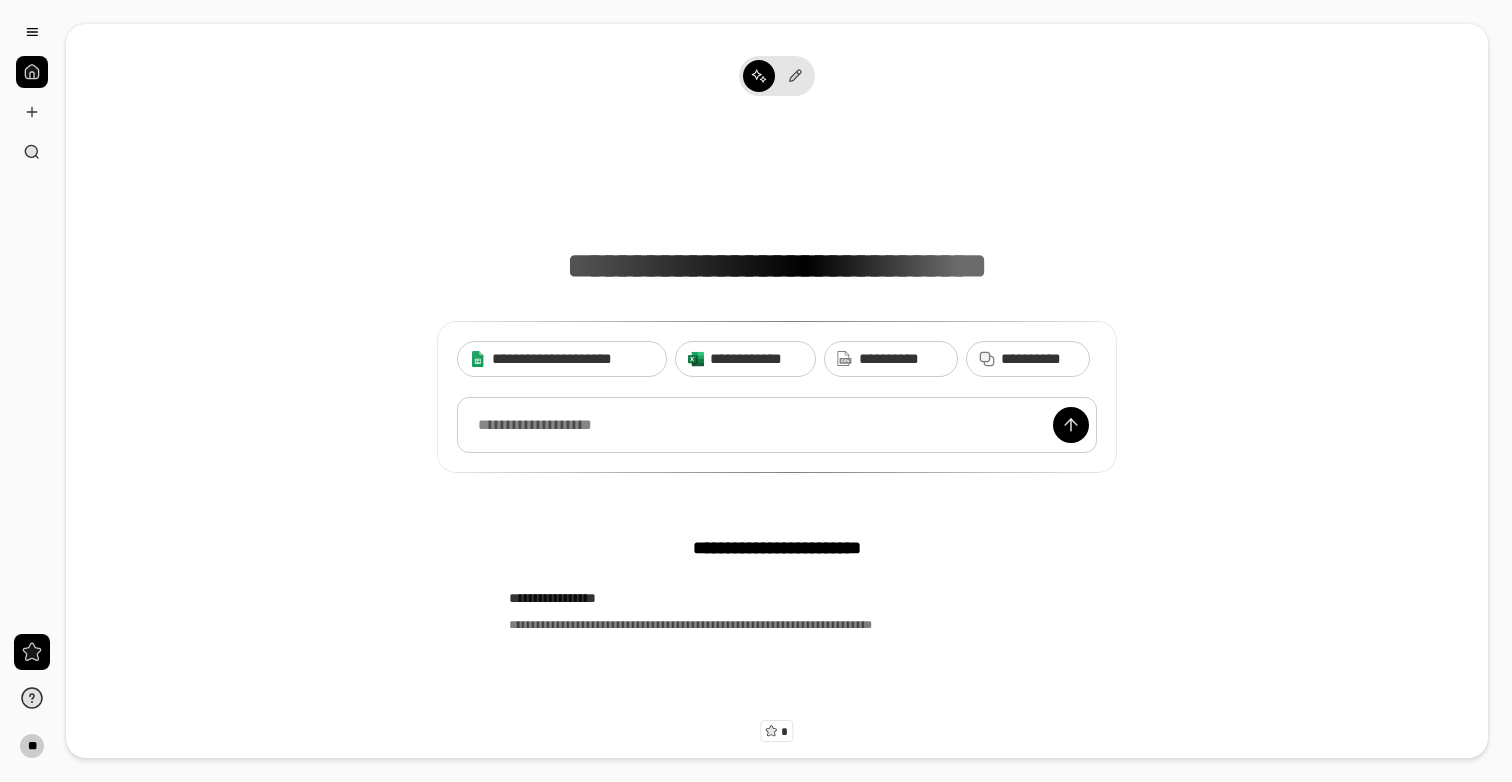 type 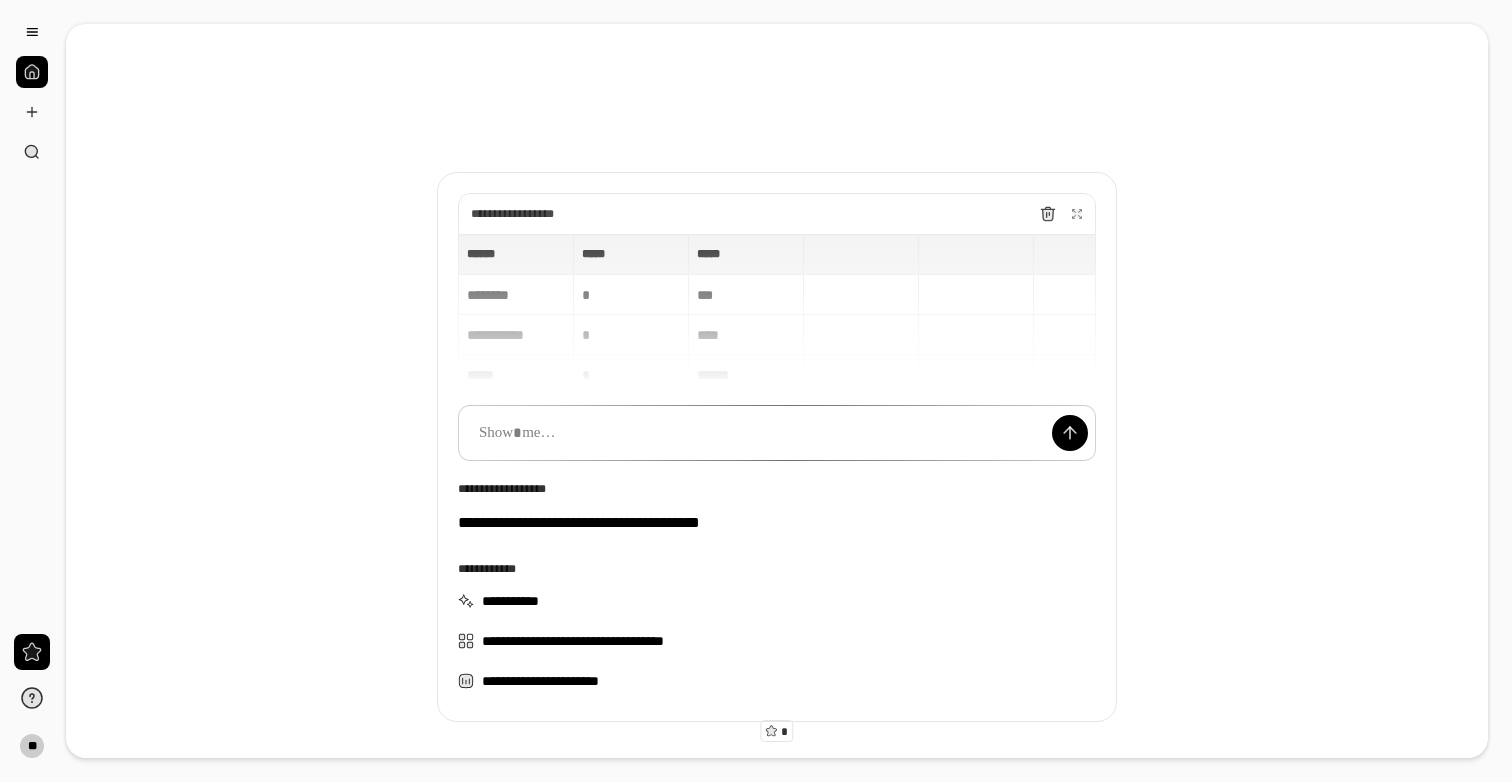 scroll, scrollTop: 84, scrollLeft: 0, axis: vertical 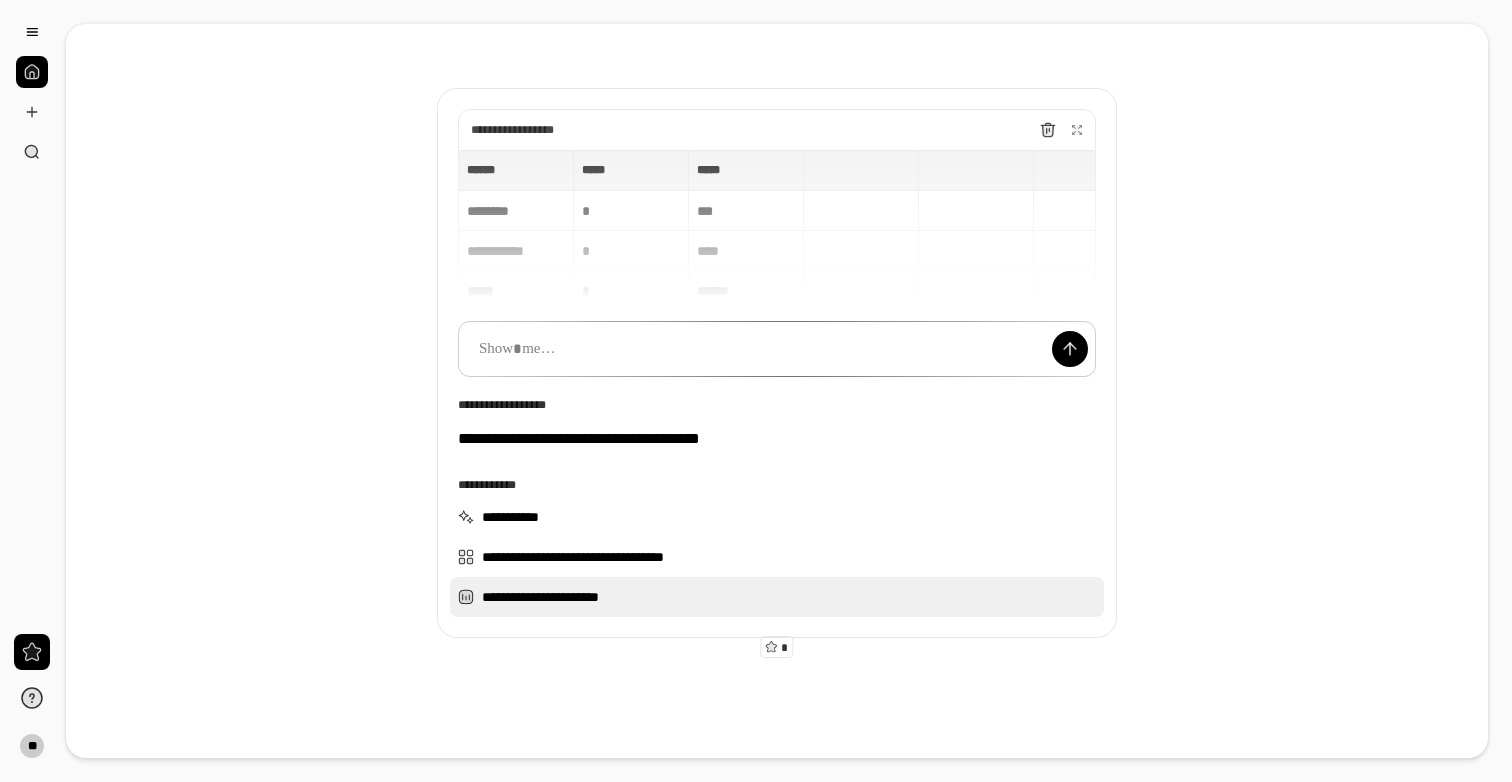 click on "**********" at bounding box center (777, 597) 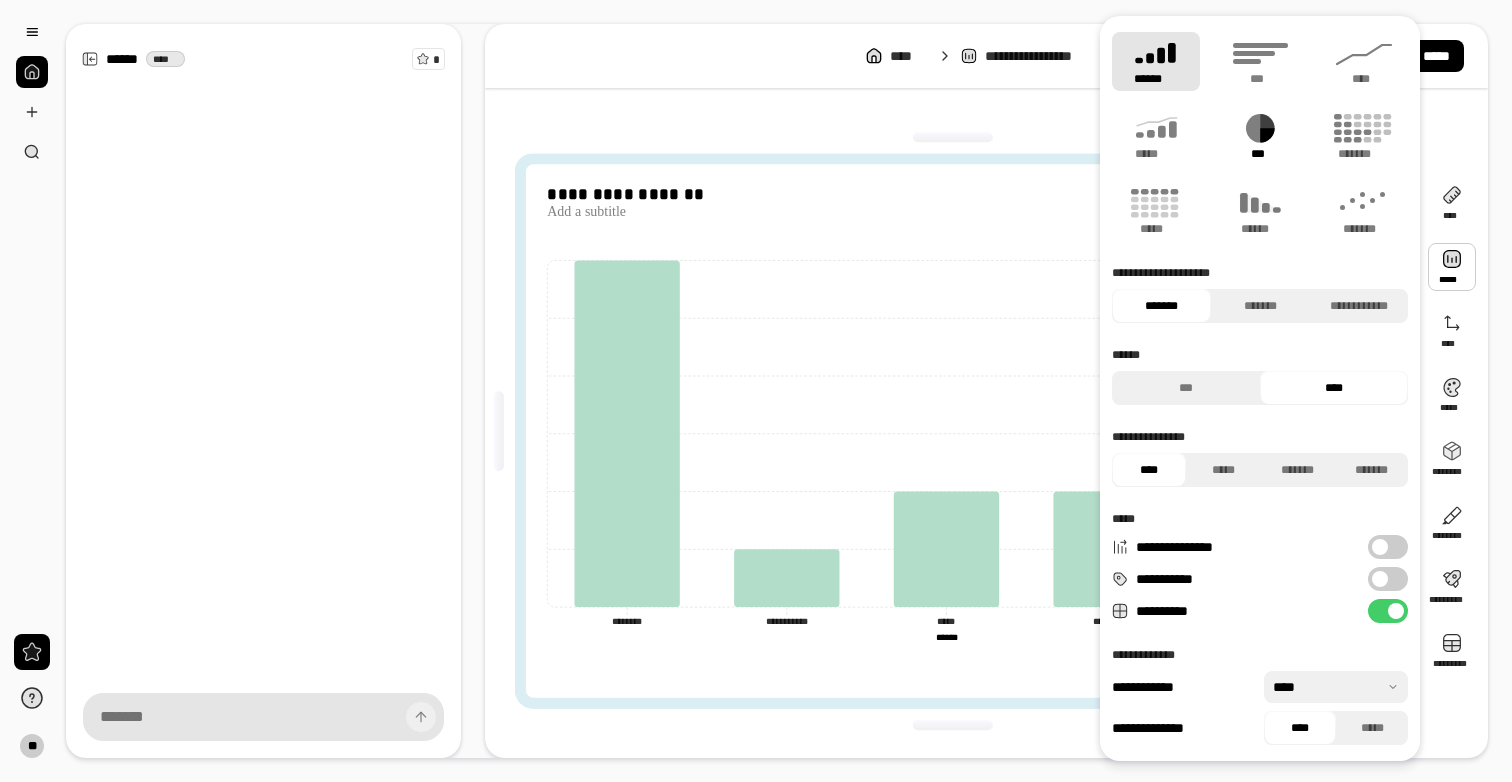 click on "***" at bounding box center [1260, 136] 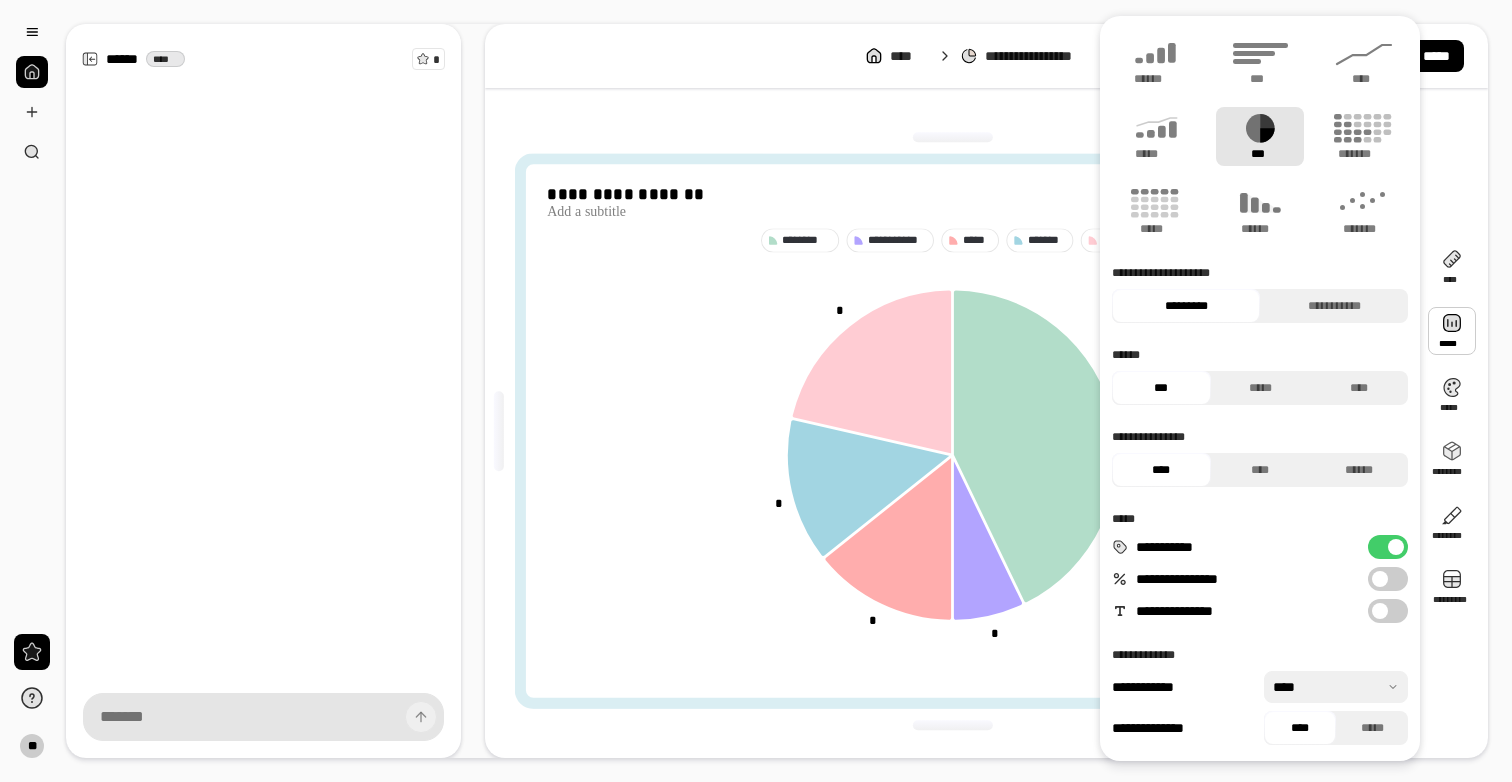 click on "**********" at bounding box center (1388, 611) 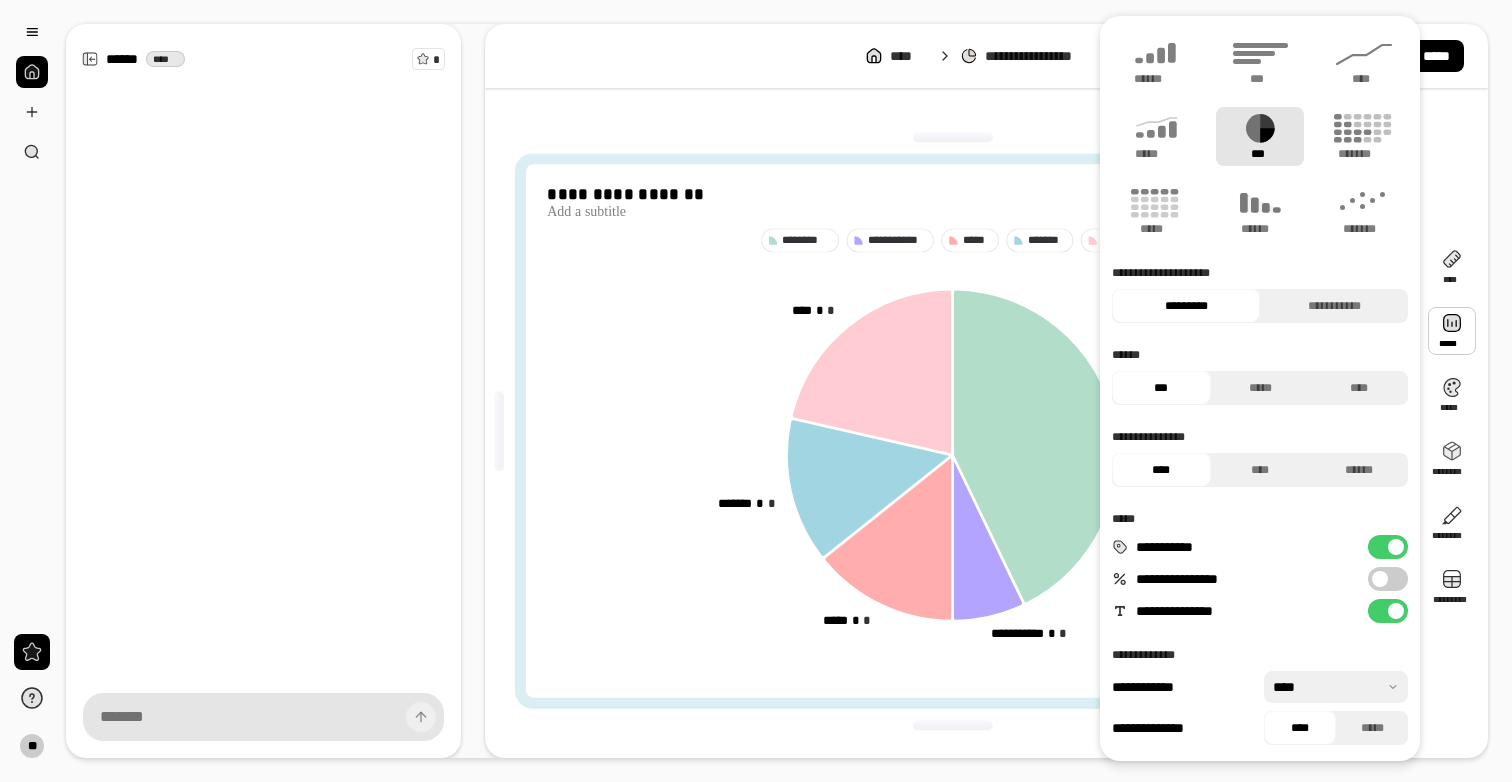 click at bounding box center [1336, 687] 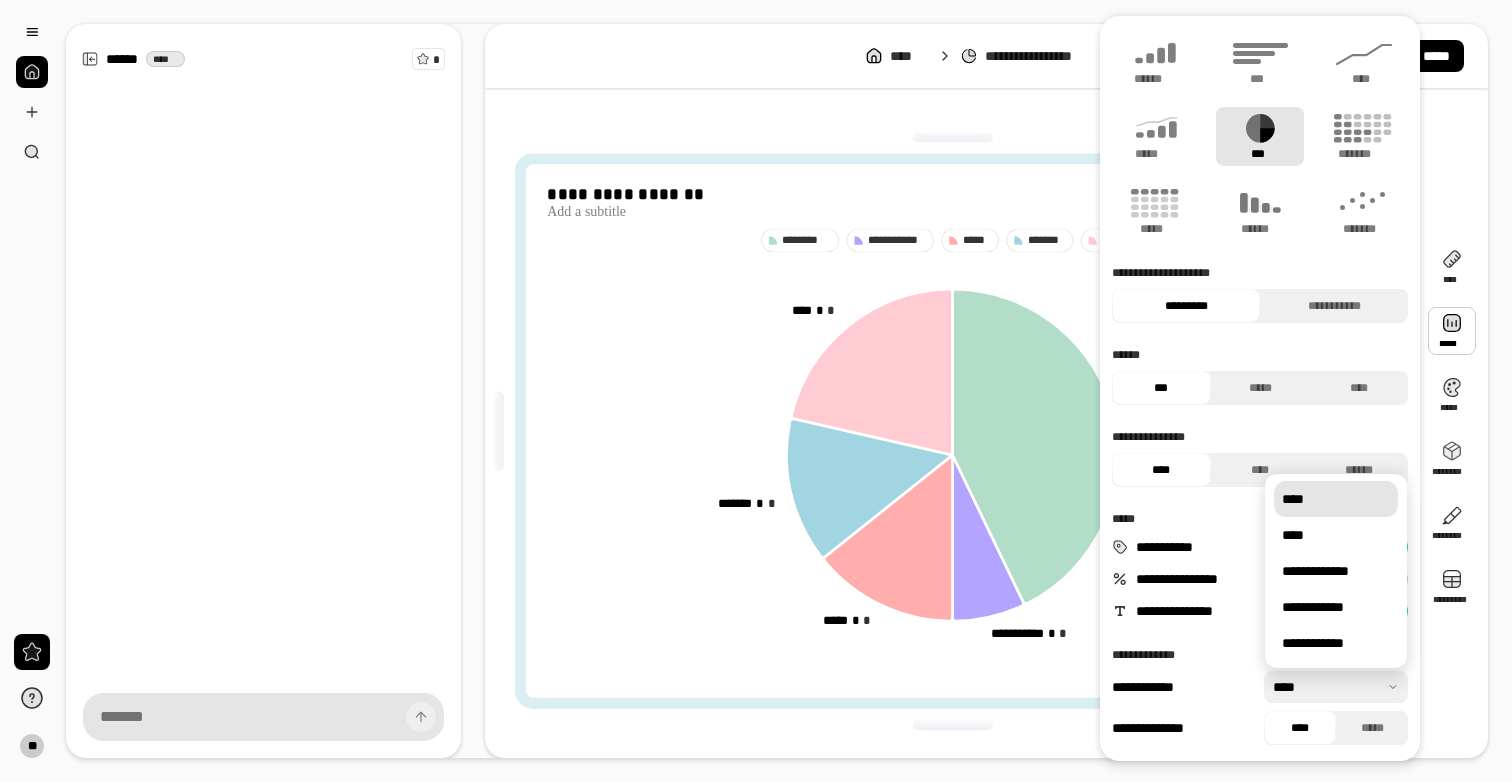 click at bounding box center [1336, 687] 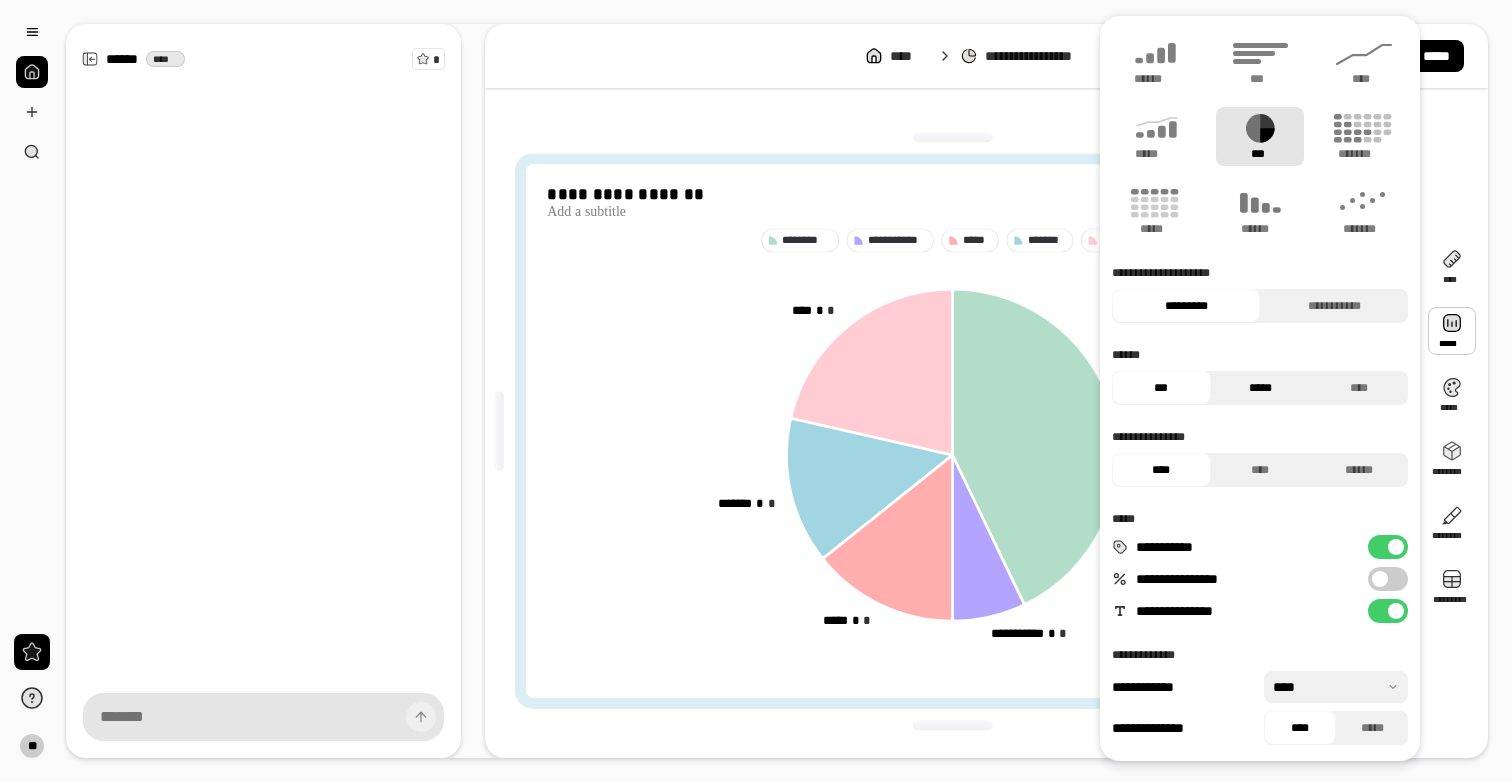 click on "*****" at bounding box center [1260, 388] 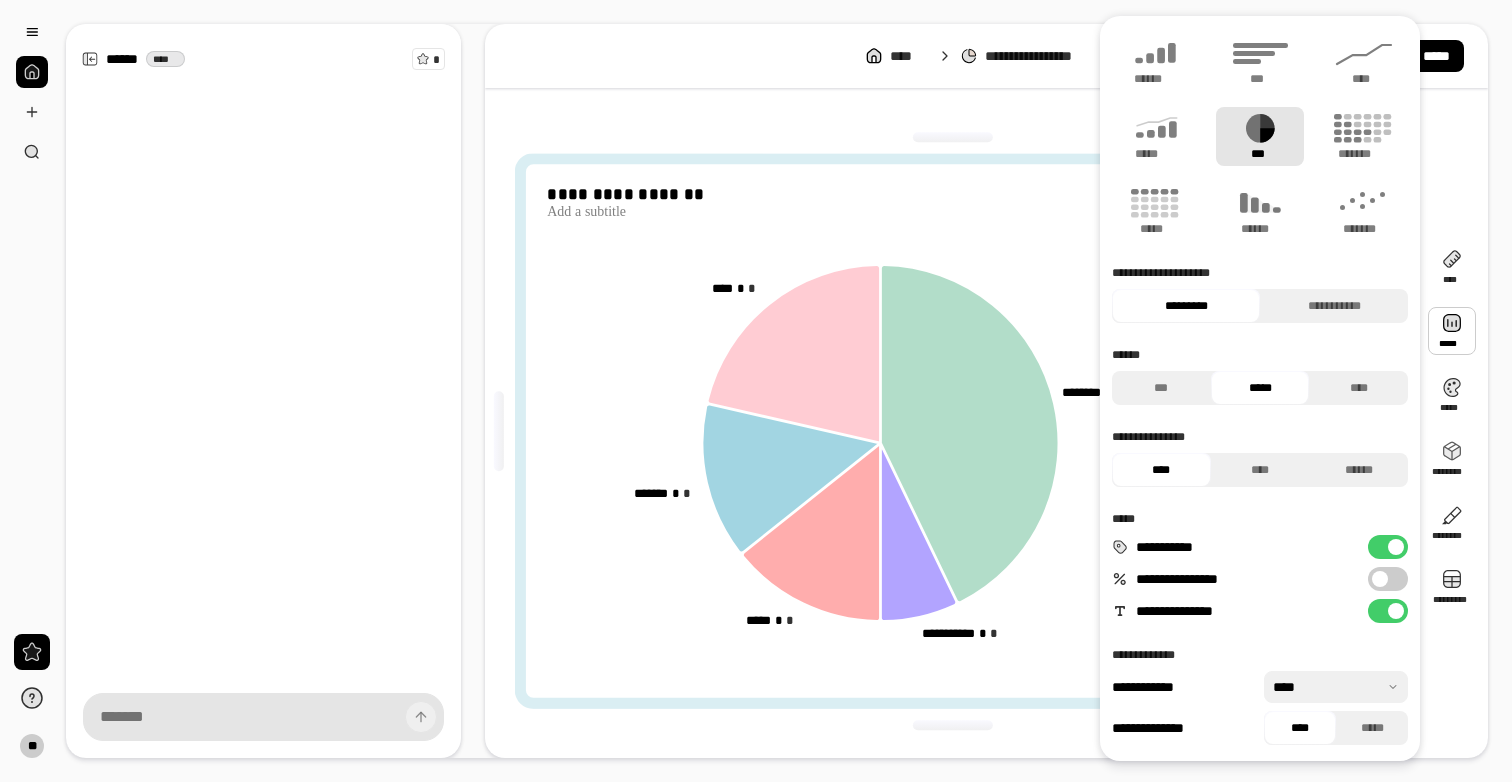 click on "[STREET] [CITY] [STATE] [ZIP] [COUNTRY] [PHONE] [EMAIL] [SSN] [CREDIT_CARD] [LICENSE_PLATE] [DATE] [TIME] [ADDRESS]" at bounding box center (952, 430) 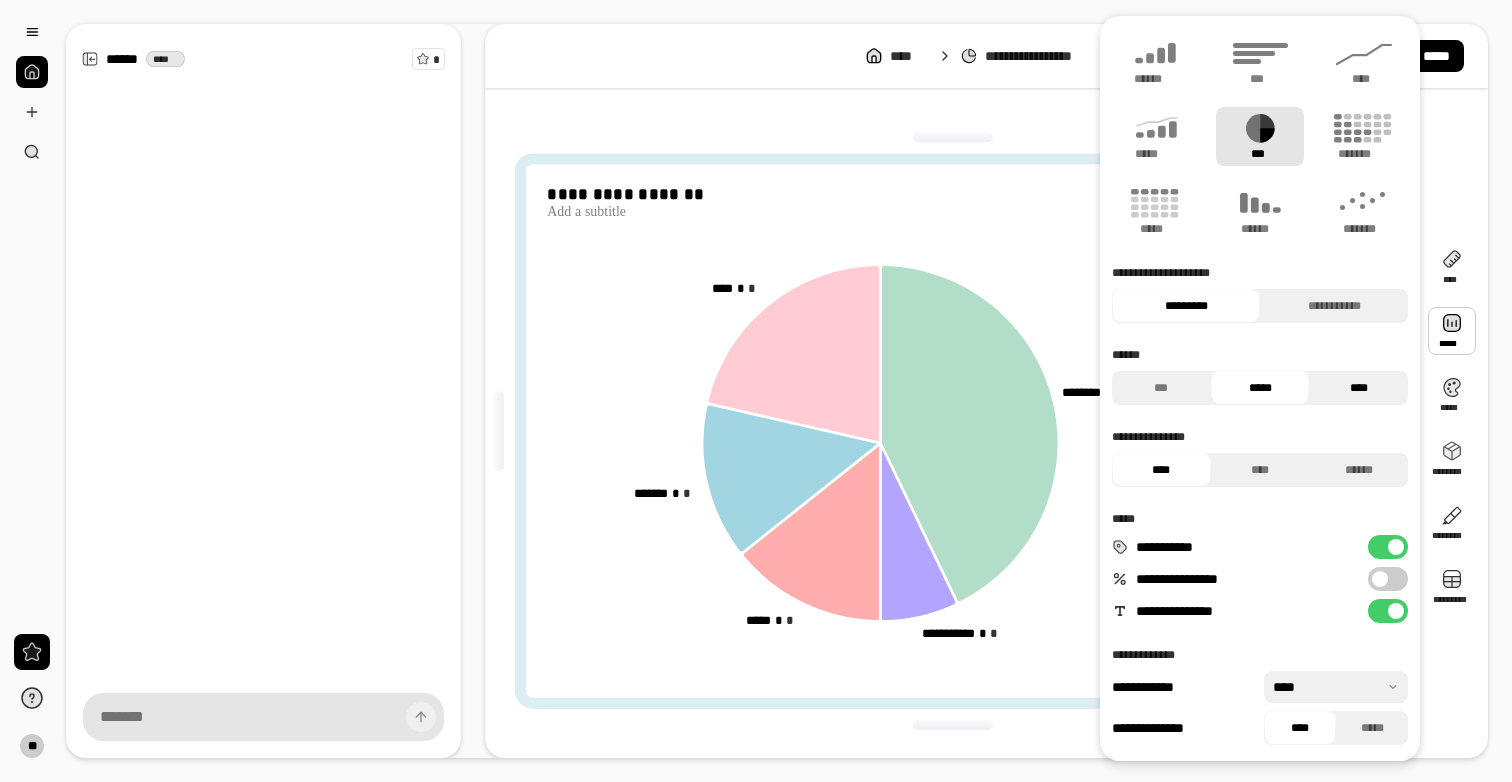 click on "****" at bounding box center [1358, 388] 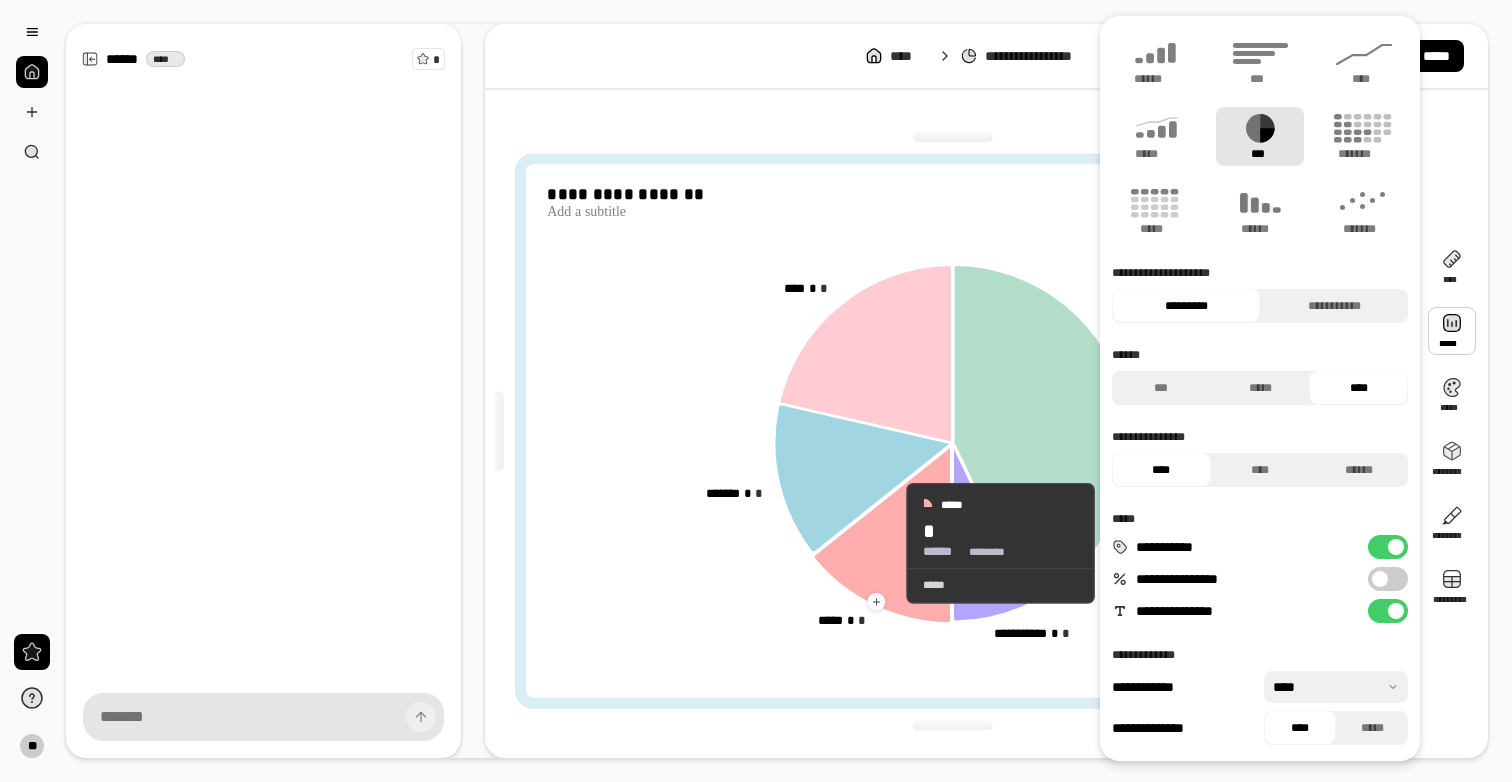 click 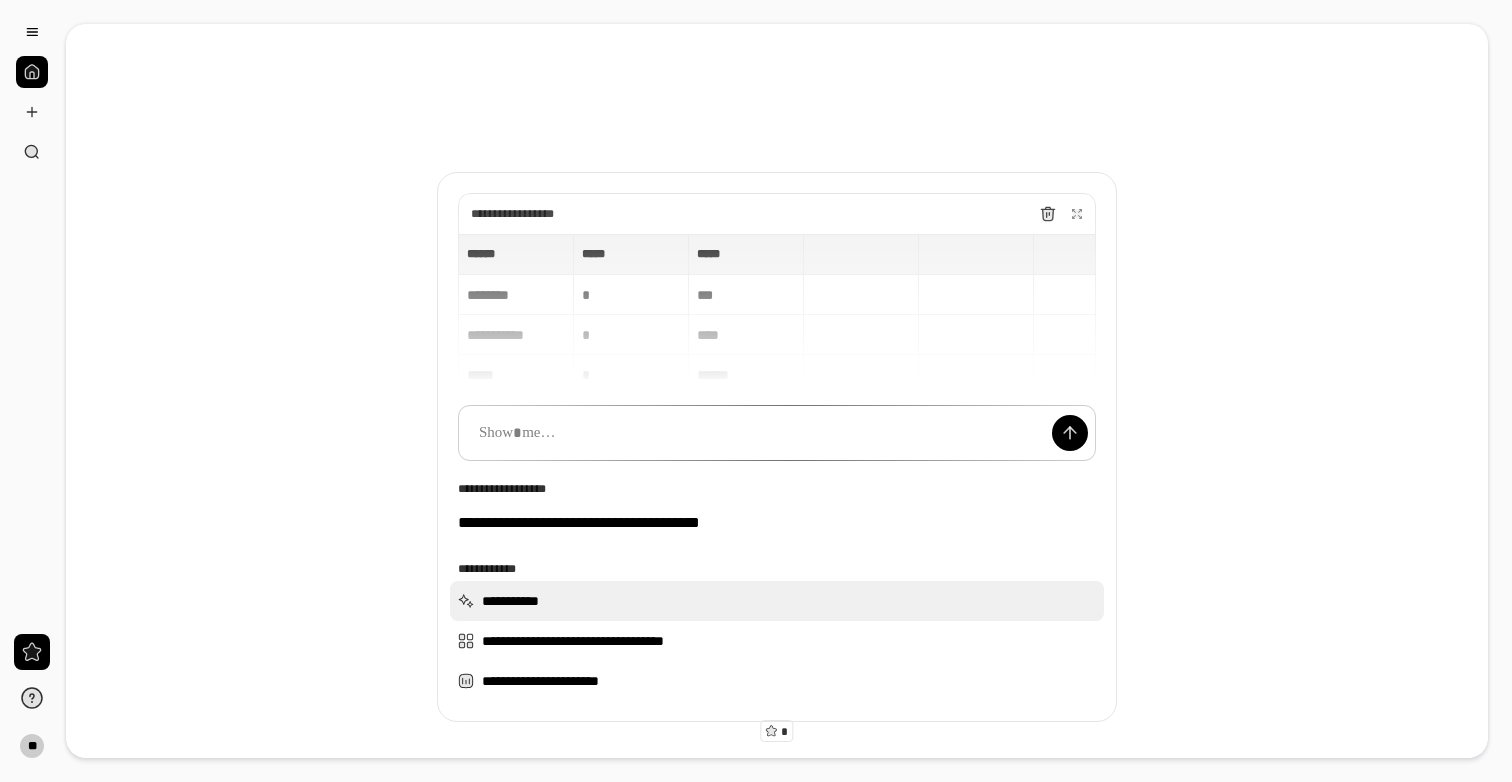 click on "**********" at bounding box center [777, 601] 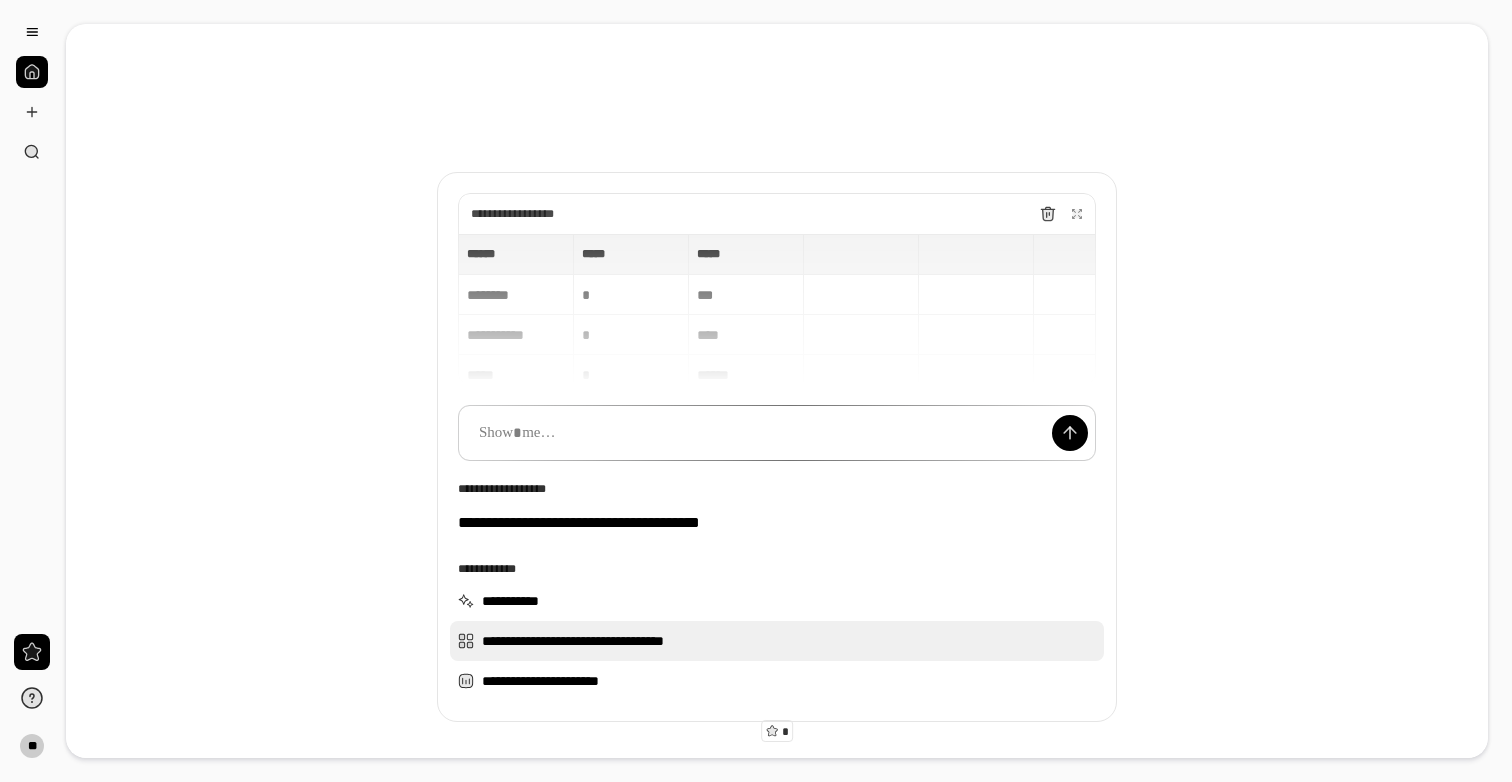 click on "[FIRST]   [LAST]" at bounding box center (777, 641) 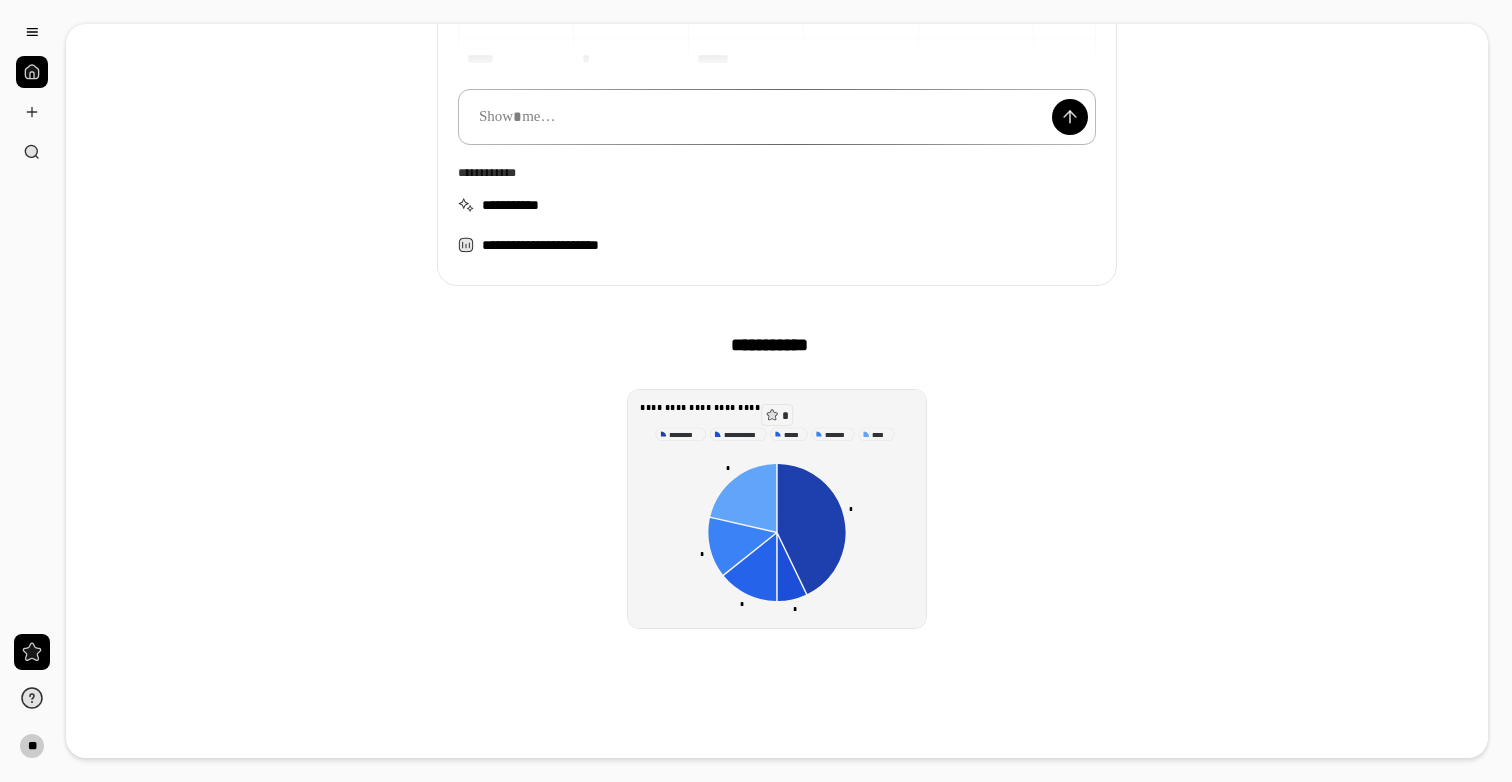 scroll, scrollTop: 337, scrollLeft: 0, axis: vertical 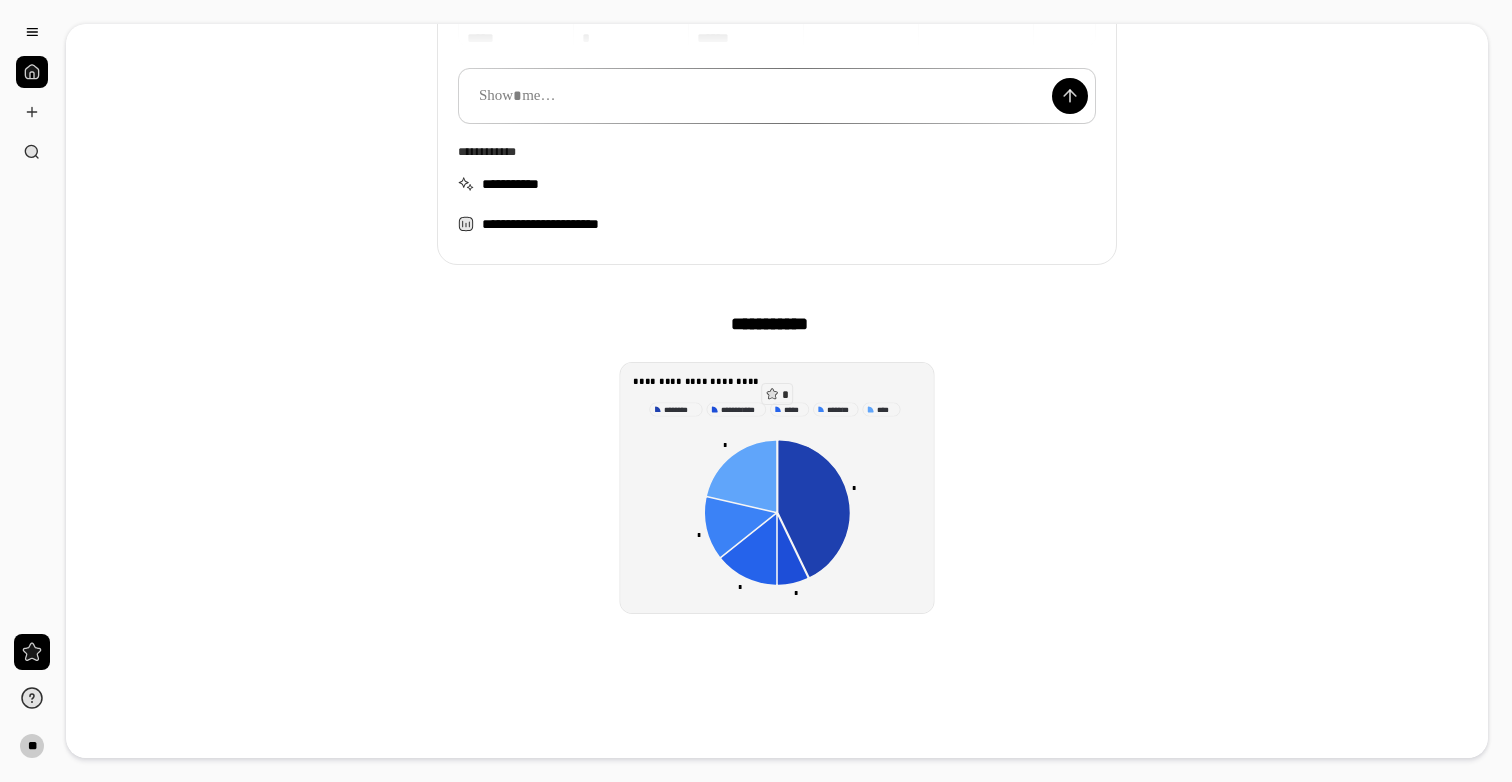 click 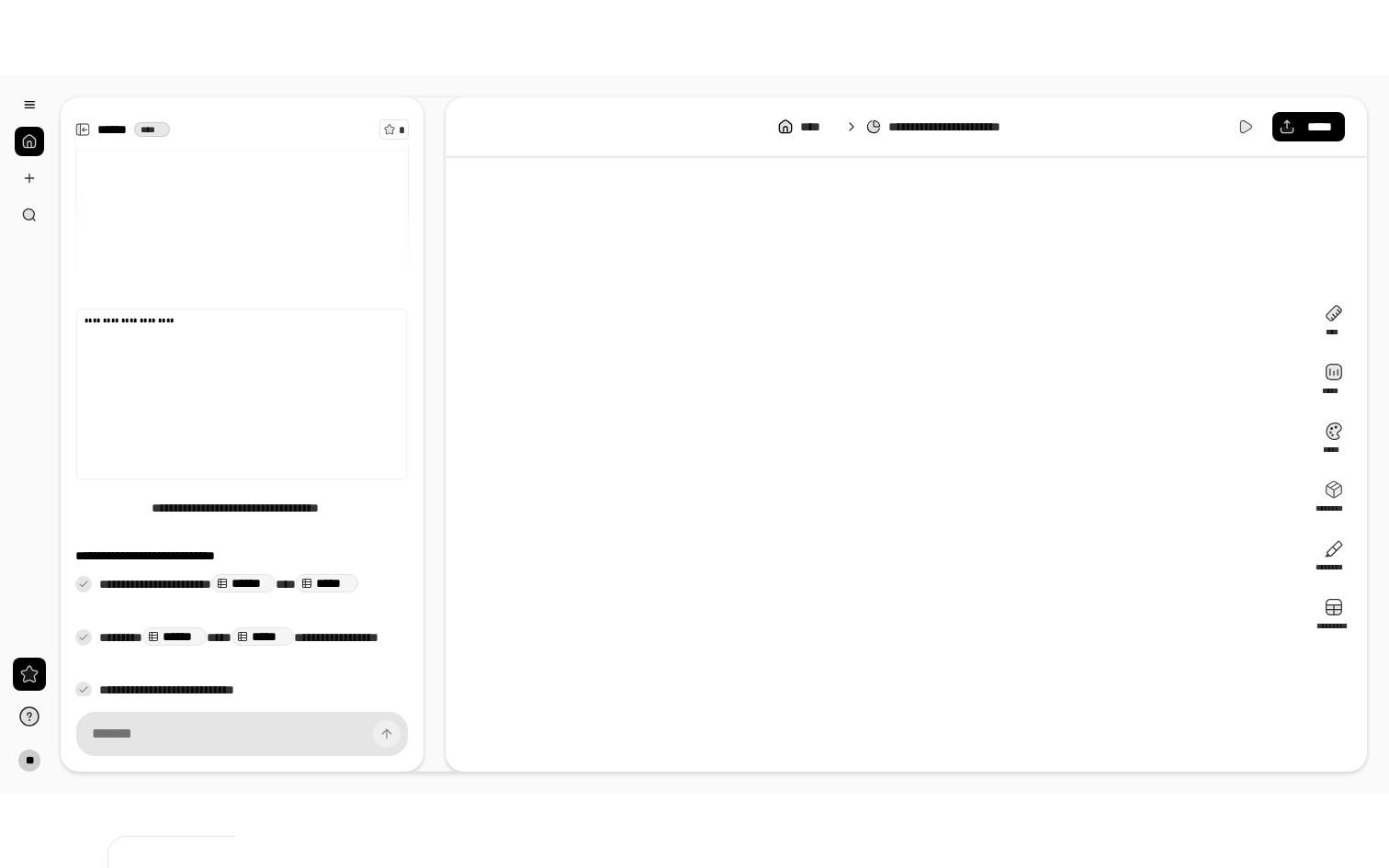 scroll, scrollTop: 47, scrollLeft: 0, axis: vertical 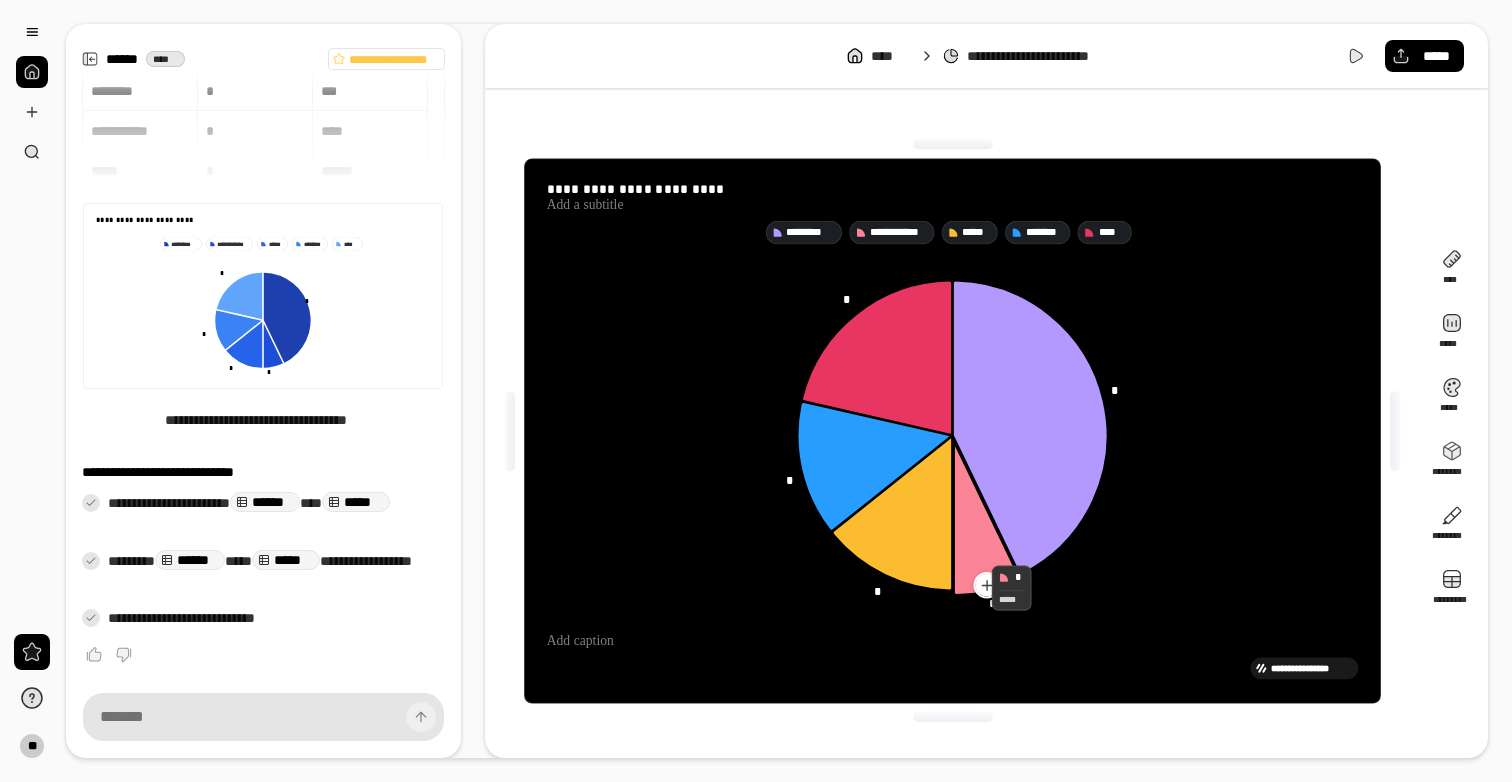 click 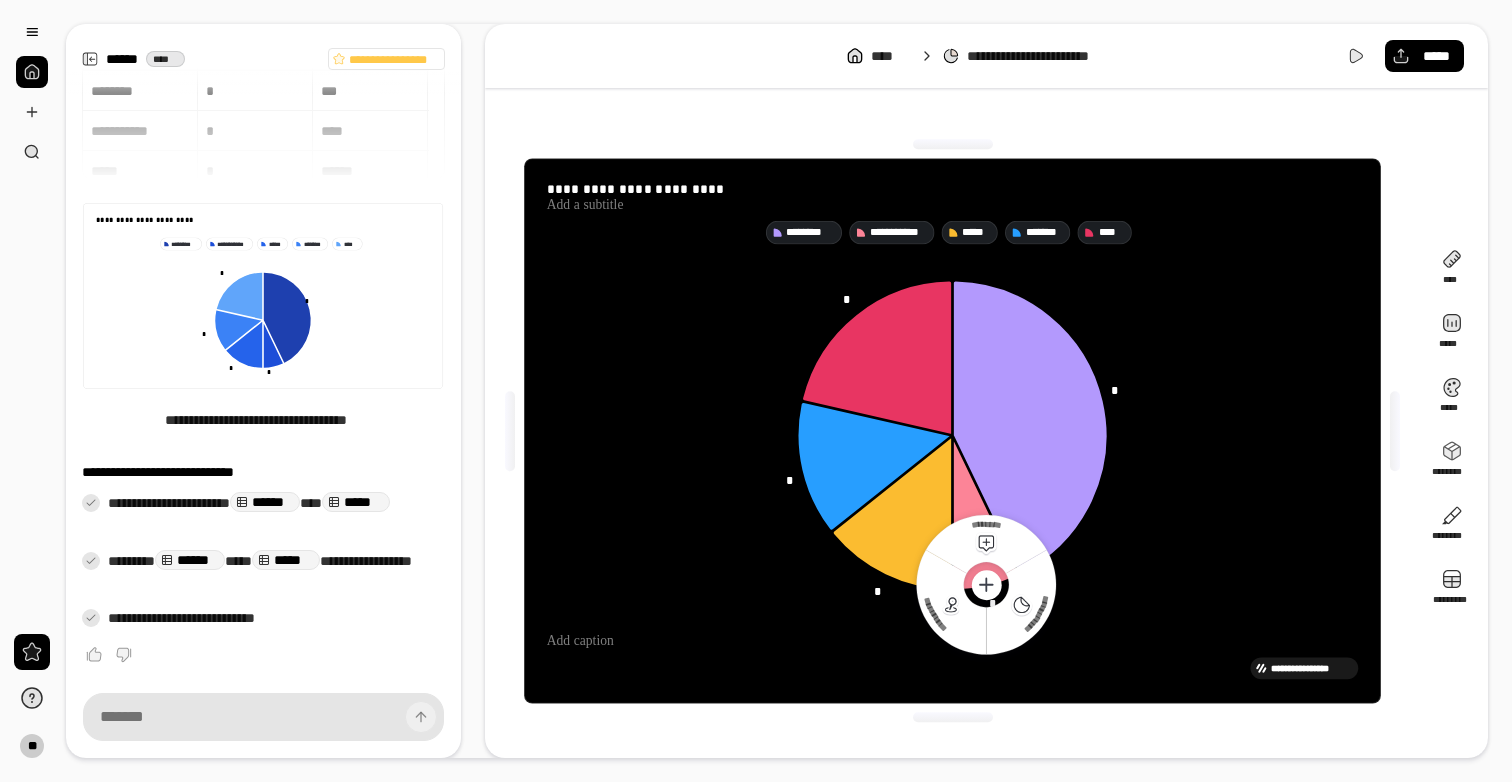 click 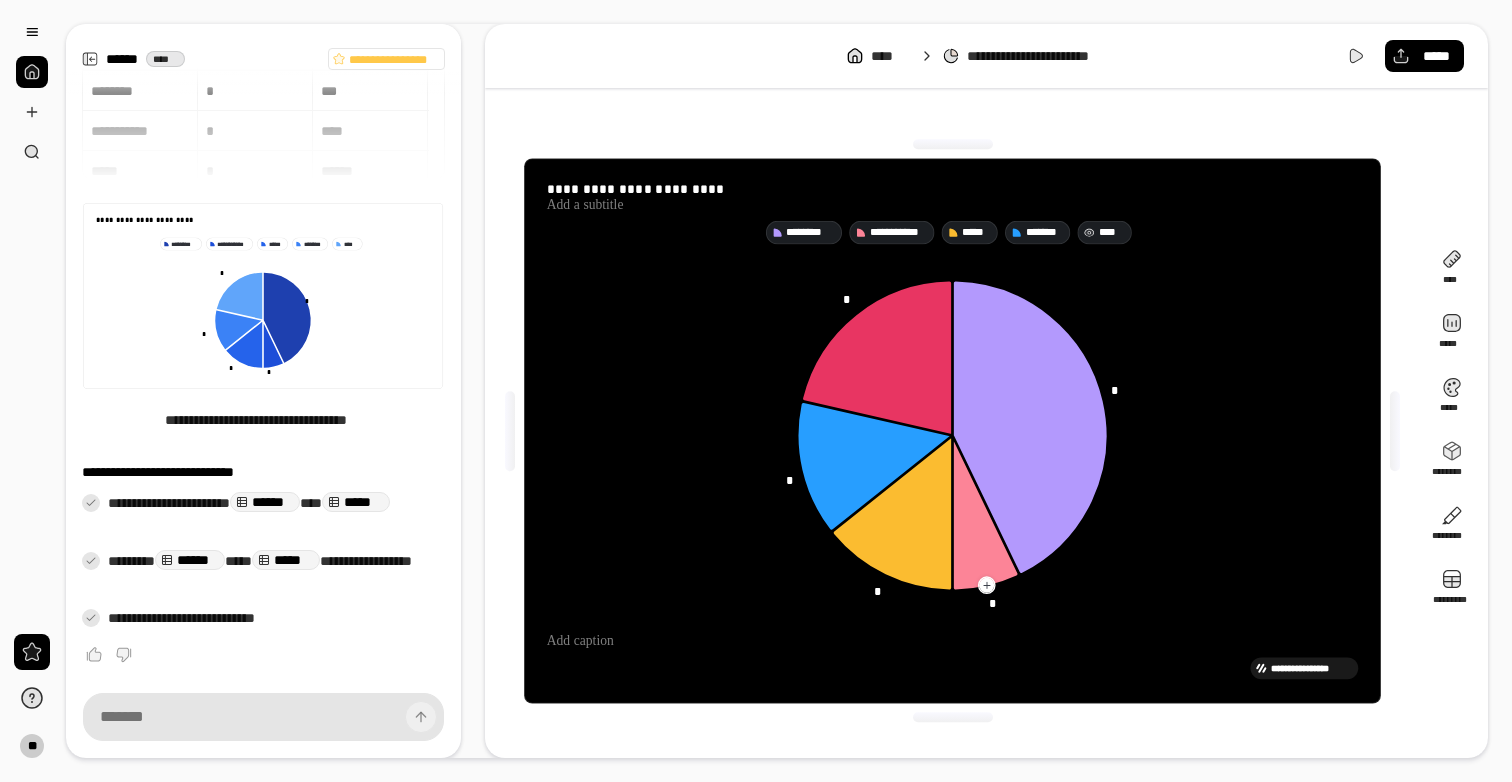 click on "****" at bounding box center [1112, 233] 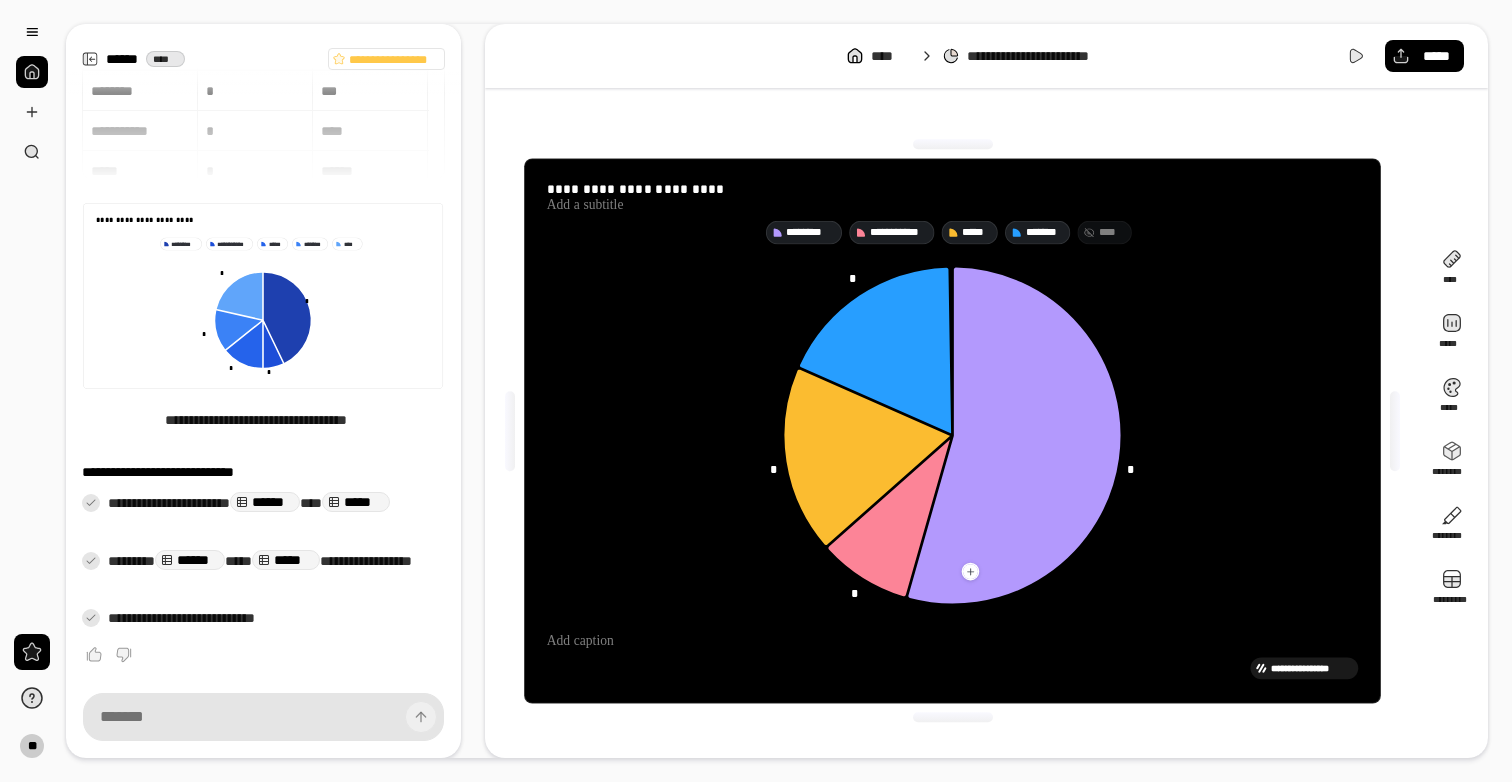 click on "****" at bounding box center [1112, 233] 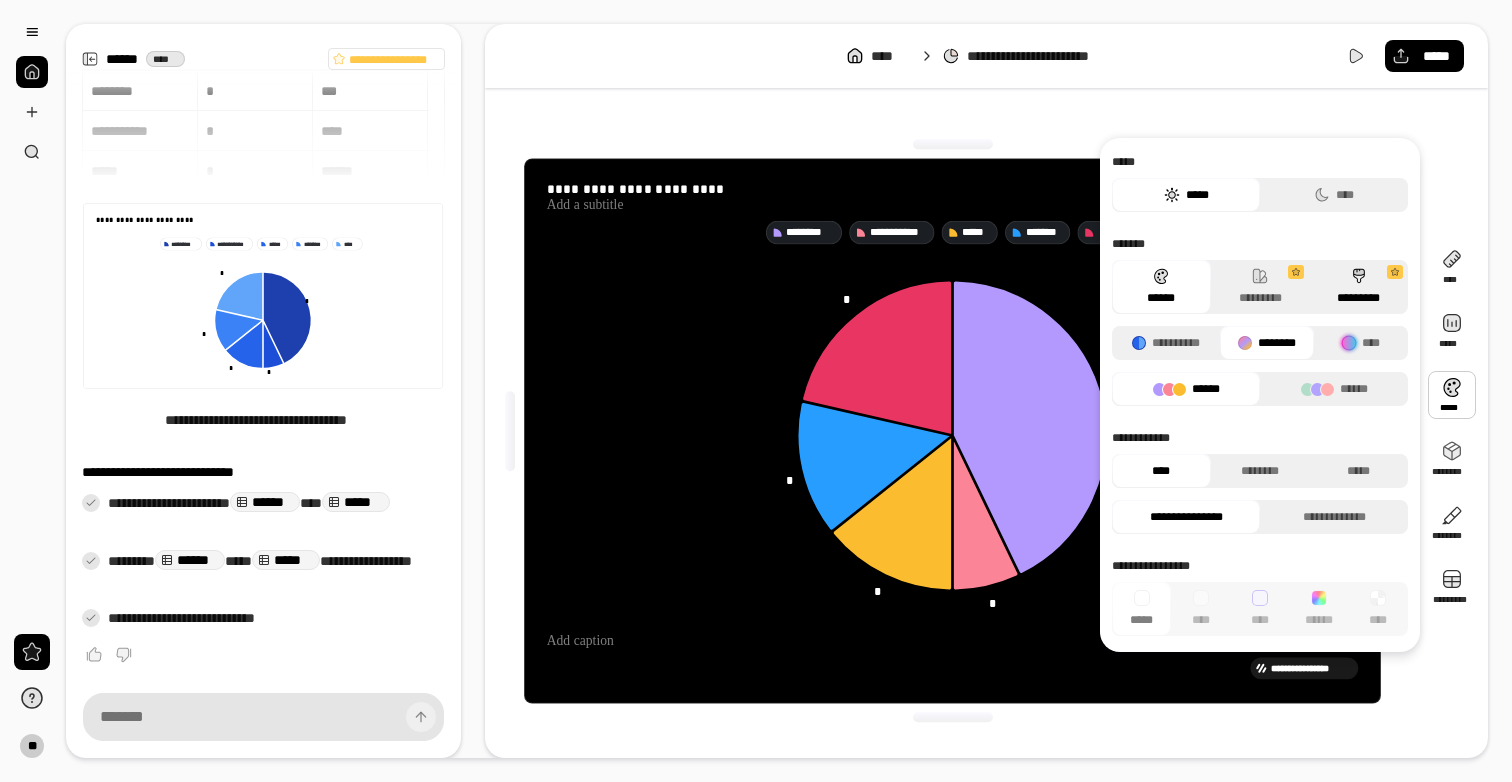 click on "*********" at bounding box center [1358, 287] 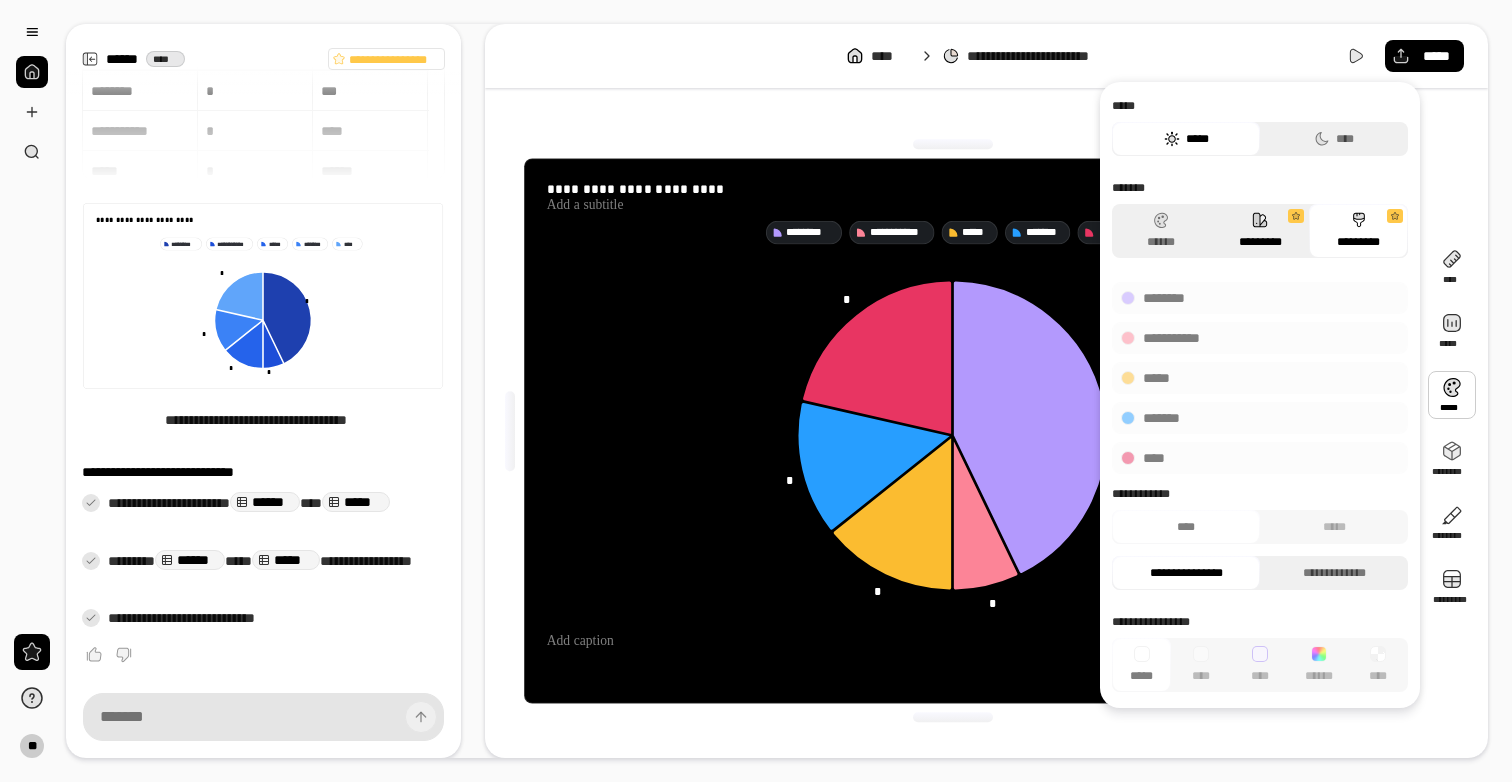 click on "*********" at bounding box center [1260, 231] 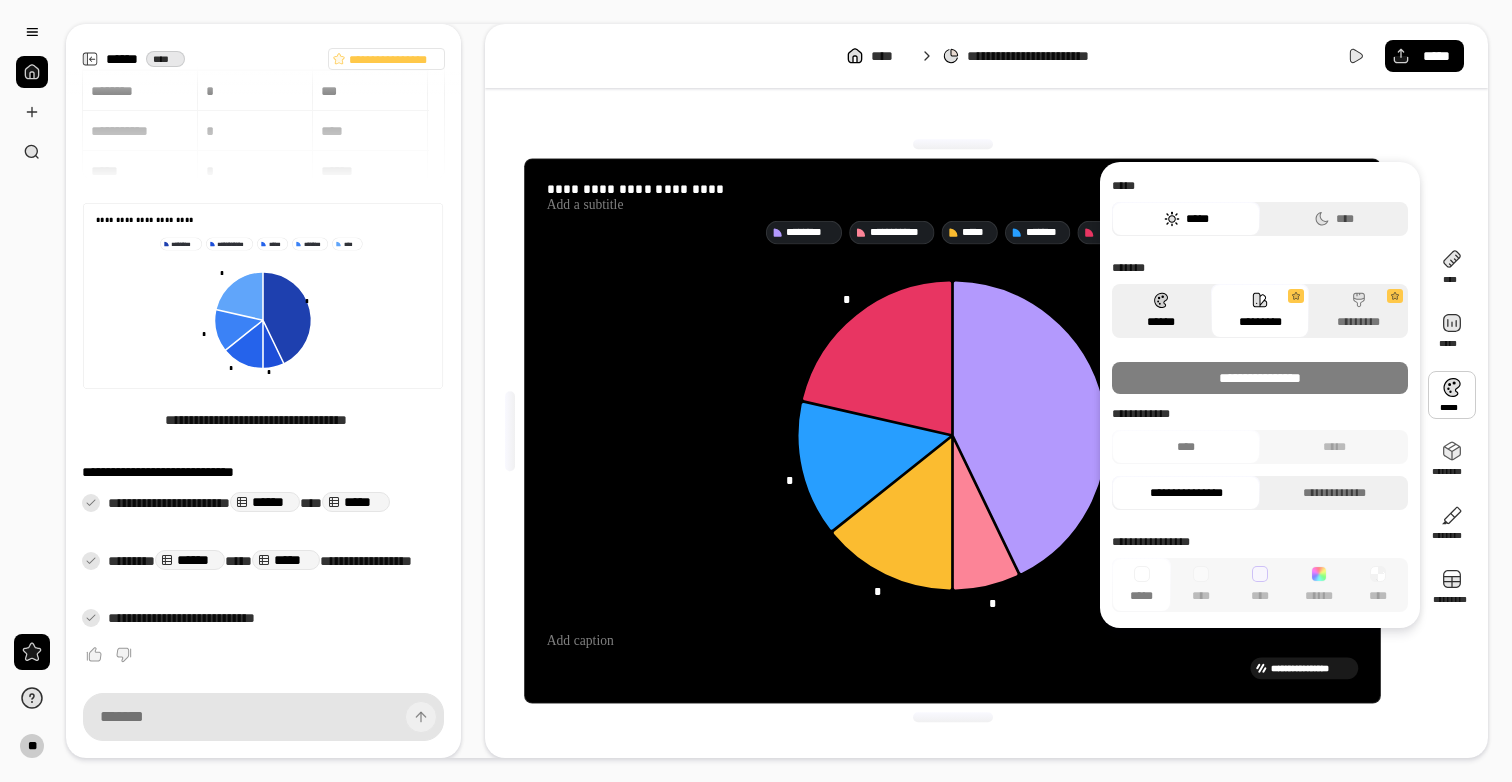 click on "******" at bounding box center [1161, 311] 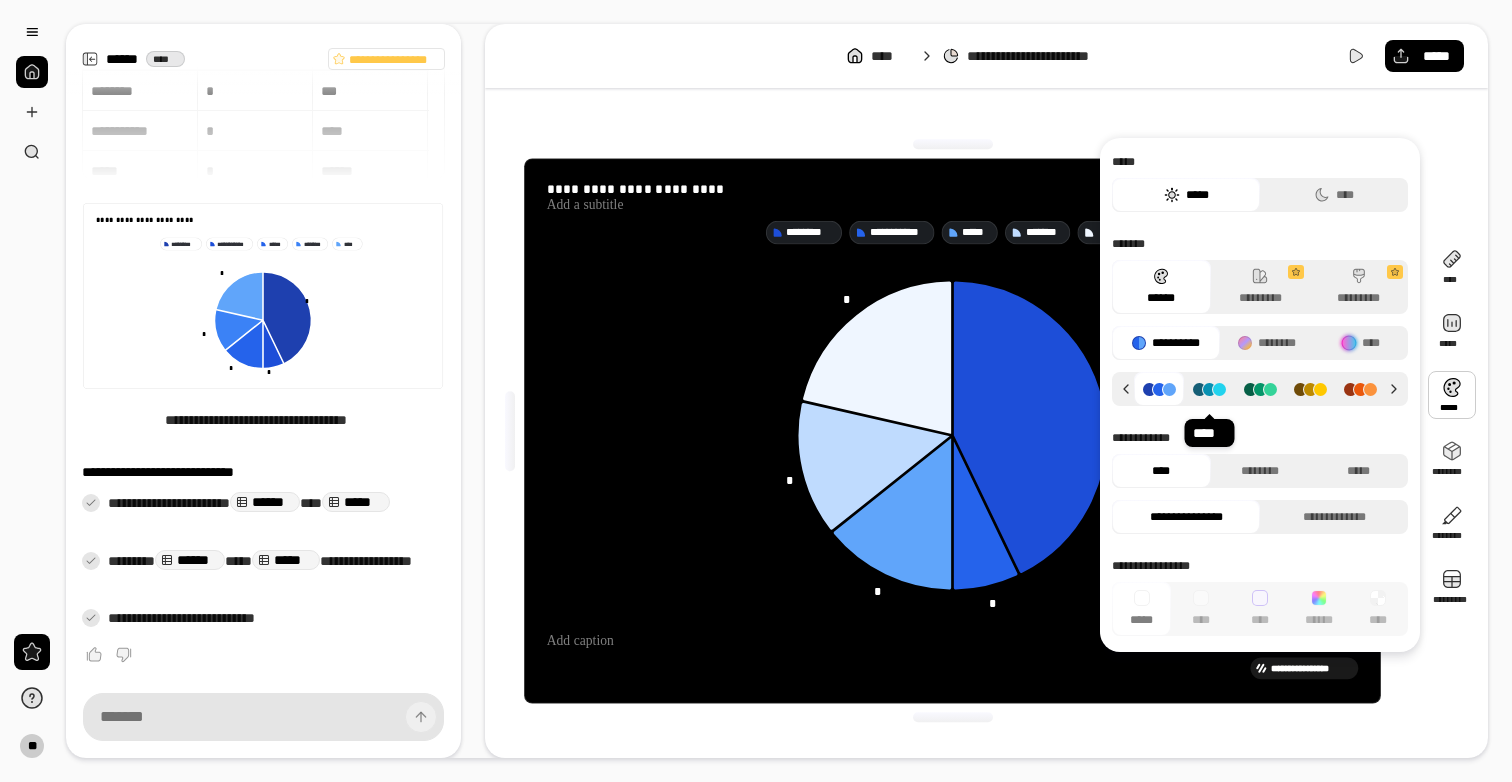 click 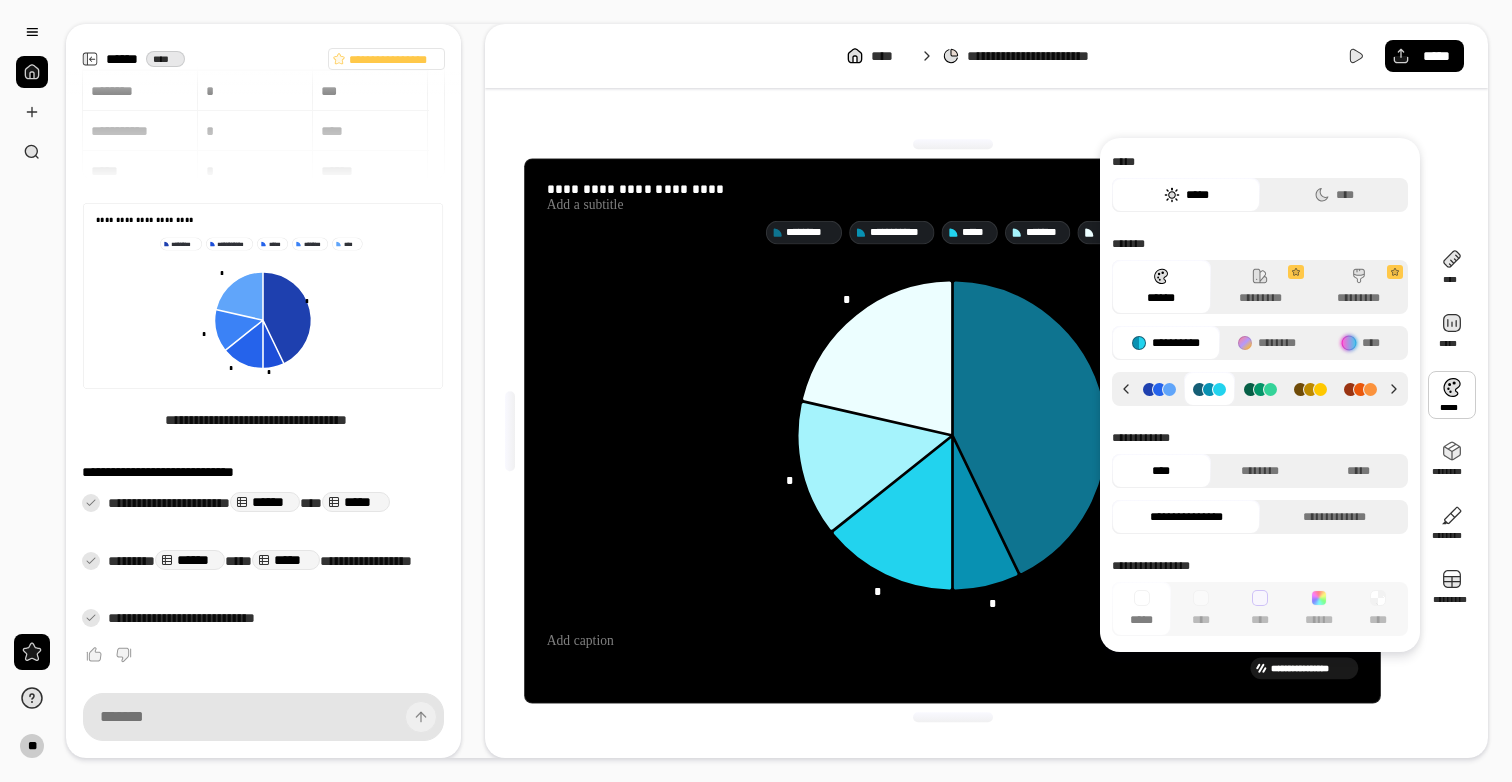 click 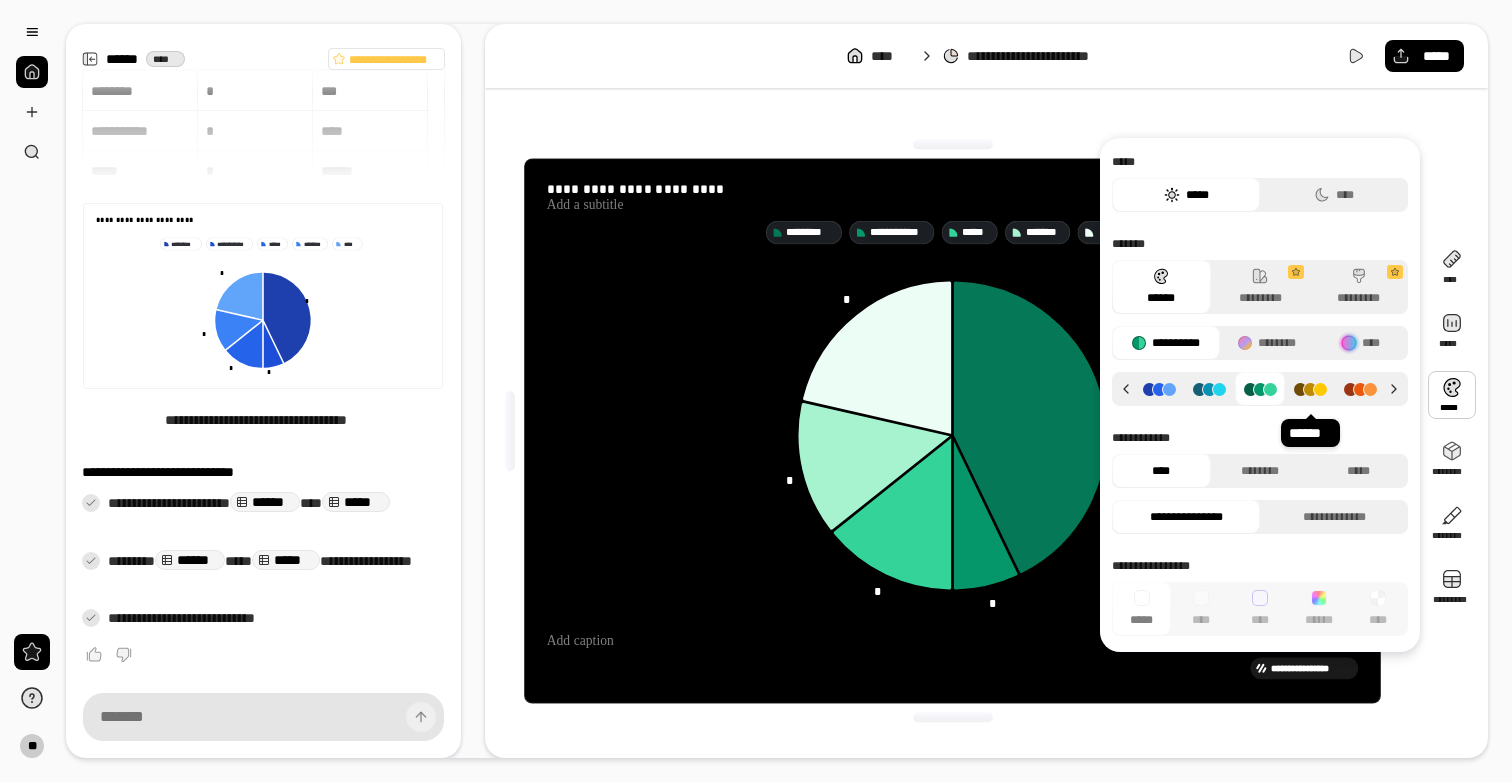 click 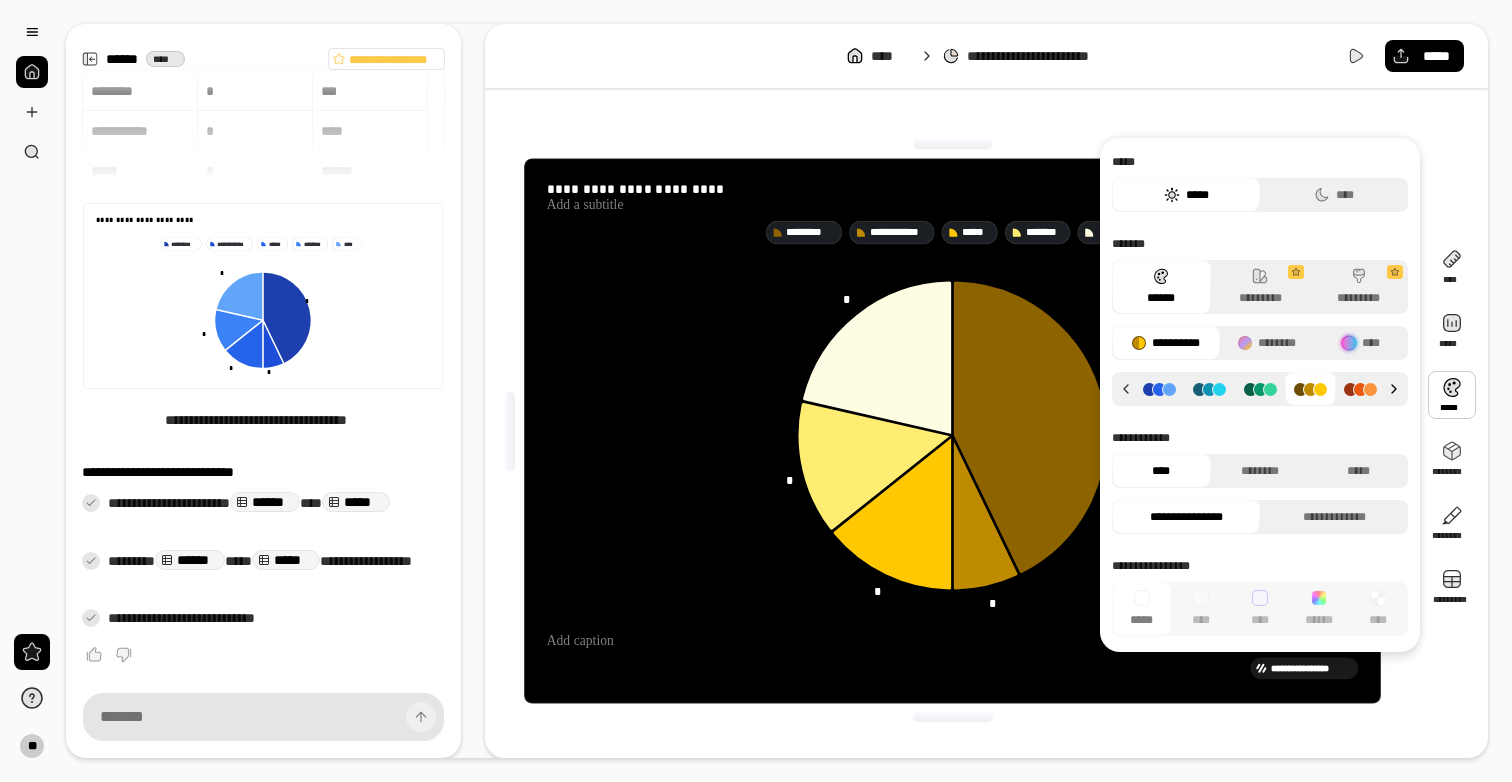 click 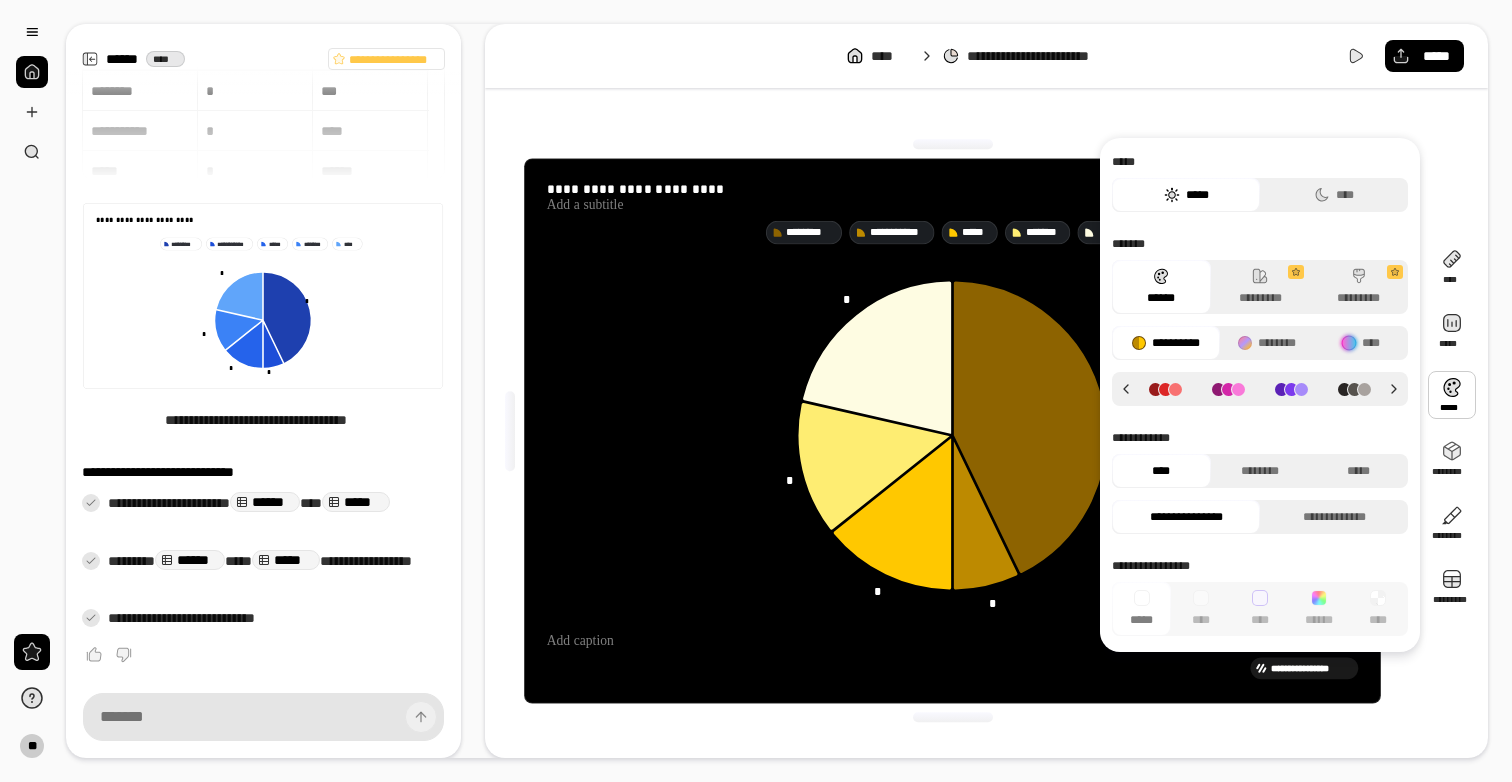click at bounding box center (1165, 389) 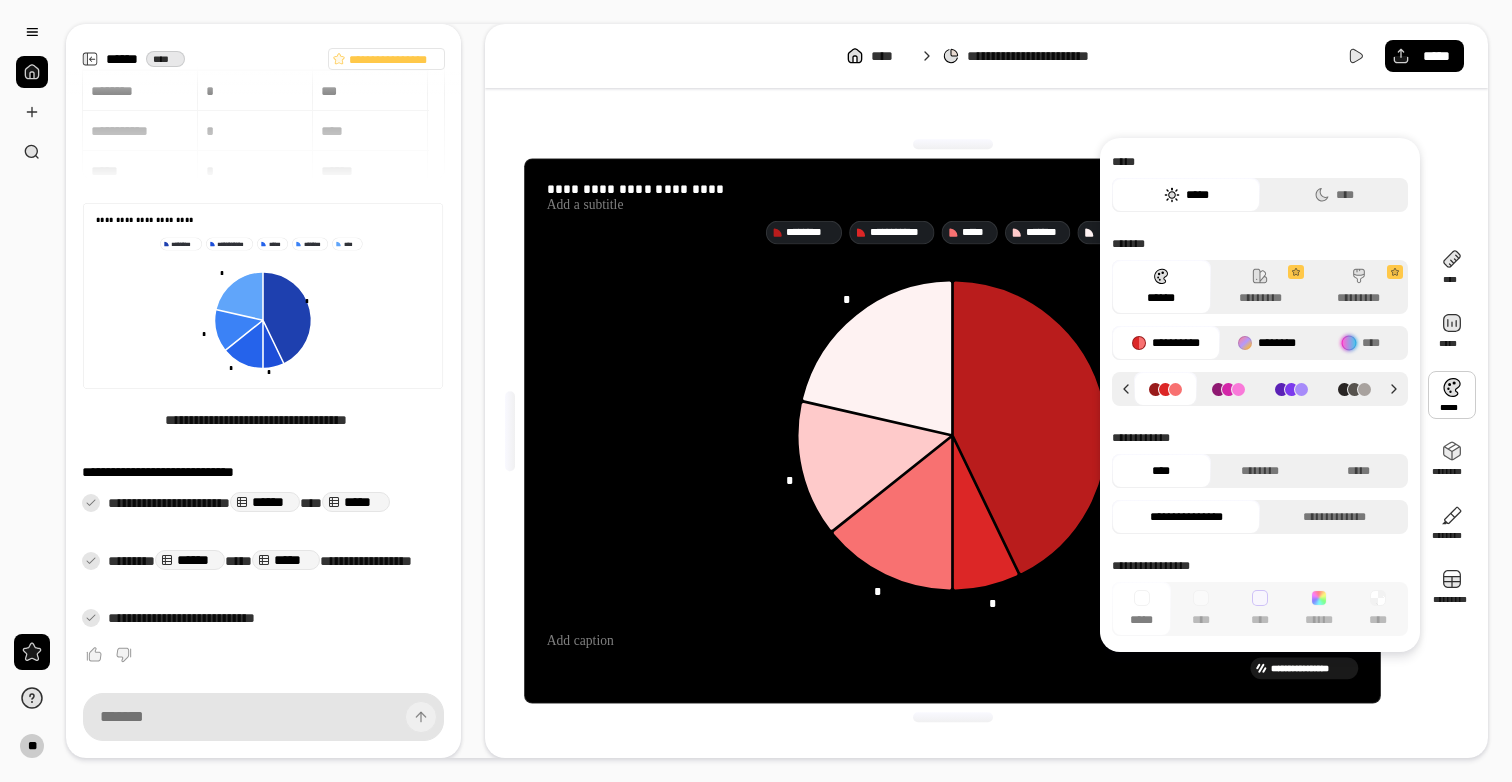 click on "********" at bounding box center (1267, 343) 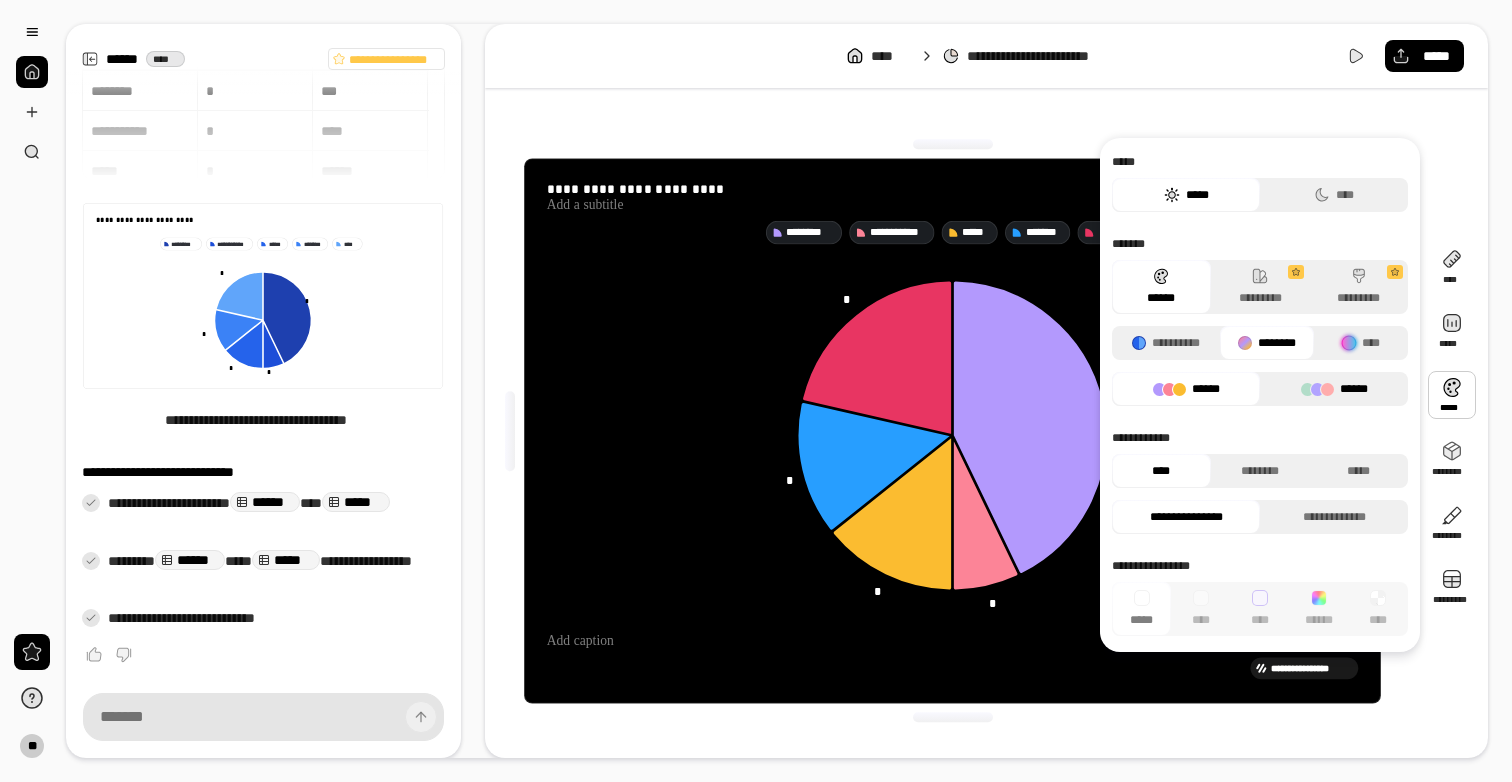 click on "******" at bounding box center (1334, 389) 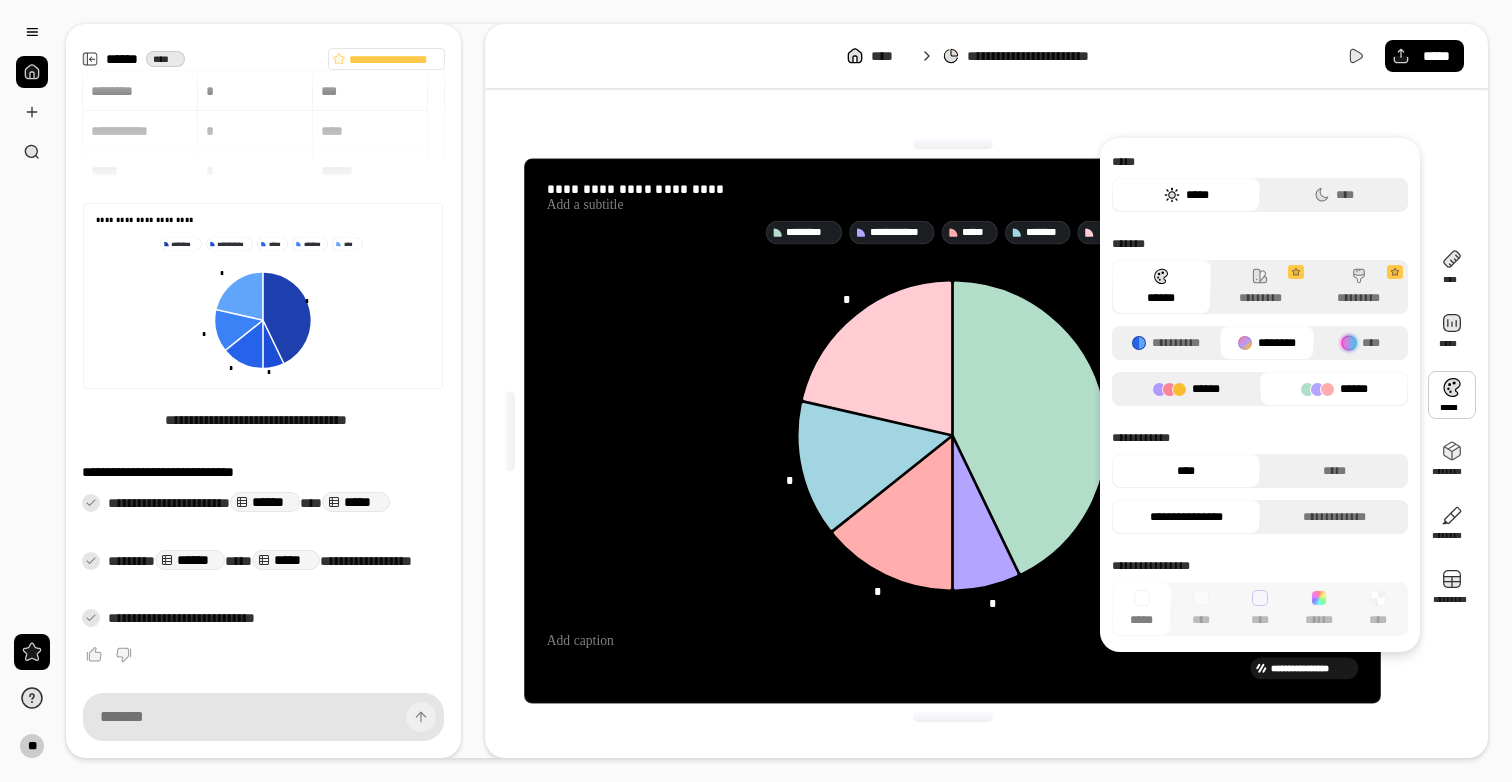 click on "******" at bounding box center (1186, 389) 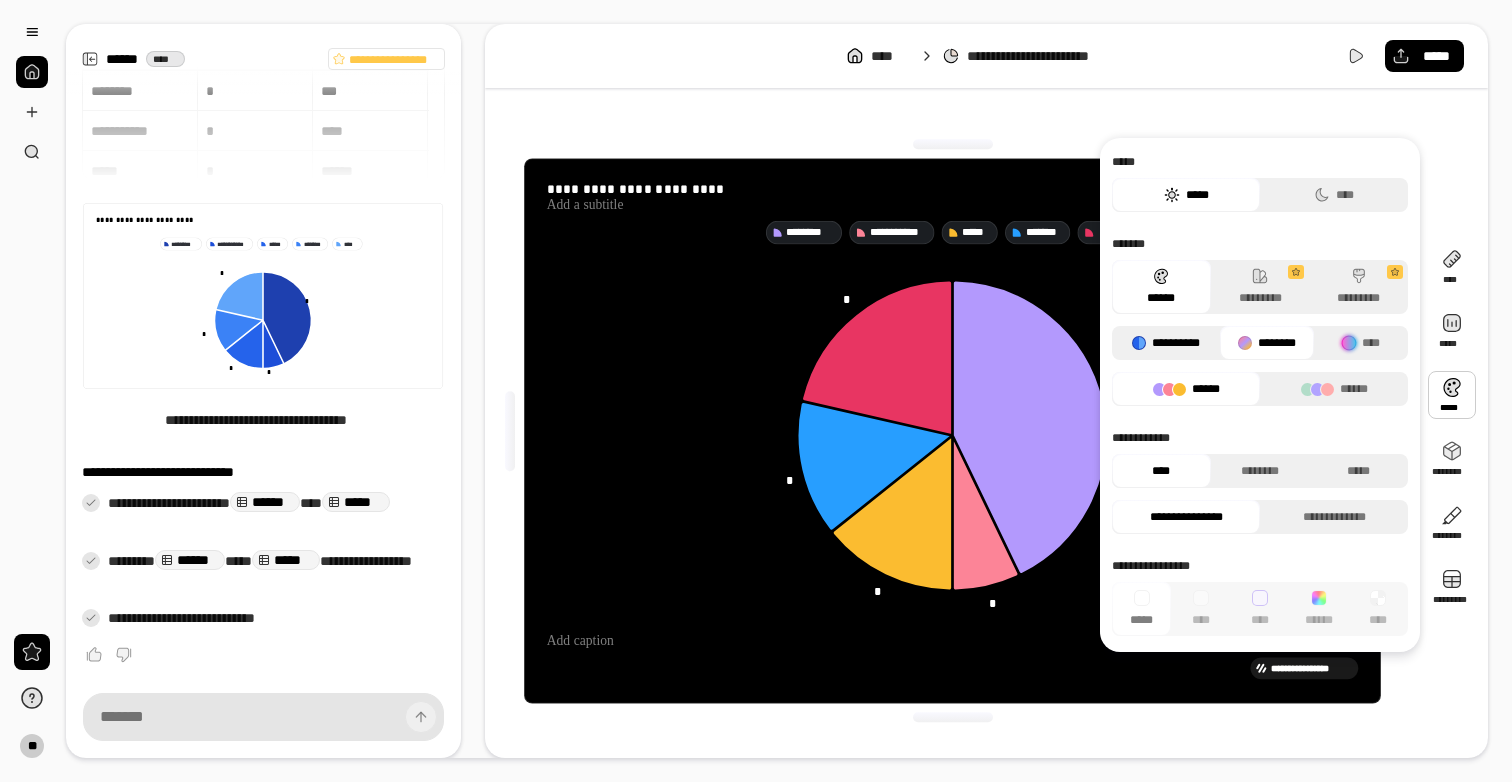 click on "**********" at bounding box center (1166, 343) 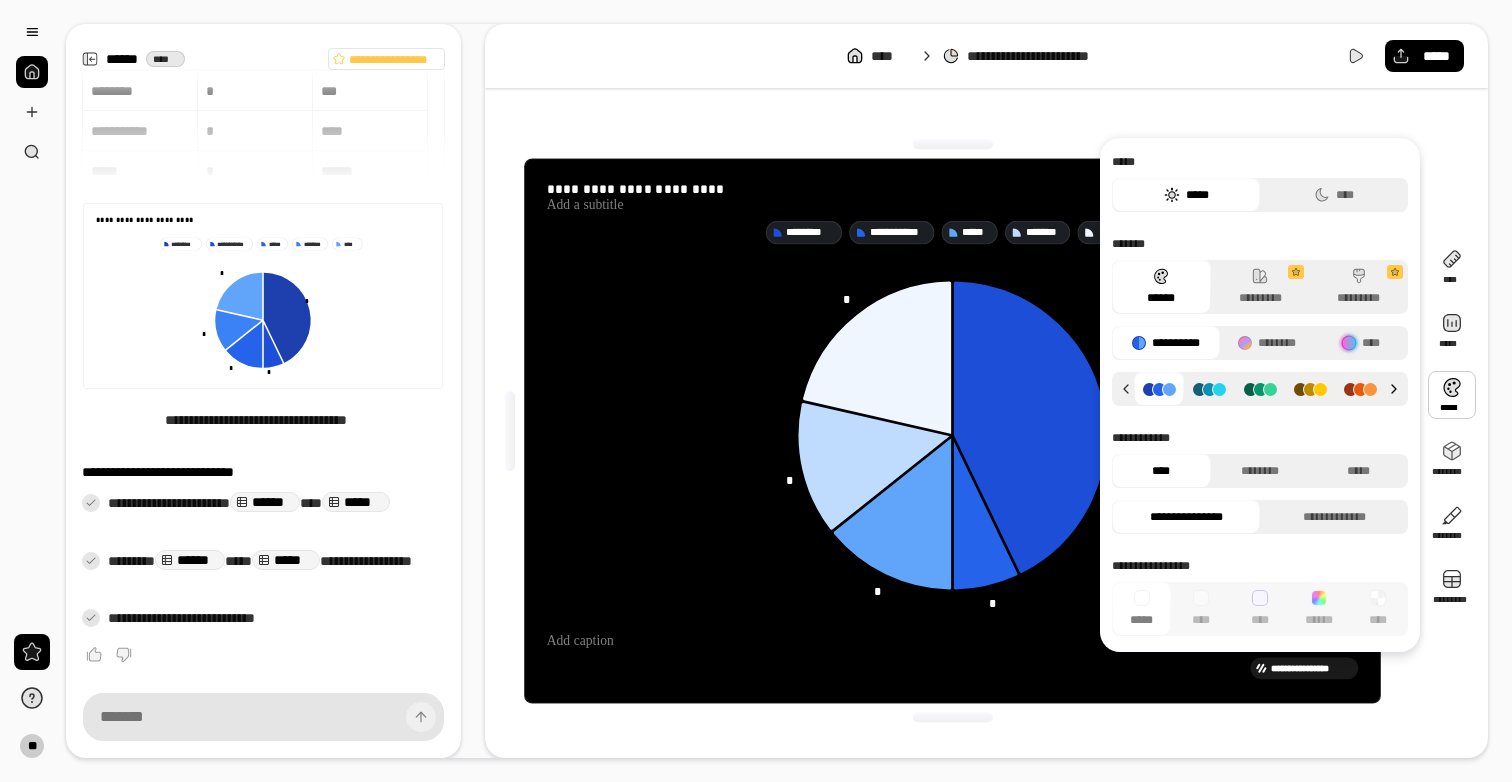 click 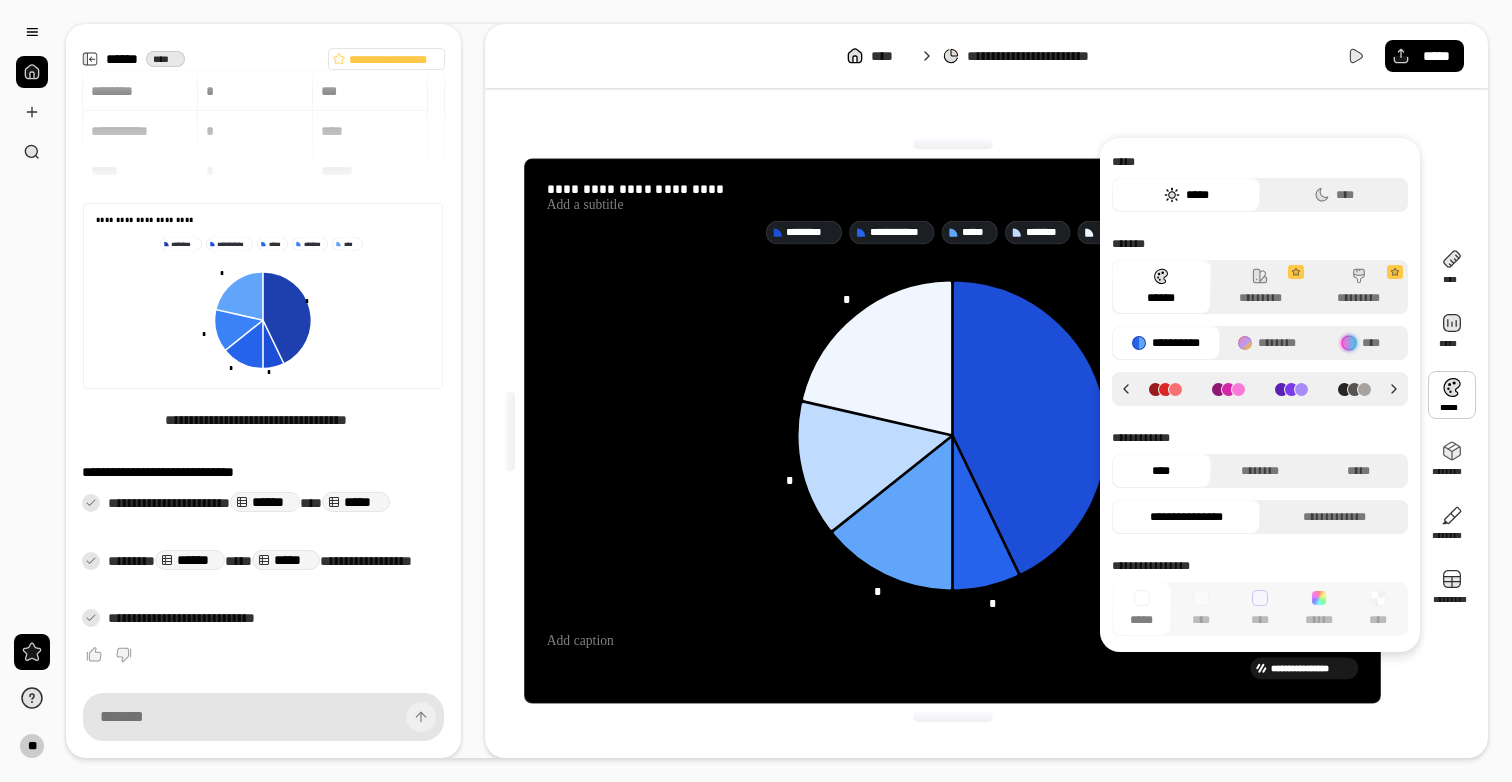 click 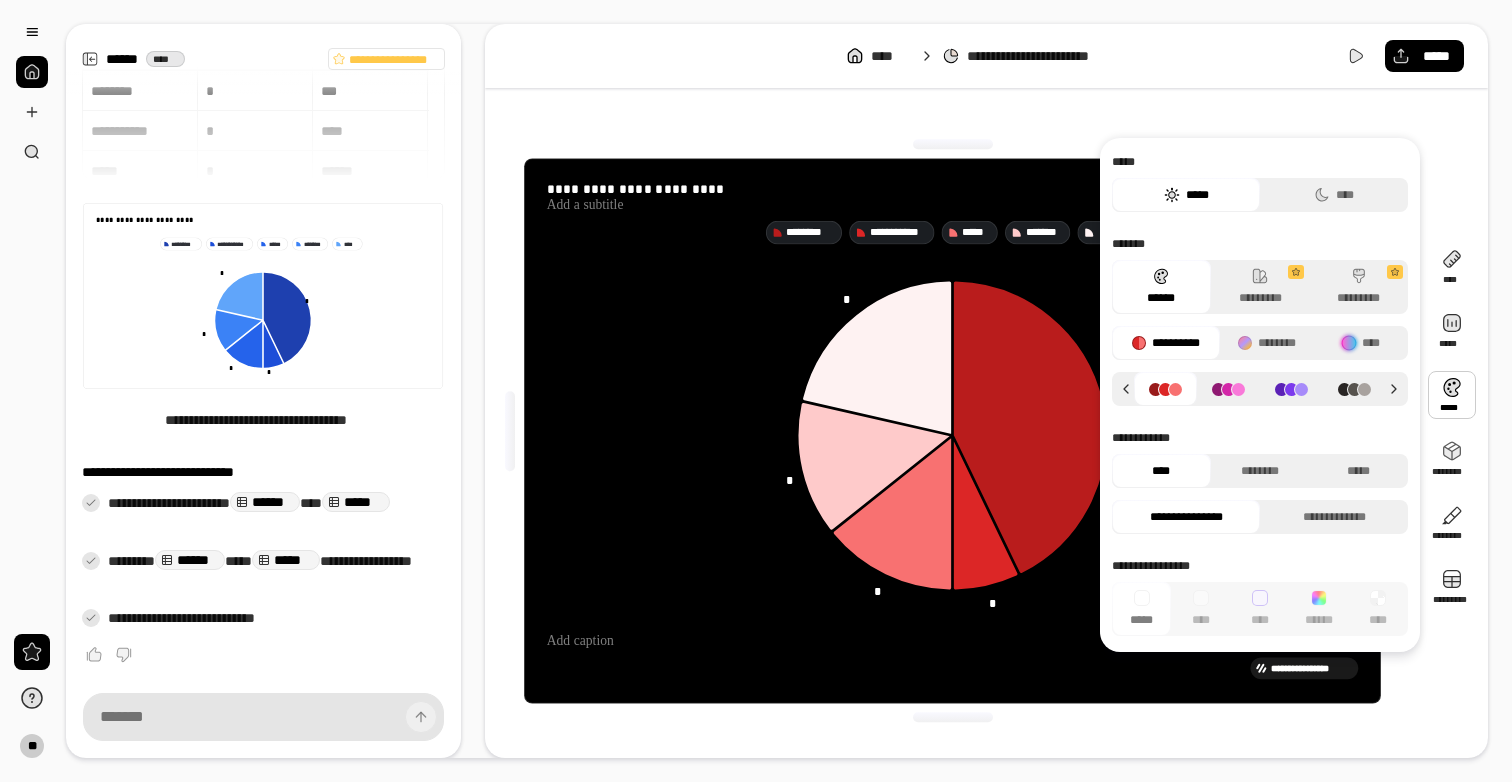click 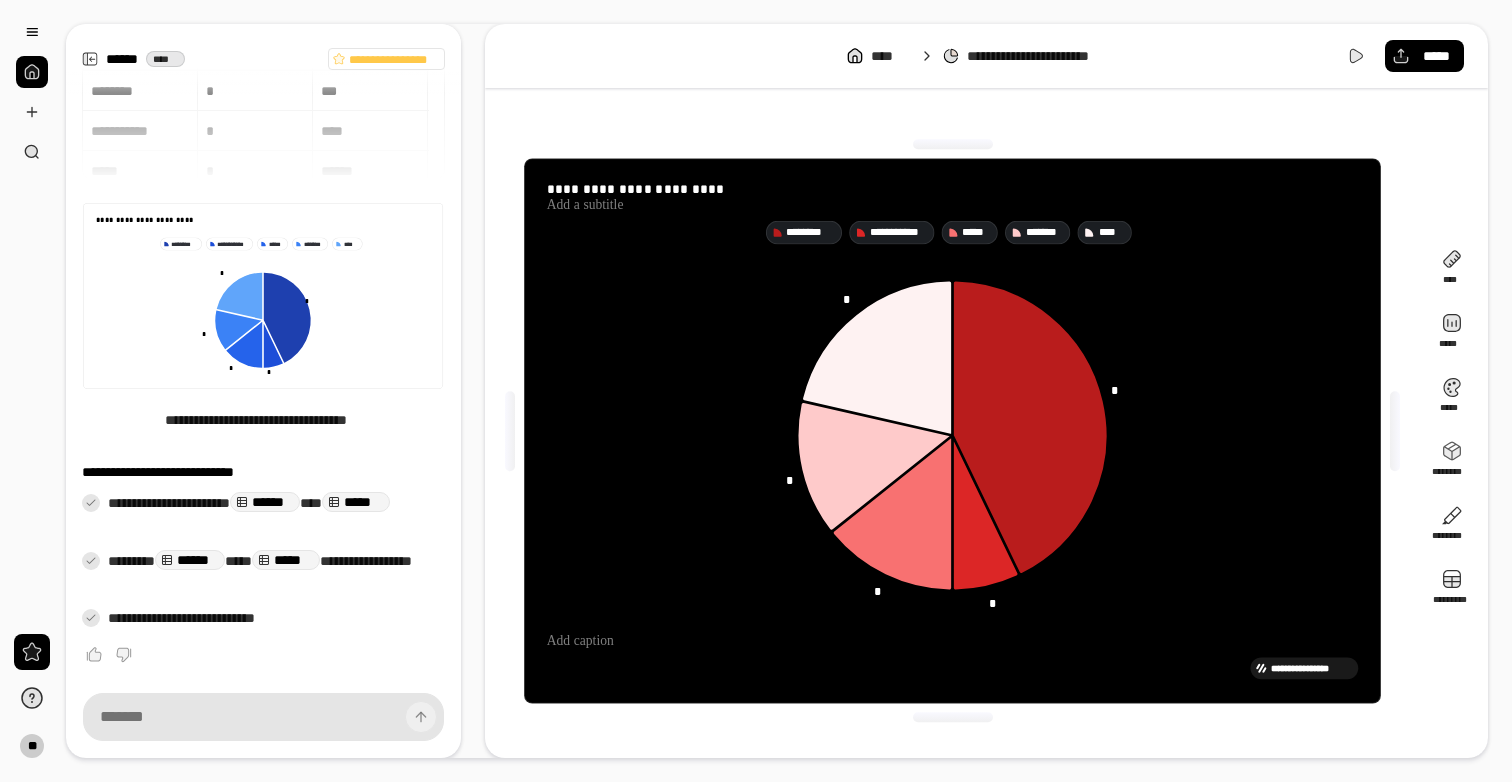 click 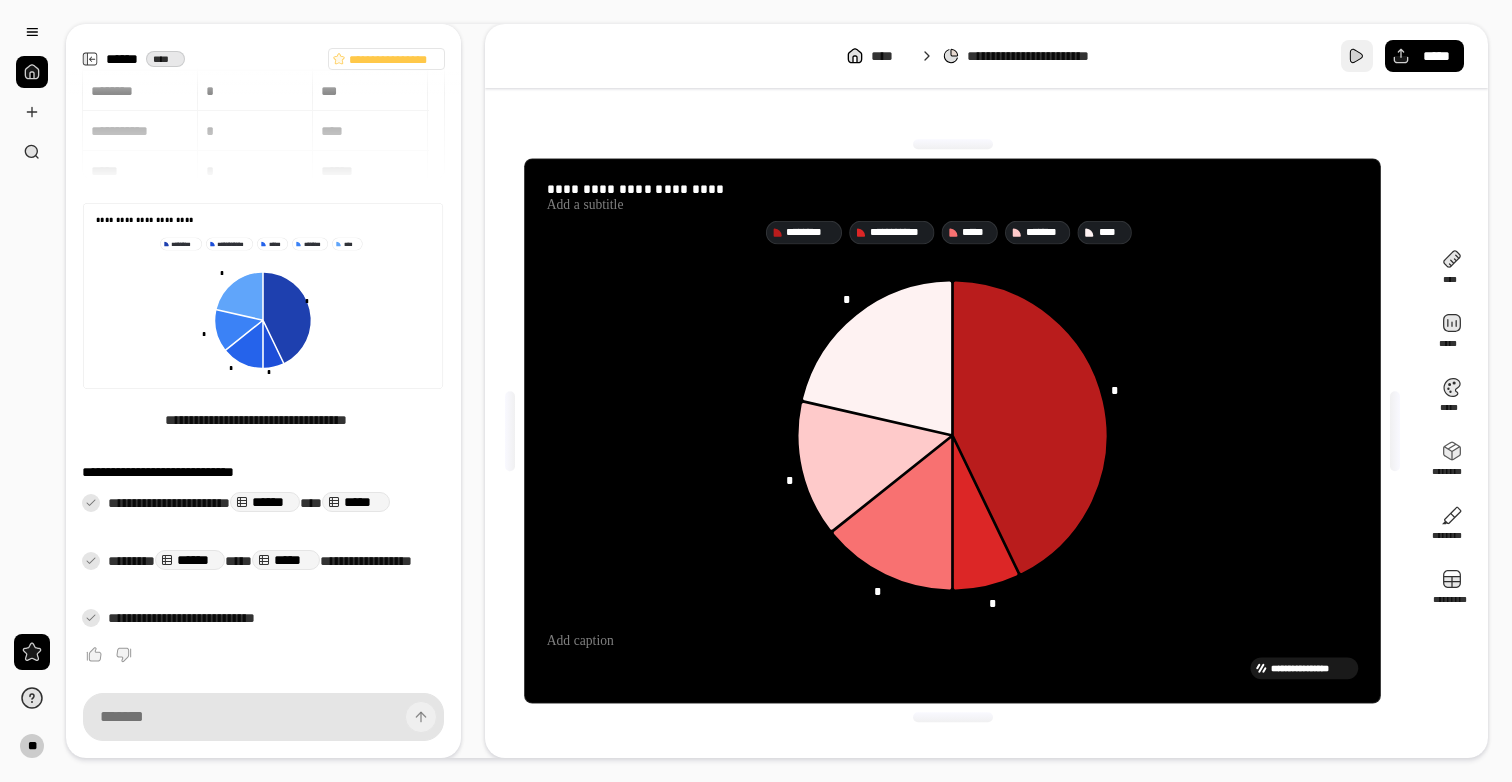 click at bounding box center [1357, 56] 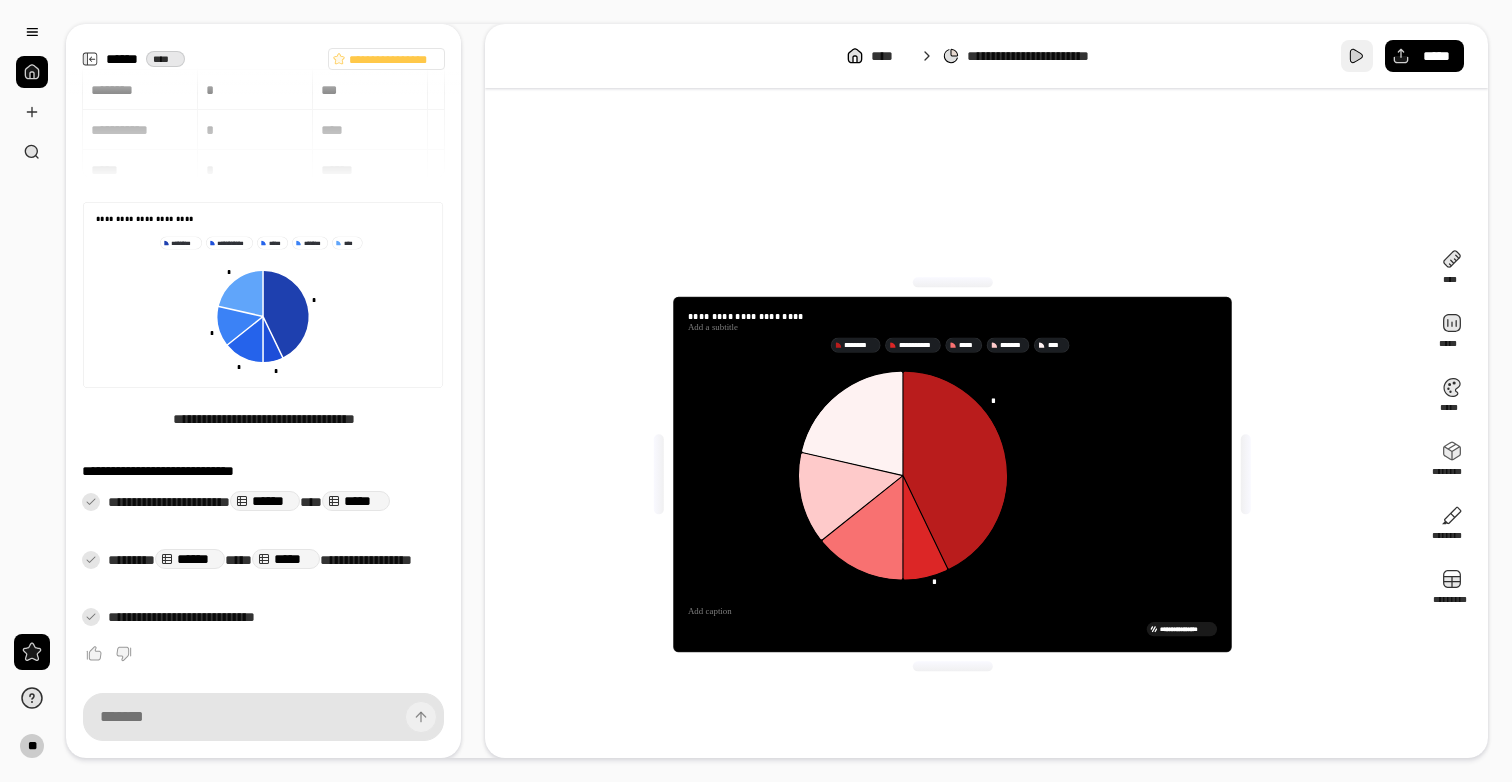 scroll, scrollTop: 0, scrollLeft: 0, axis: both 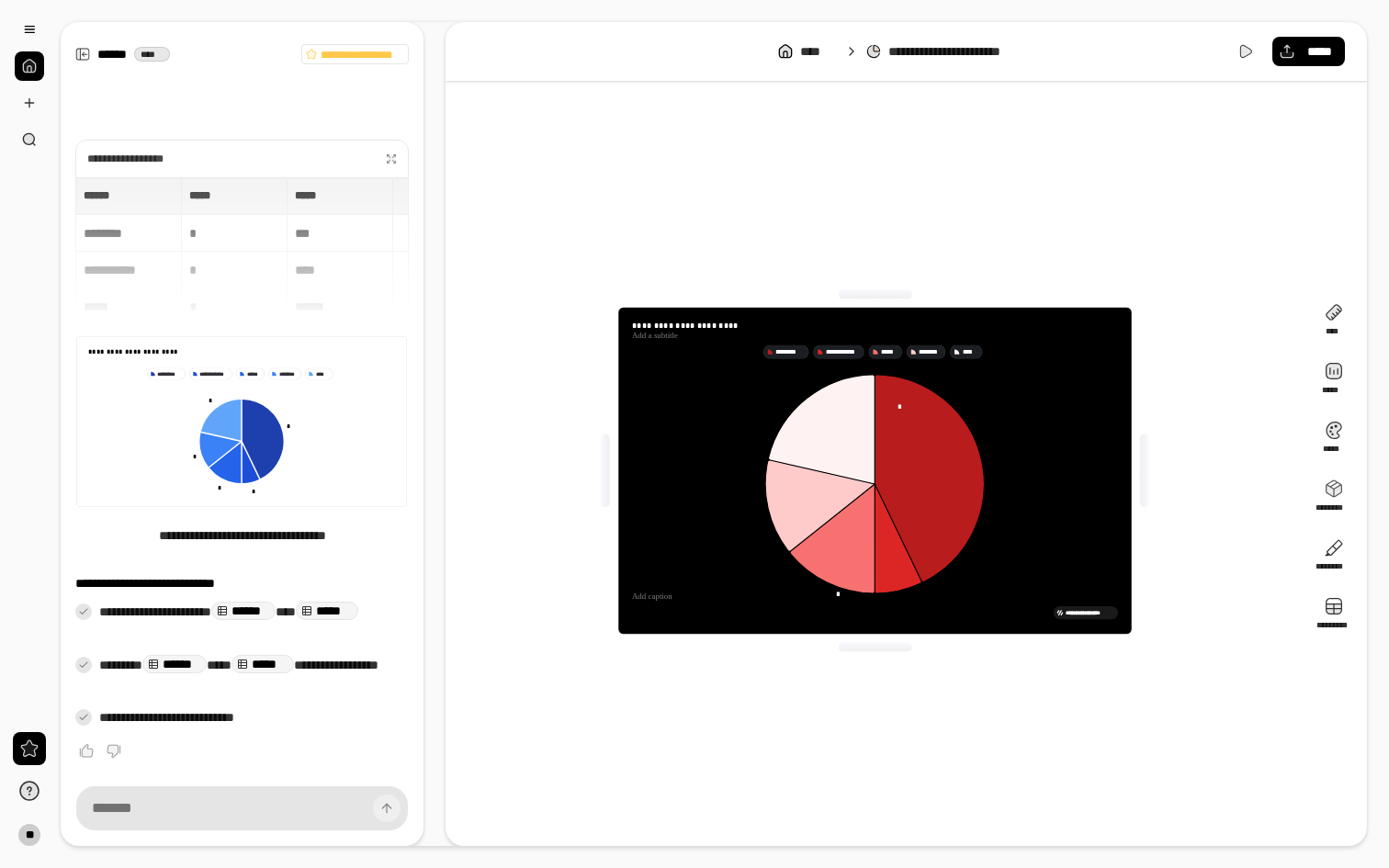 click 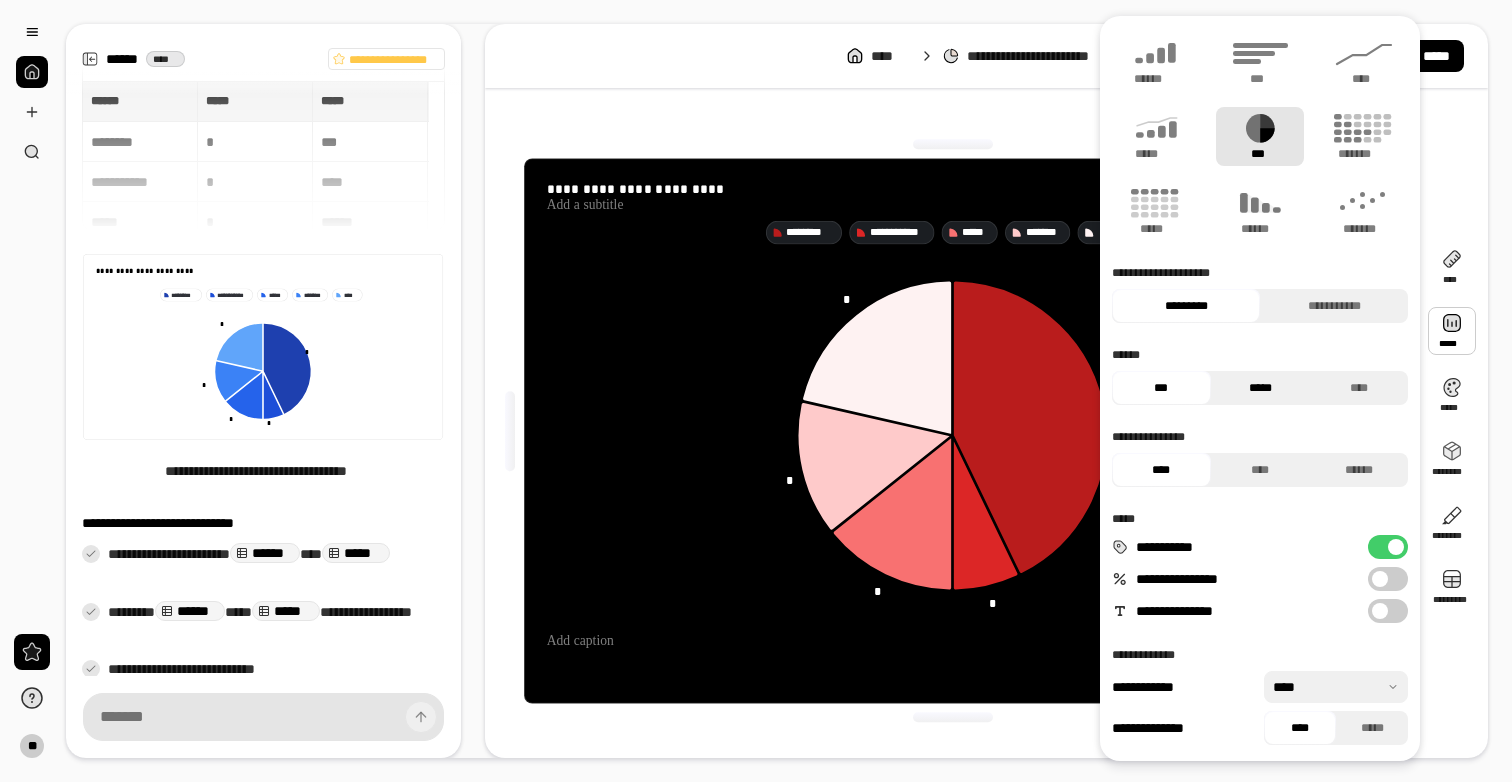 click on "*****" at bounding box center [1260, 388] 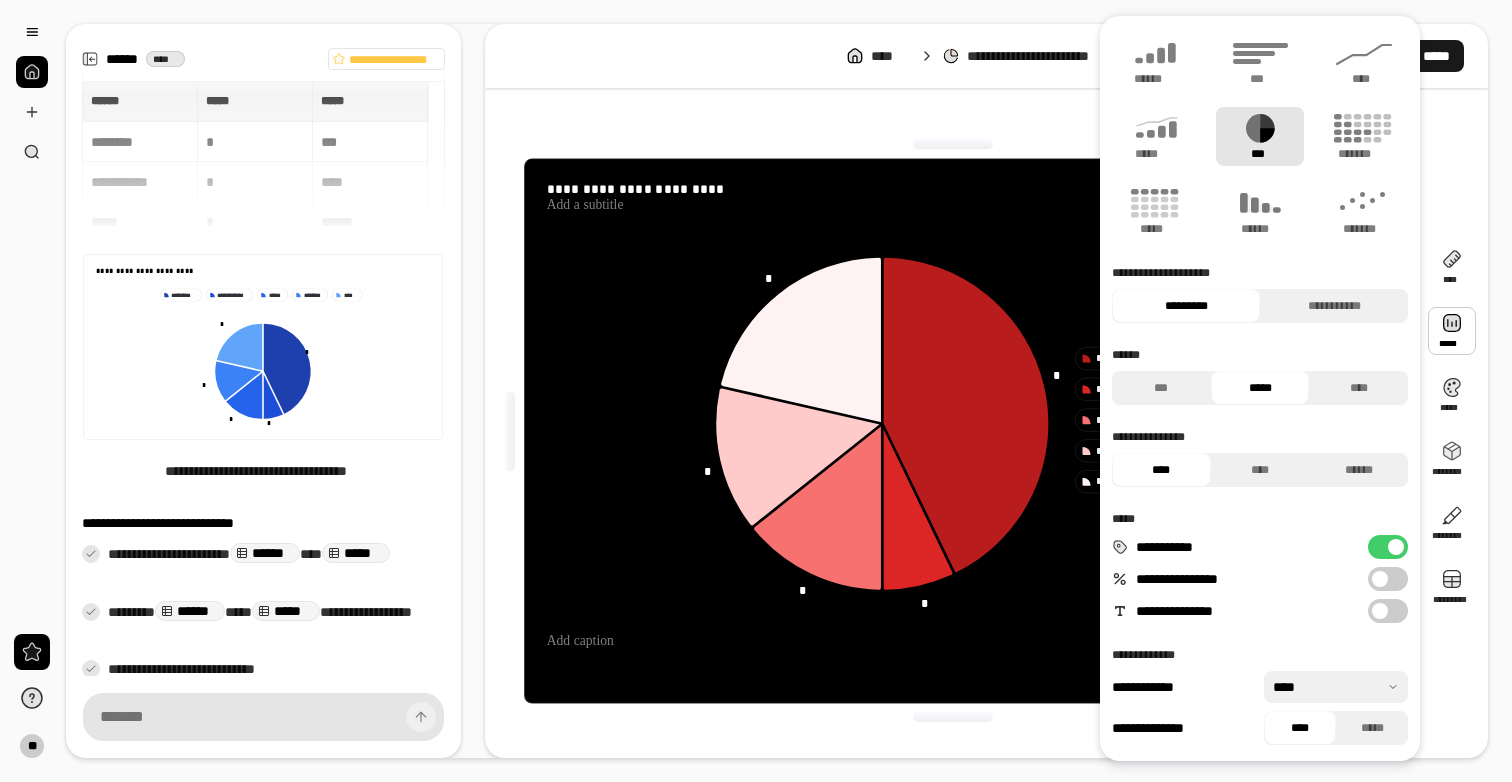 drag, startPoint x: 1282, startPoint y: 24, endPoint x: 1446, endPoint y: 40, distance: 164.77864 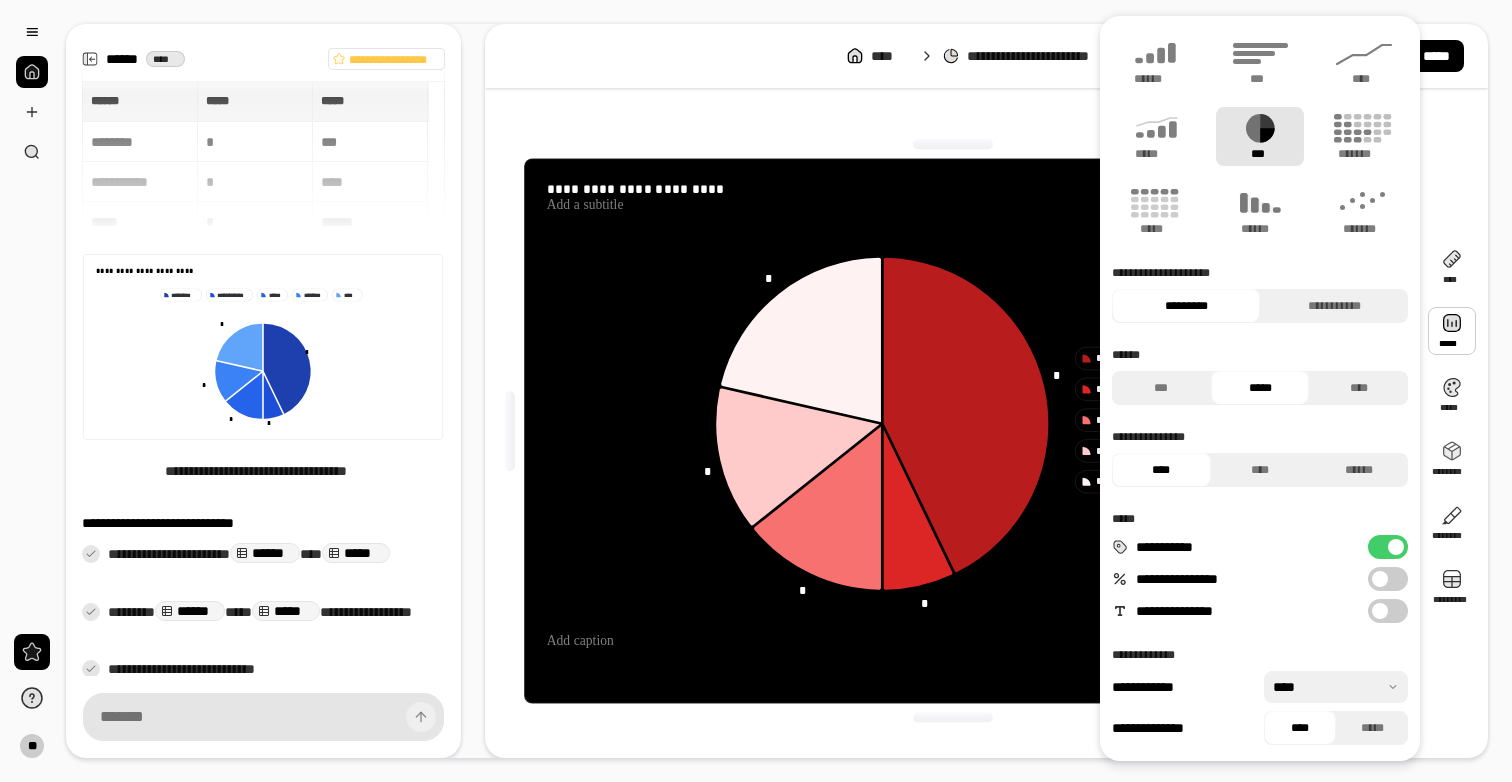 click on "[STREET] [CITY] [STATE] [ZIP] [COUNTRY] [PHONE] [EMAIL] [SSN] [CREDIT_CARD] [LICENSE_PLATE] [DATE] [TIME] [ADDRESS]" at bounding box center (952, 431) 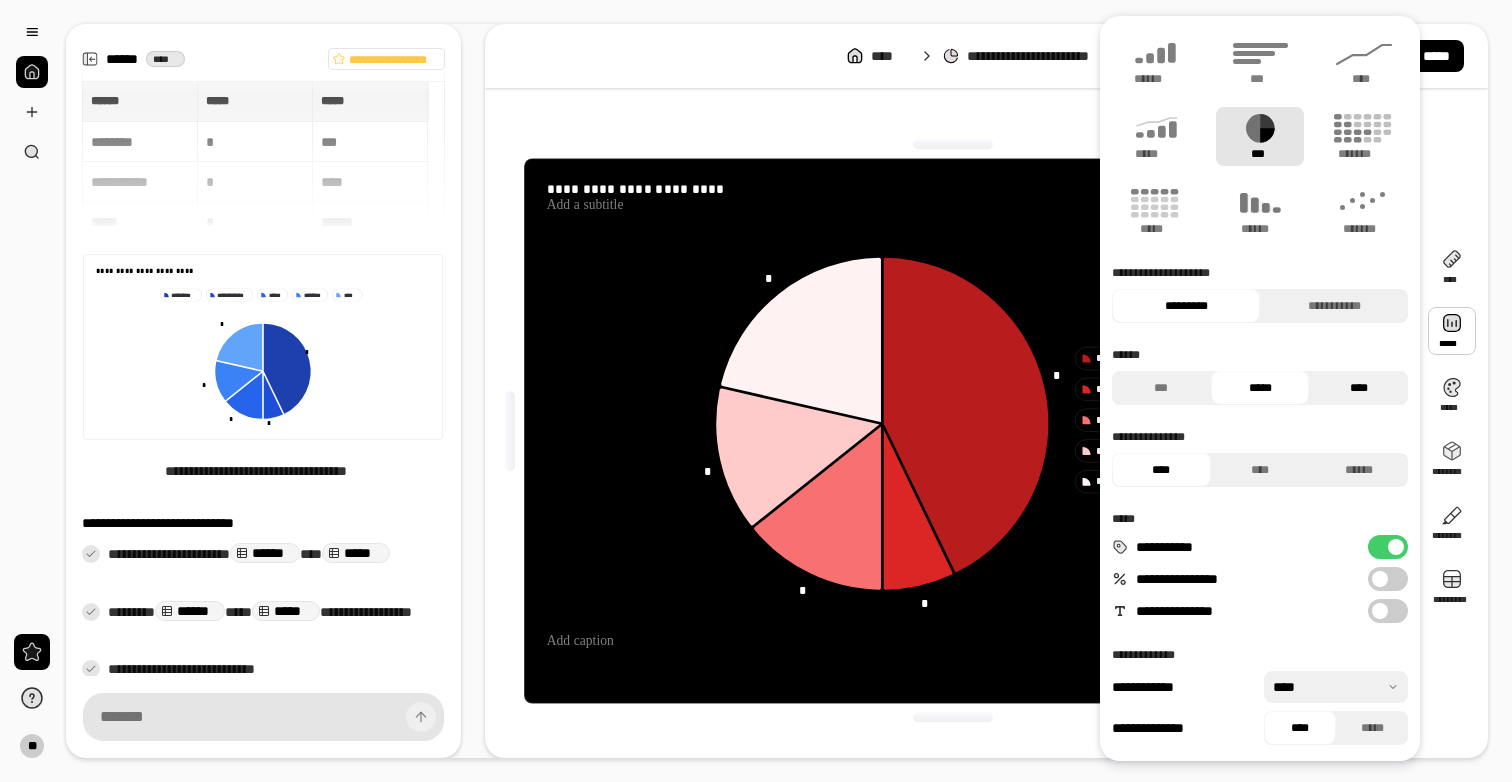 click on "****" at bounding box center [1358, 388] 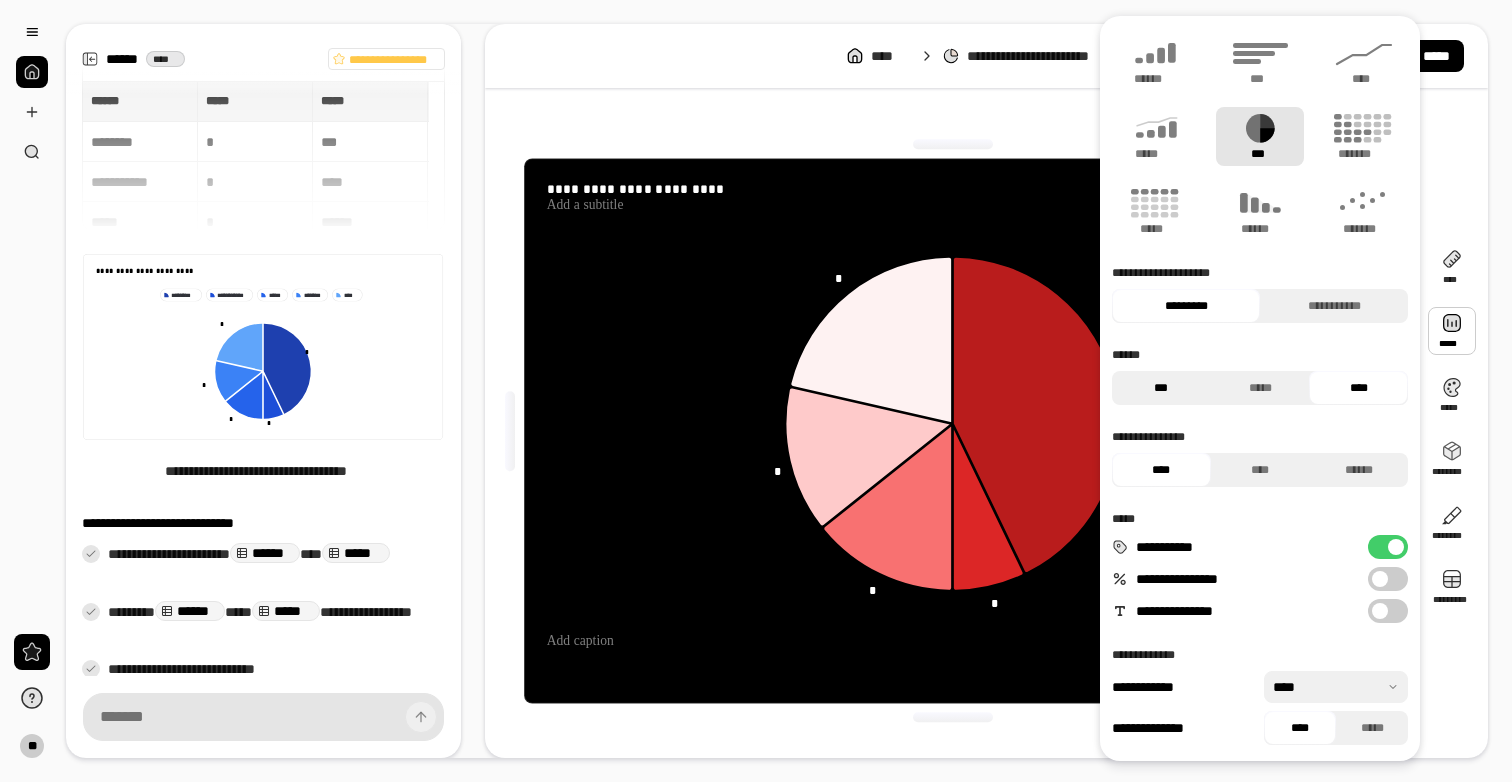 click on "***" at bounding box center [1161, 388] 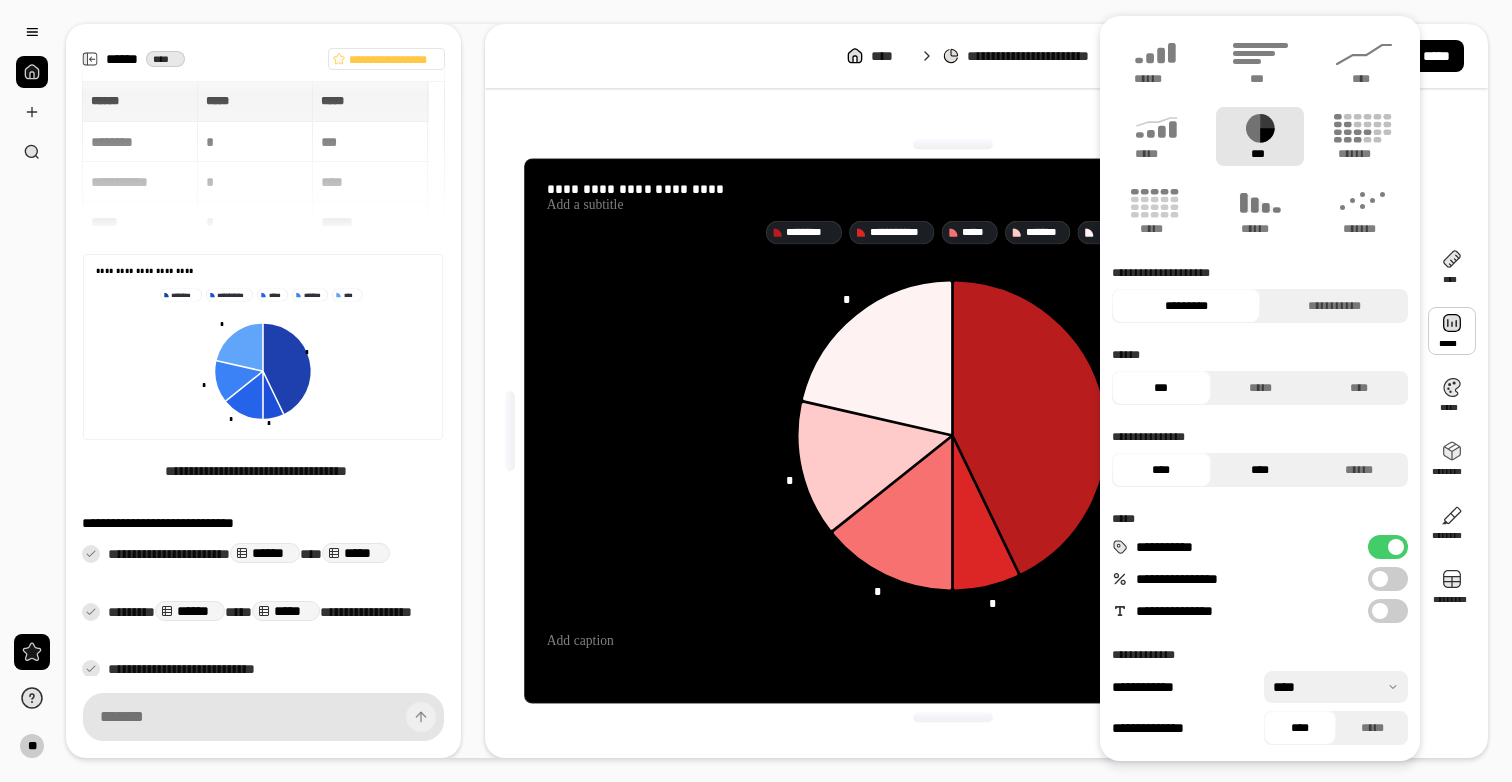 click on "****" at bounding box center (1260, 470) 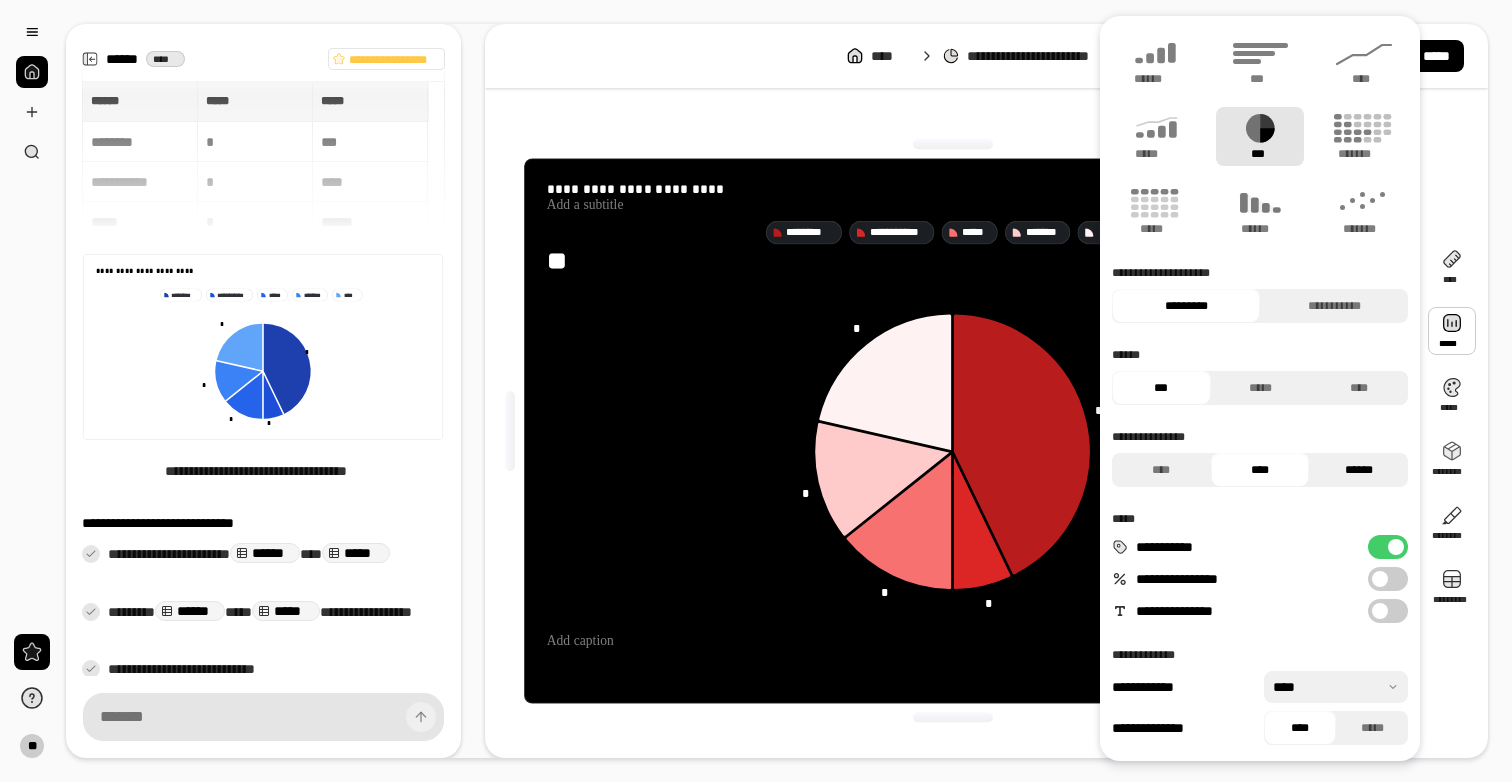 click on "******" at bounding box center (1358, 470) 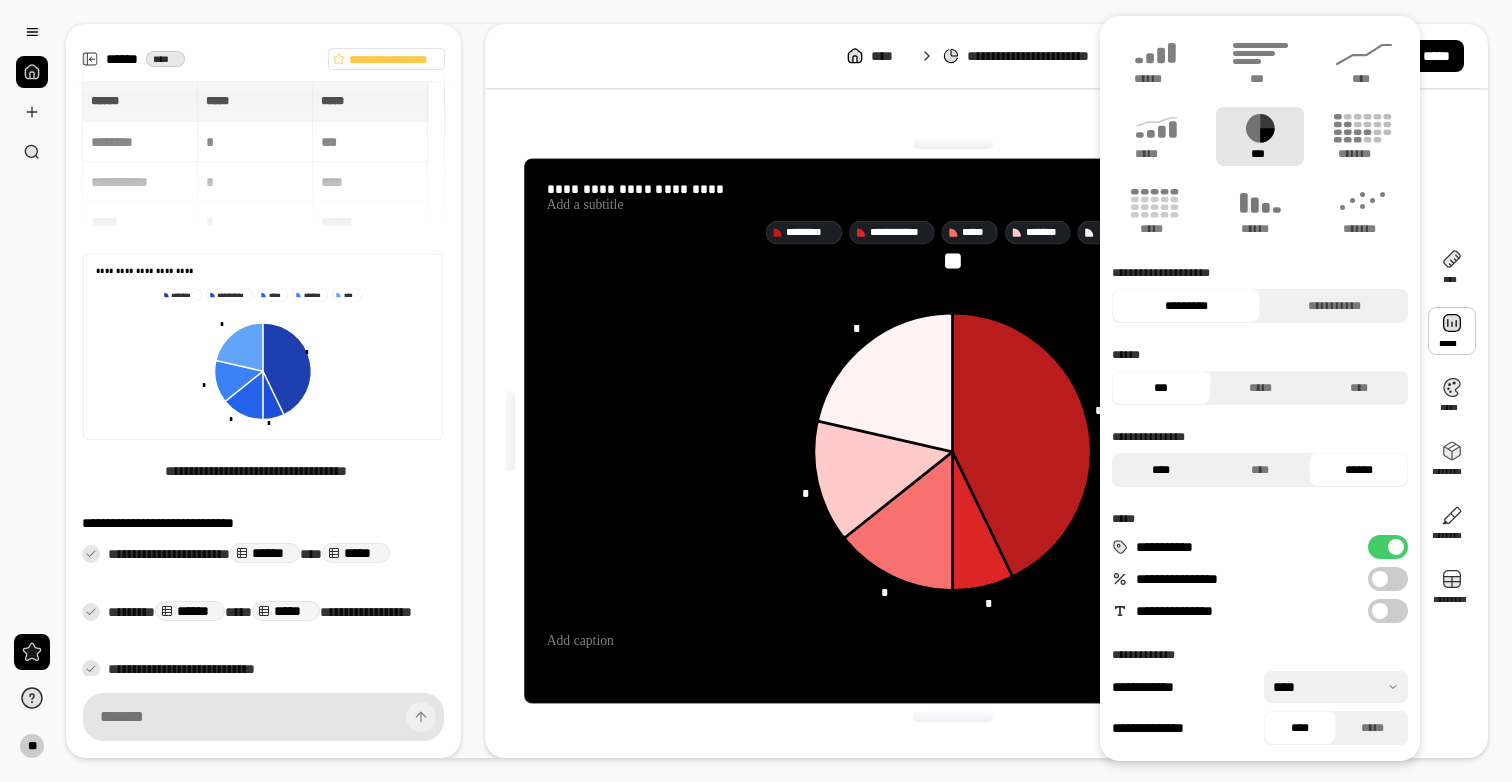 click on "****" at bounding box center (1161, 470) 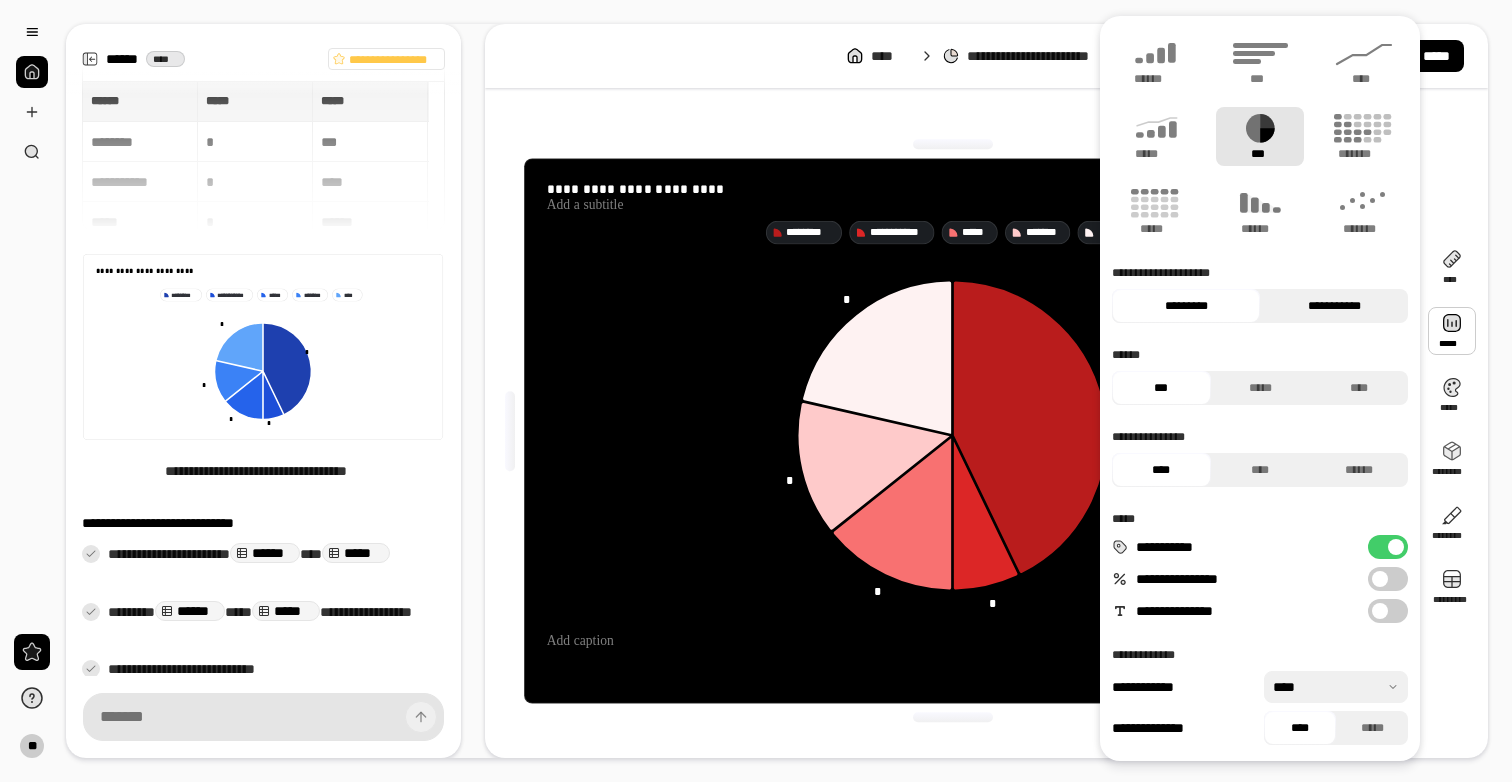 click on "**********" at bounding box center [1334, 306] 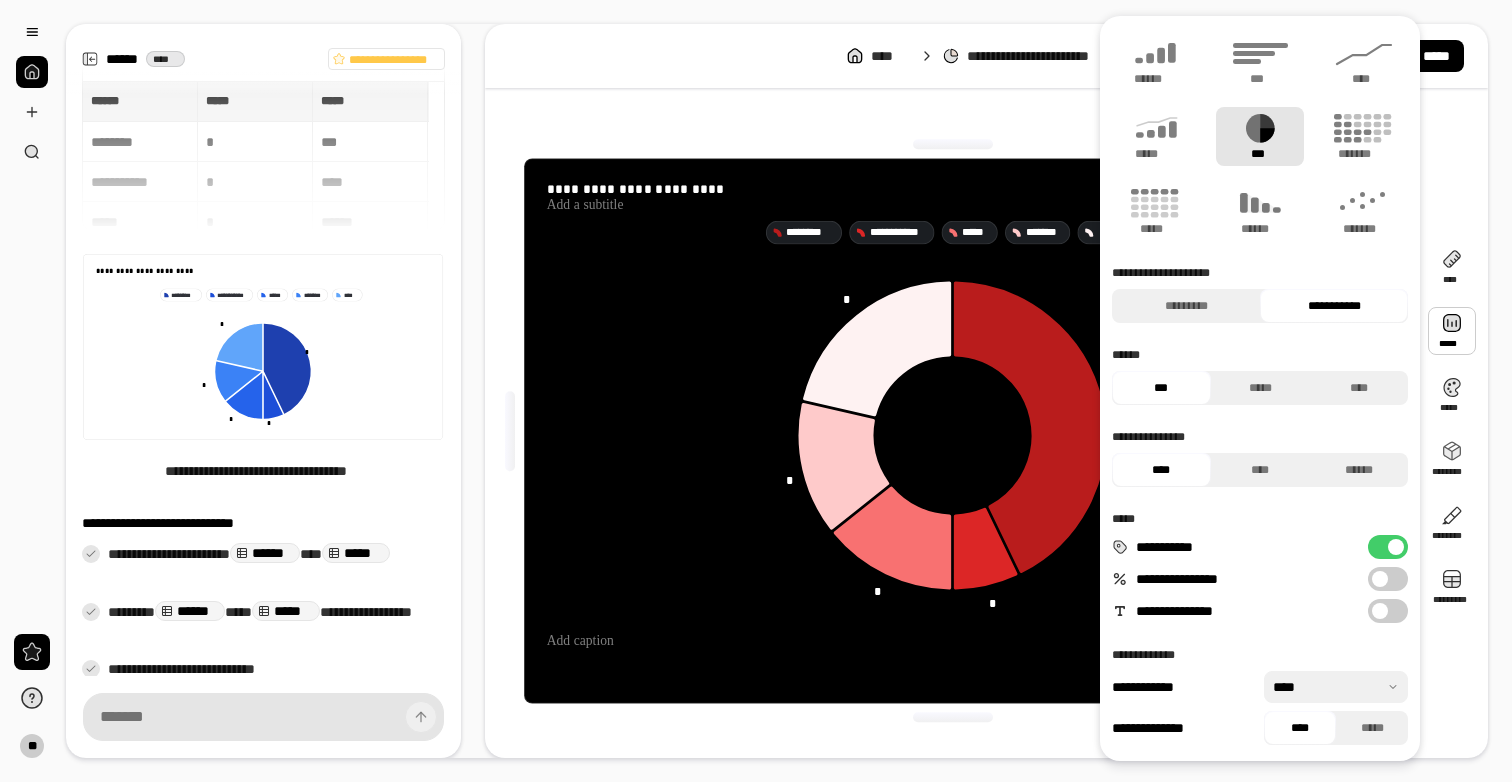 click on "**********" at bounding box center [1388, 611] 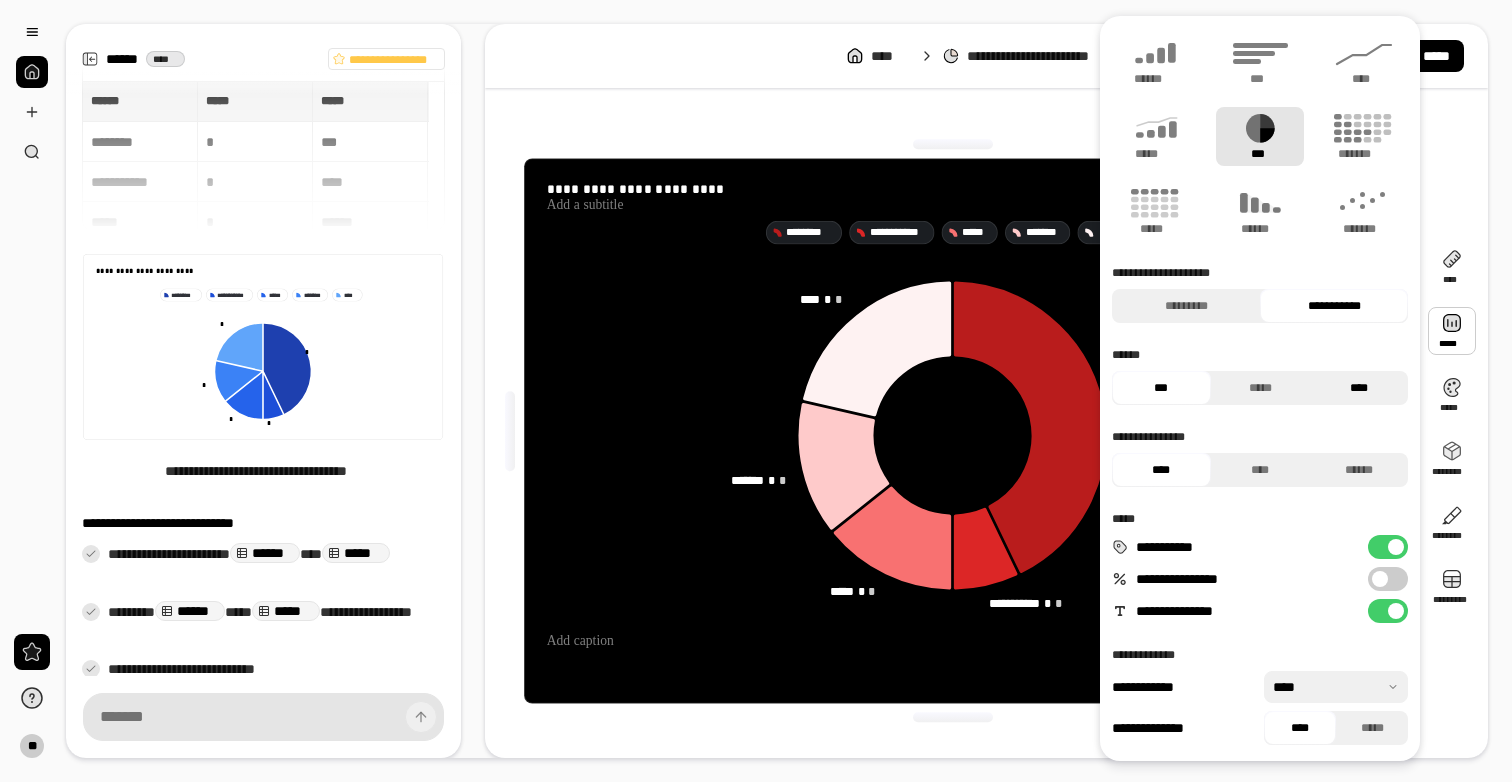 click on "****" at bounding box center (1358, 388) 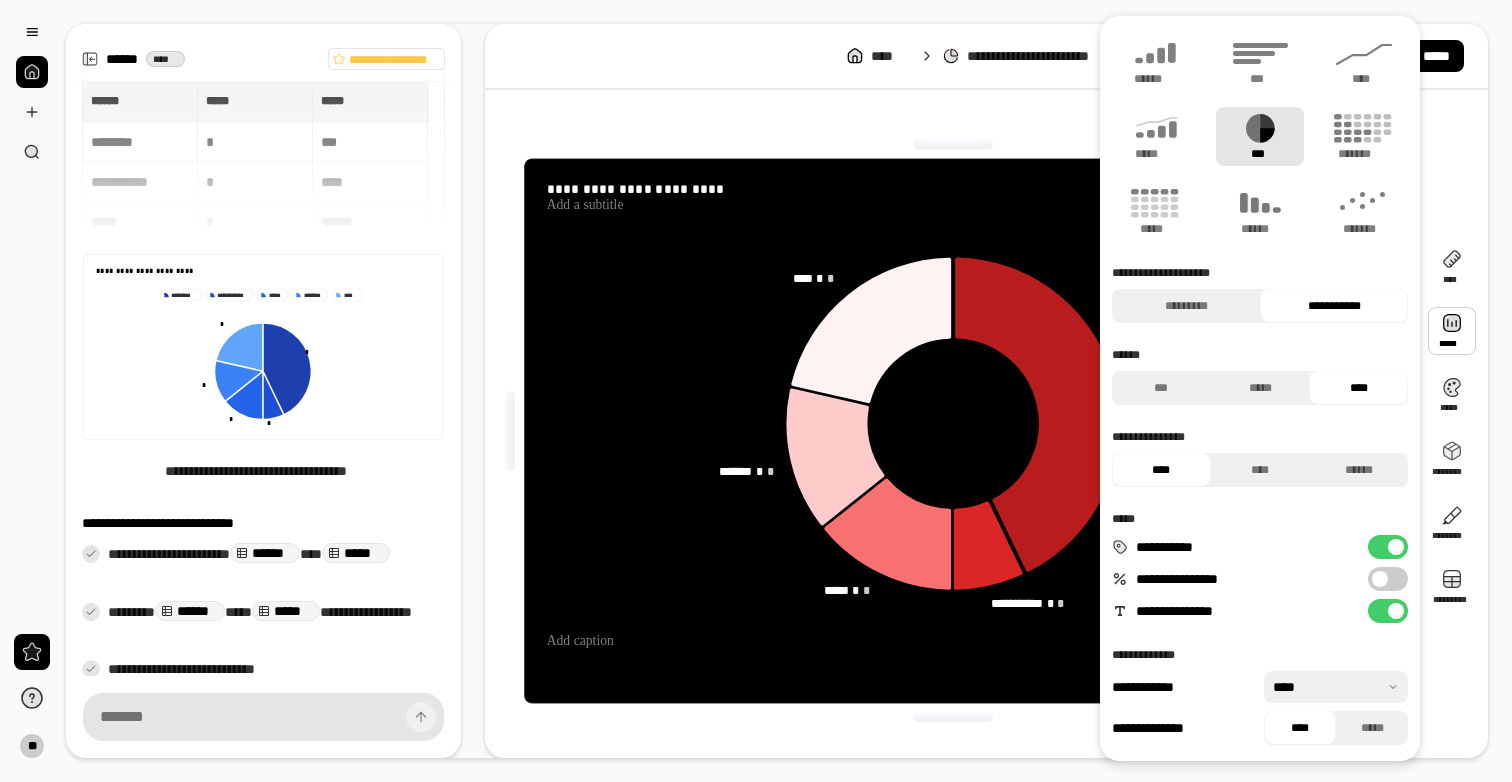 click at bounding box center (953, 144) 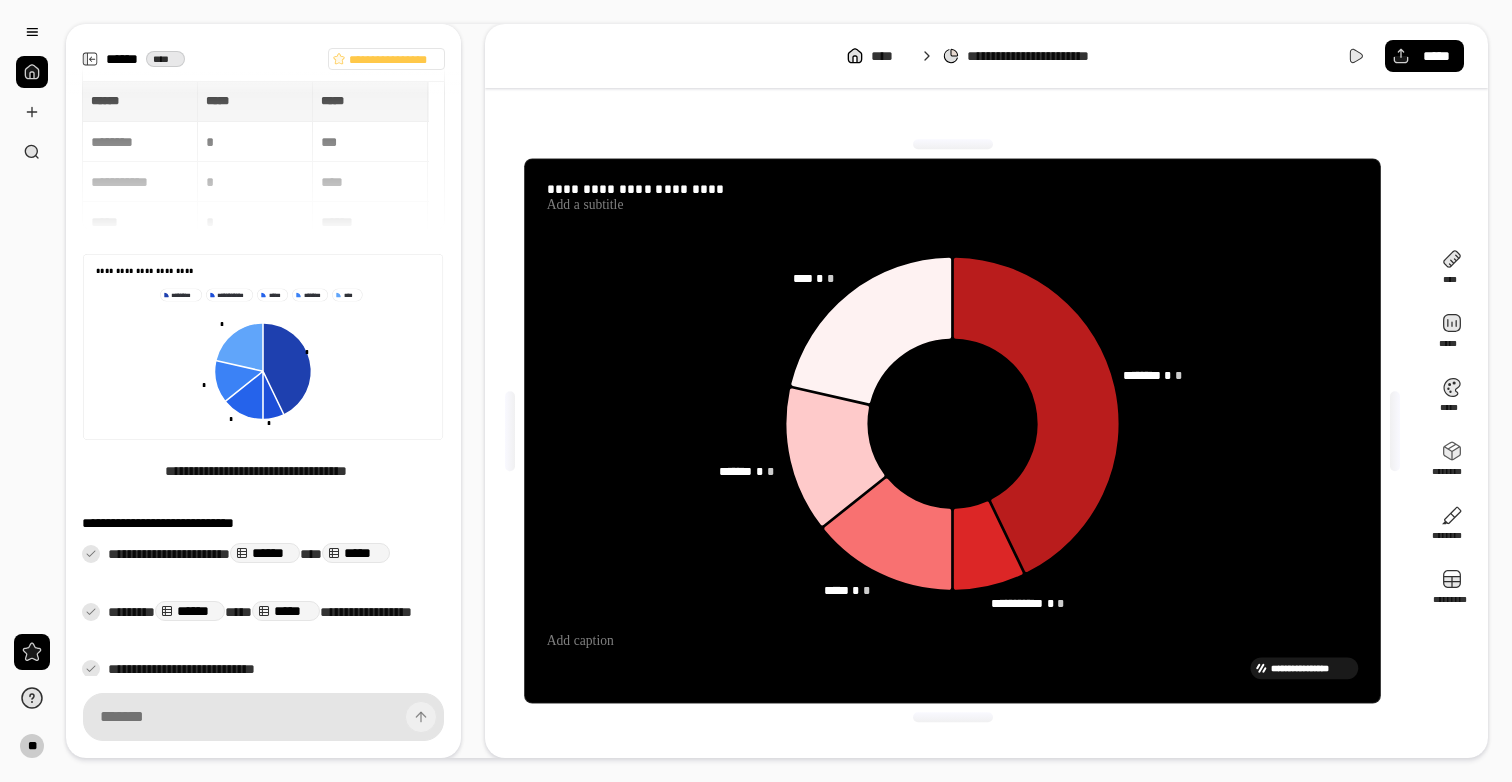 click on "[STREET] [CITY] [STATE] [ZIP] [COUNTRY] [PHONE] [EMAIL] [SSN] [CREDIT_CARD] [LICENSE_PLATE] [DATE] [TIME] [ADDRESS]" at bounding box center [756, 391] 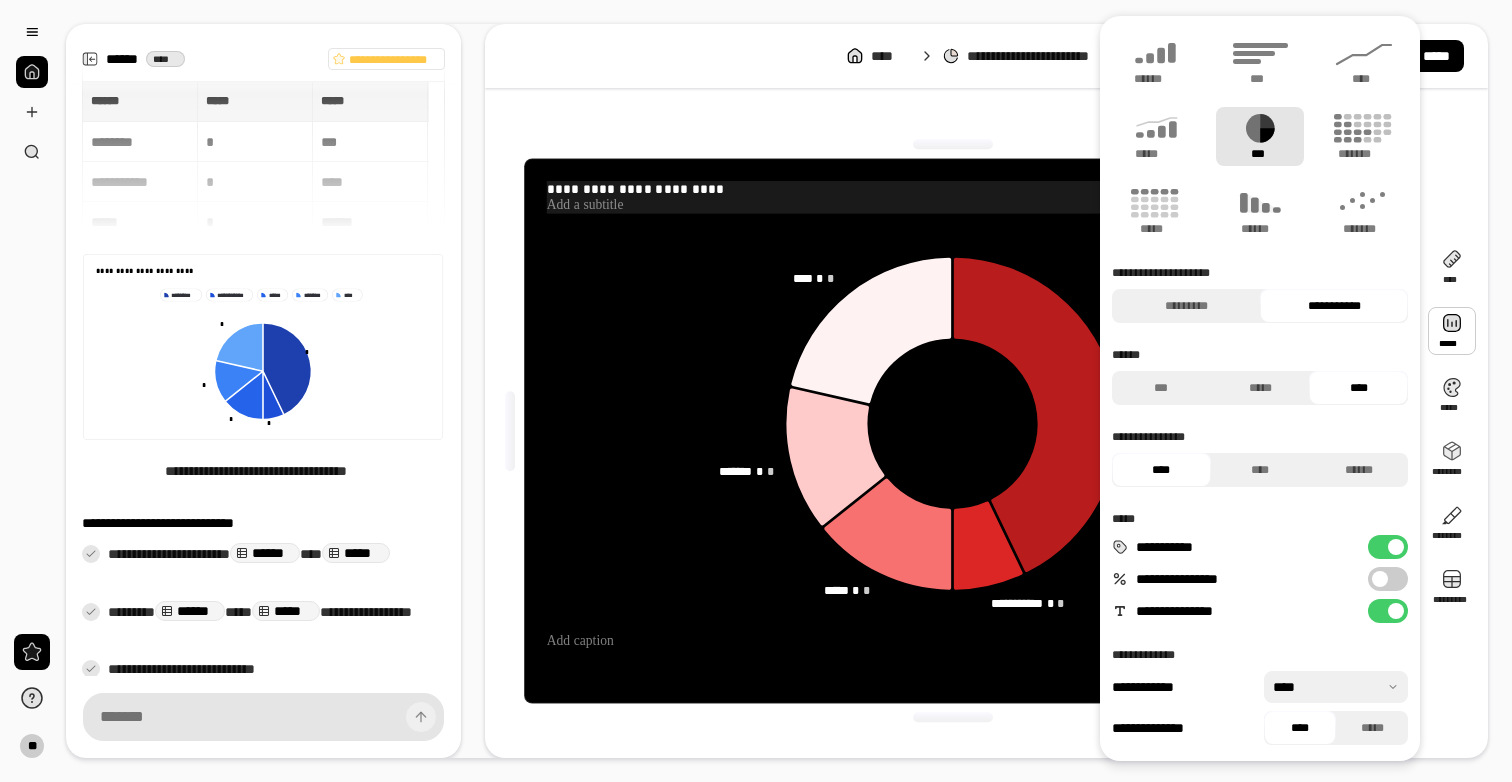 click on "**********" at bounding box center [953, 189] 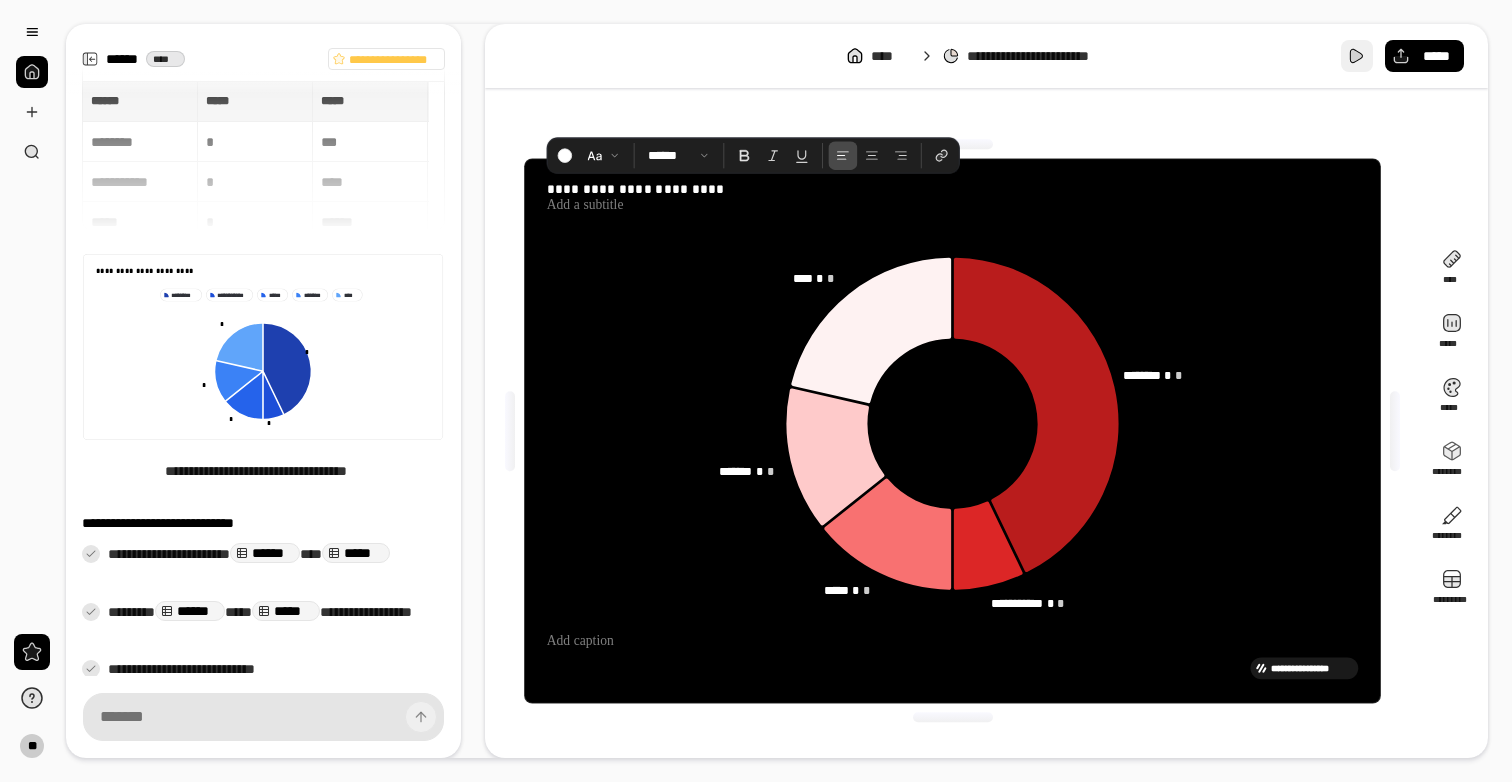 click at bounding box center (1357, 56) 